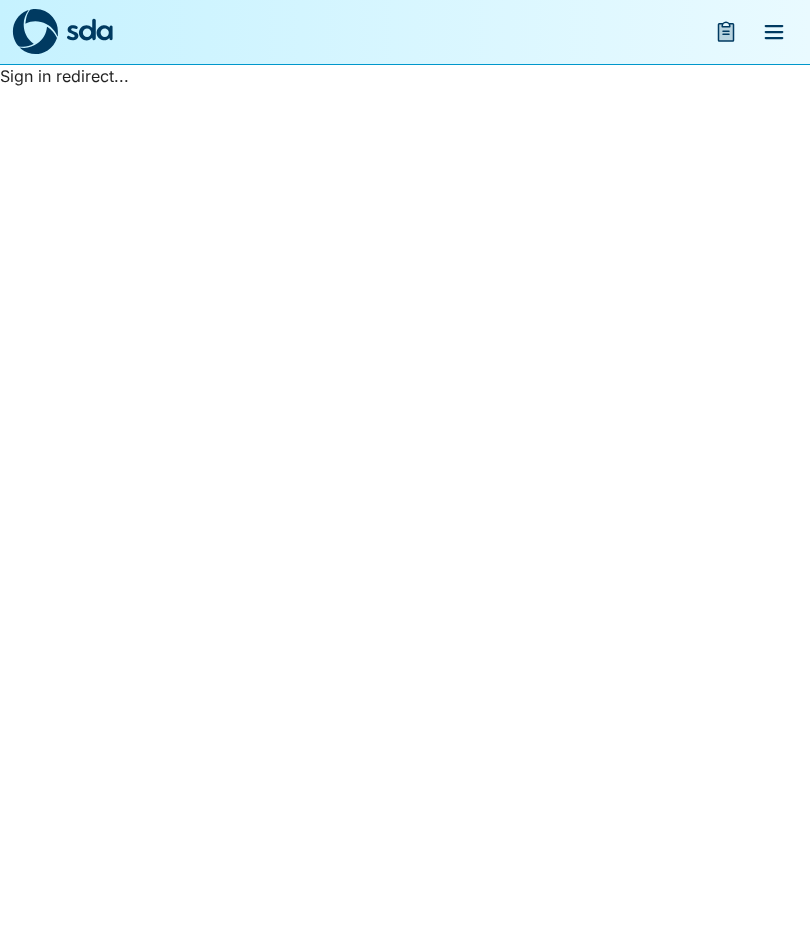 scroll, scrollTop: 0, scrollLeft: 0, axis: both 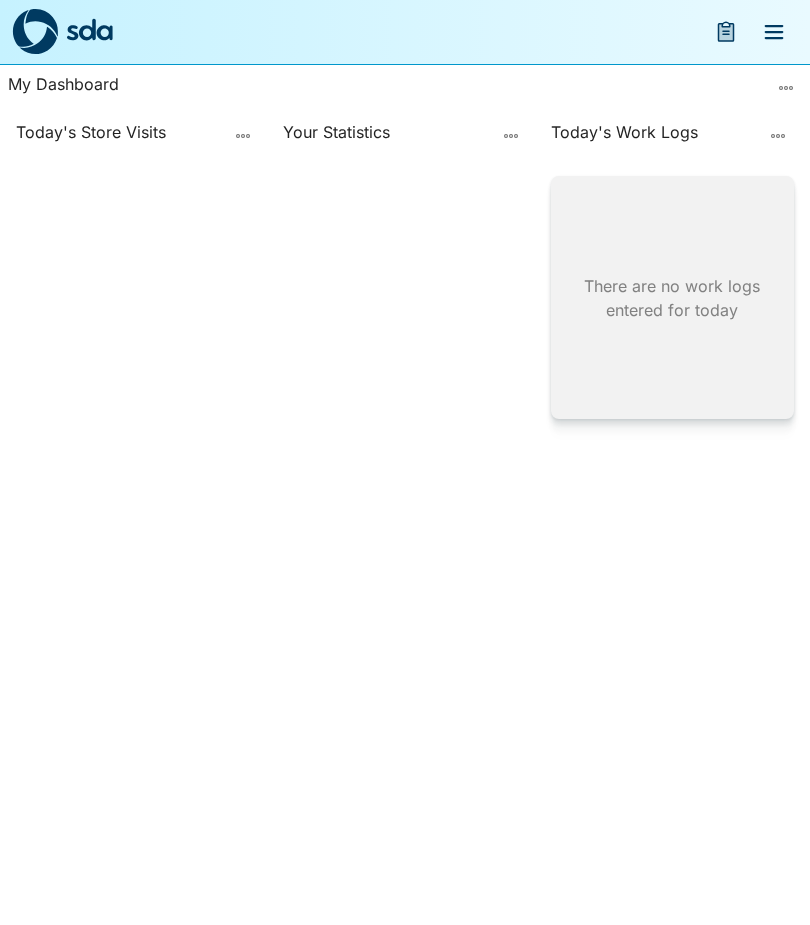 click at bounding box center (774, 32) 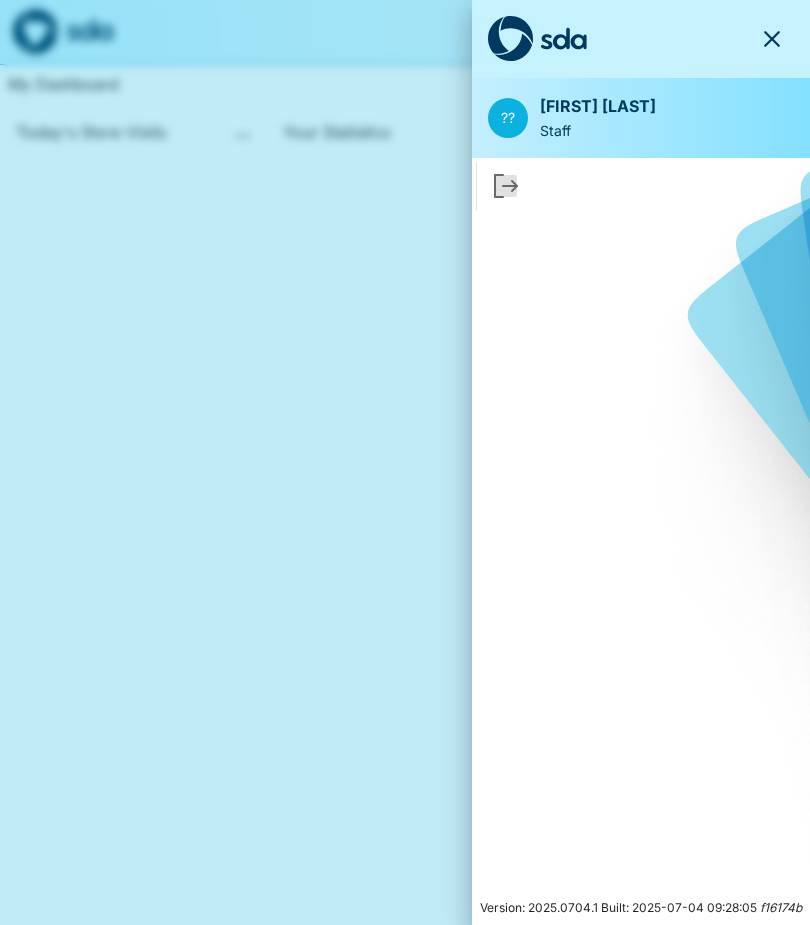 click 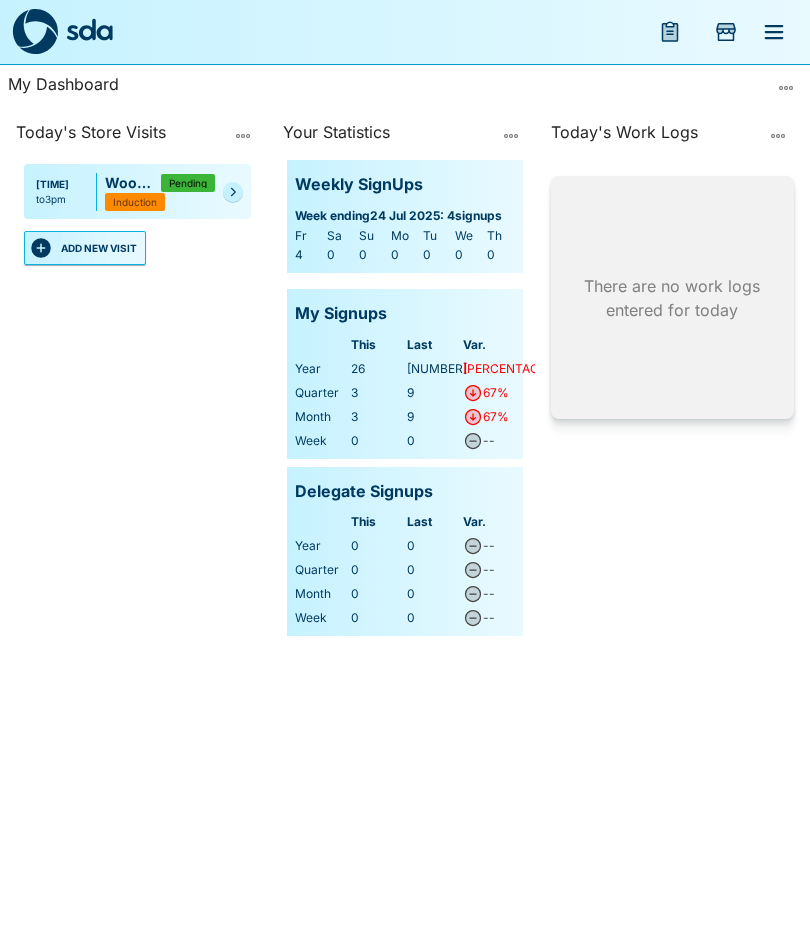 click on "ADD NEW VISIT" at bounding box center (85, 248) 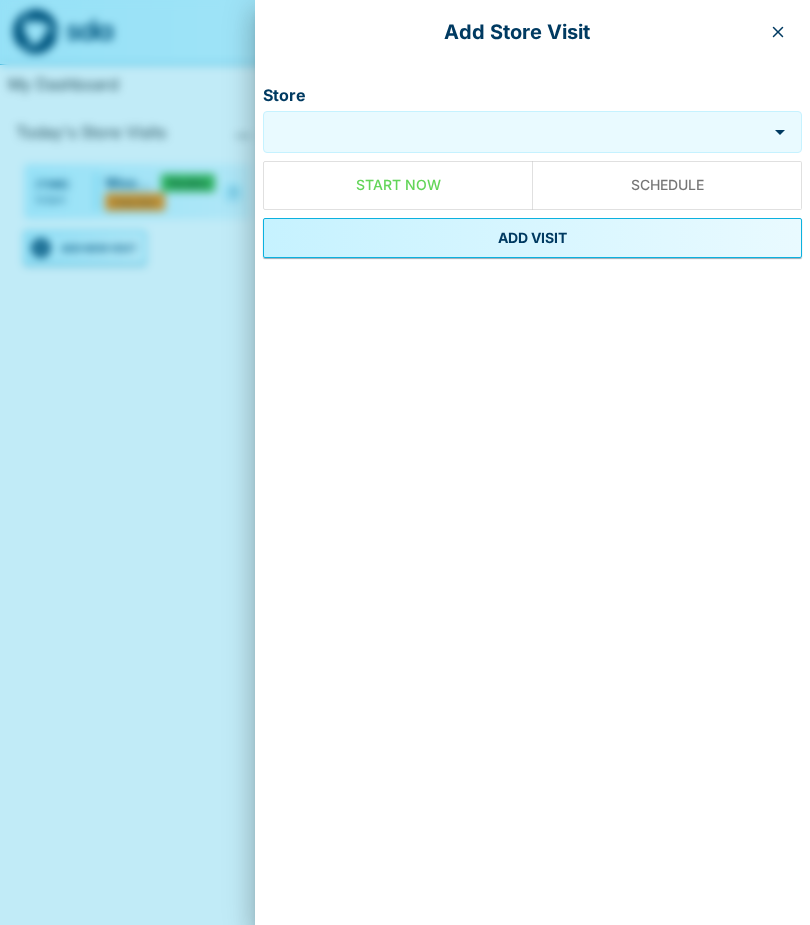 click on "Store" at bounding box center (515, 132) 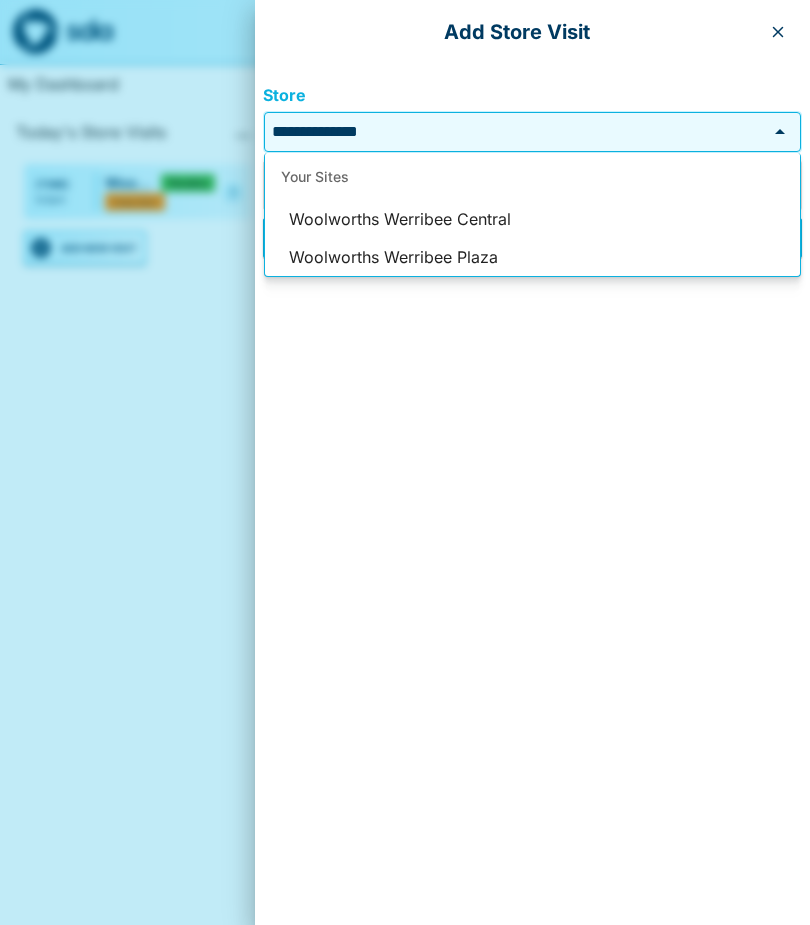 click on "Woolworths Werribee Plaza" at bounding box center [532, 258] 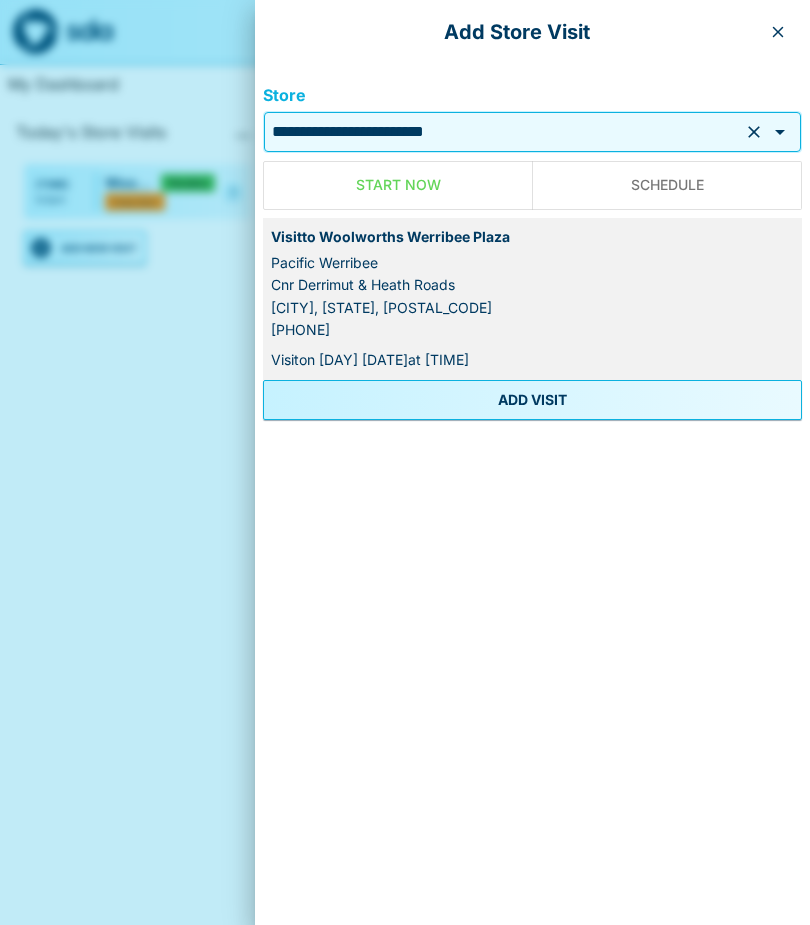 click on "ADD VISIT" at bounding box center (532, 400) 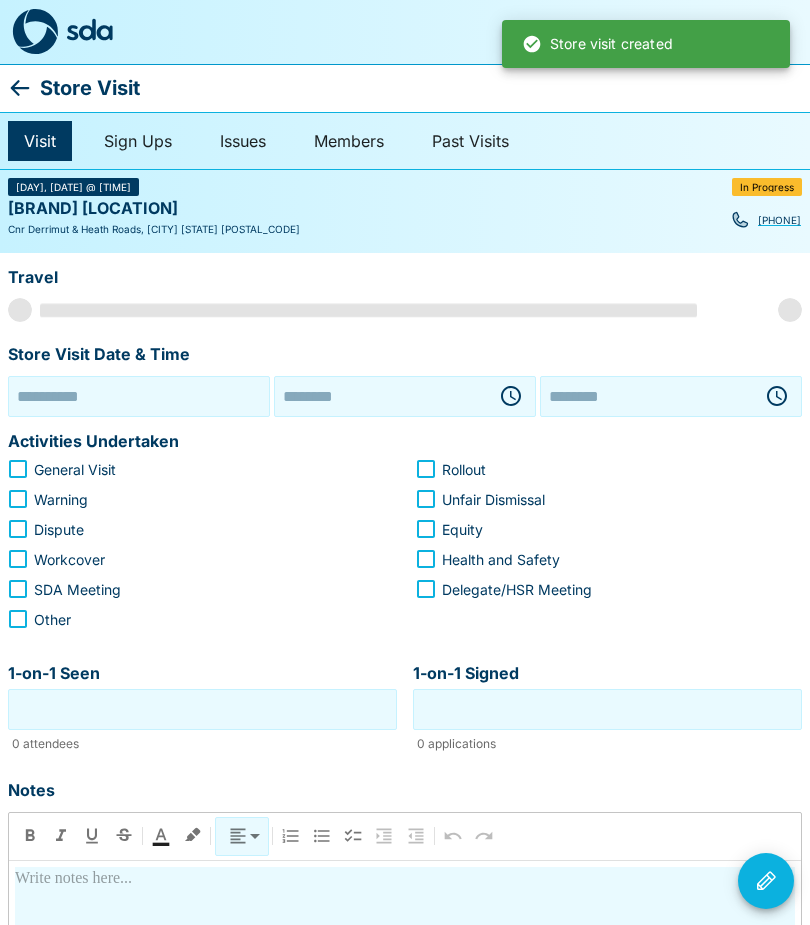 type on "**********" 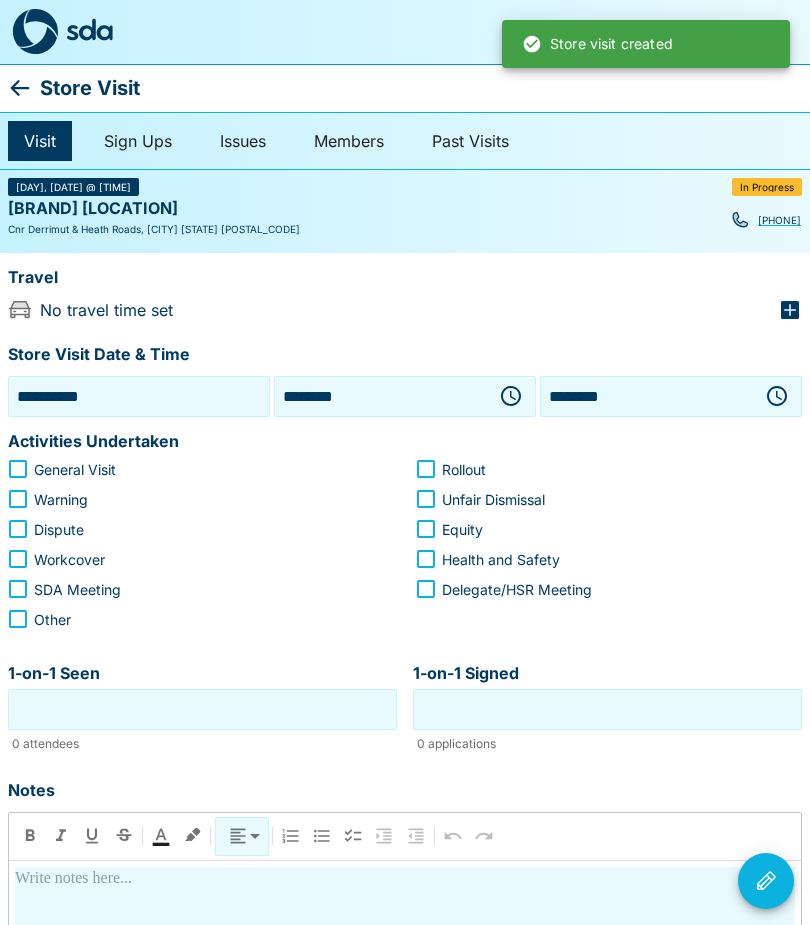 click 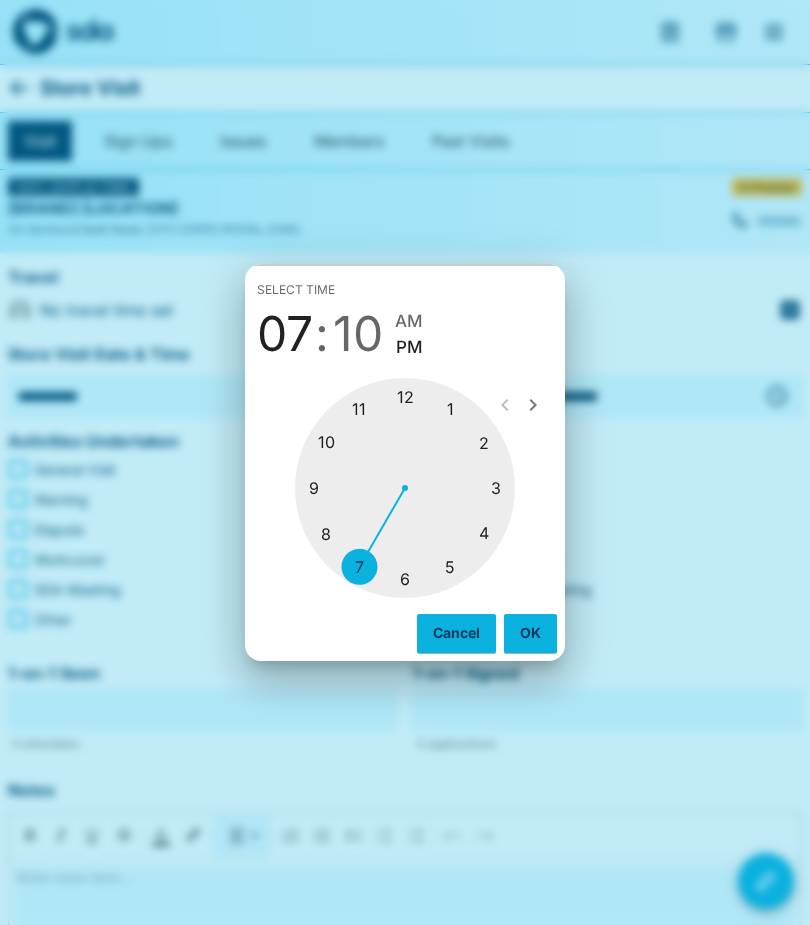 click at bounding box center [405, 488] 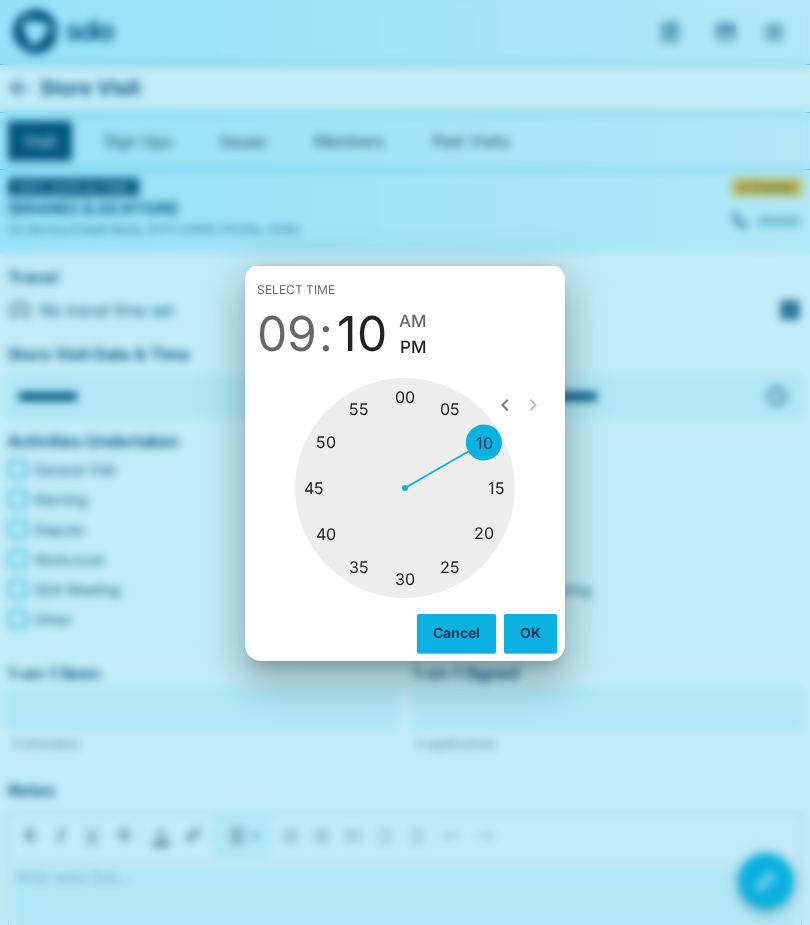 click at bounding box center (405, 488) 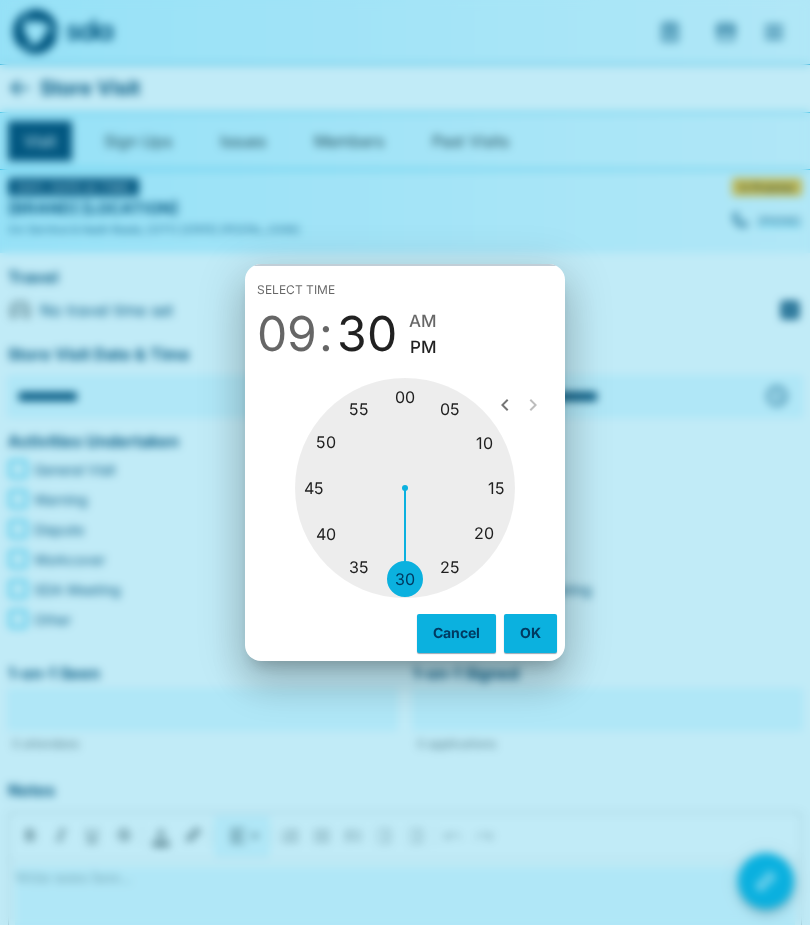 click at bounding box center [405, 488] 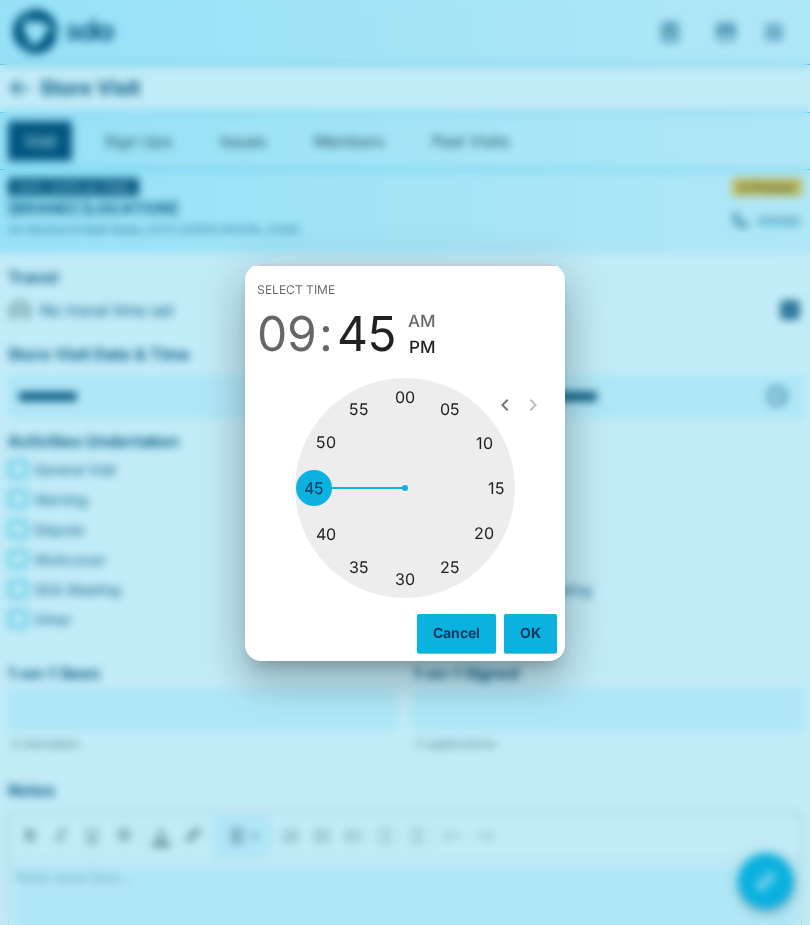 click on "AM" at bounding box center (422, 321) 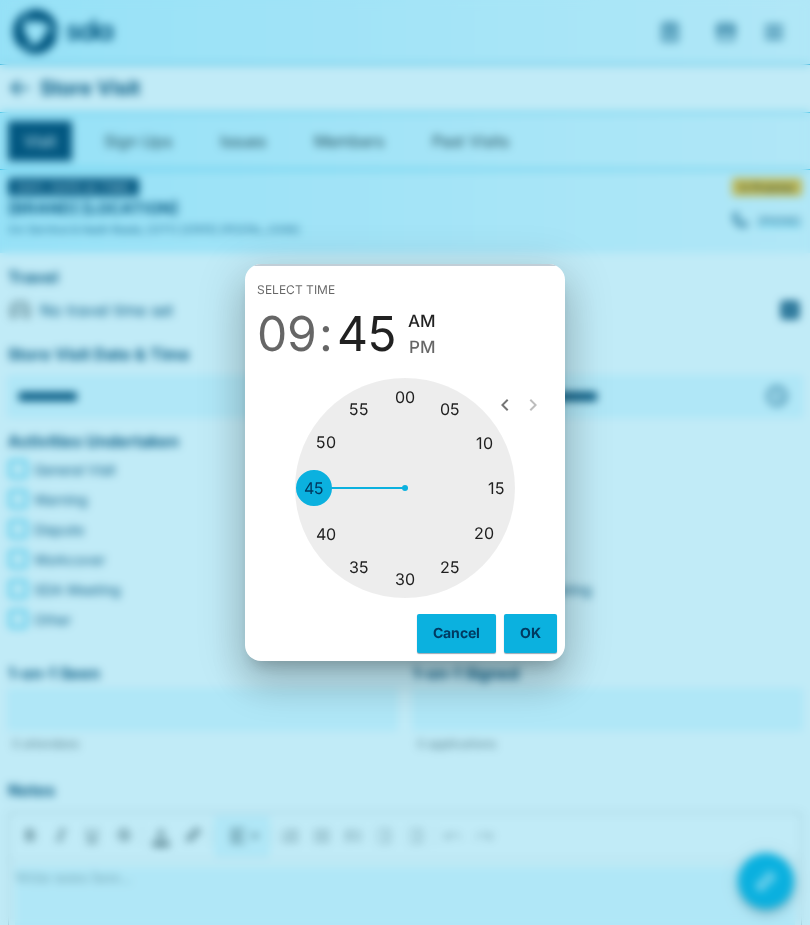 type on "********" 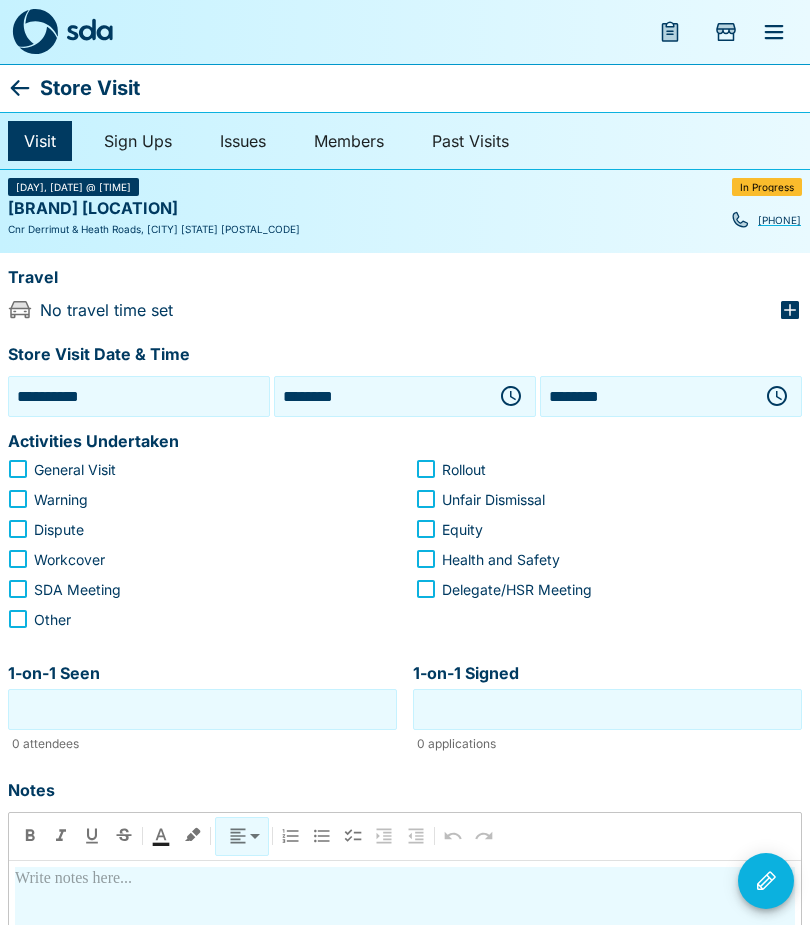 click on "Store Visit Date & Time" at bounding box center (405, 357) 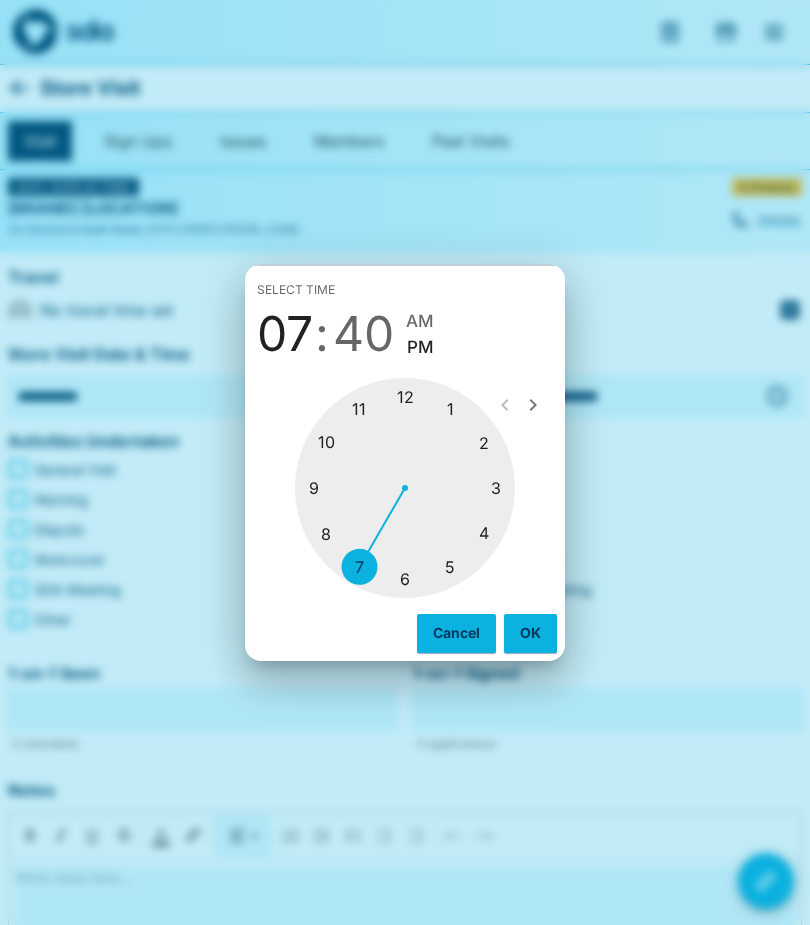 click at bounding box center [405, 488] 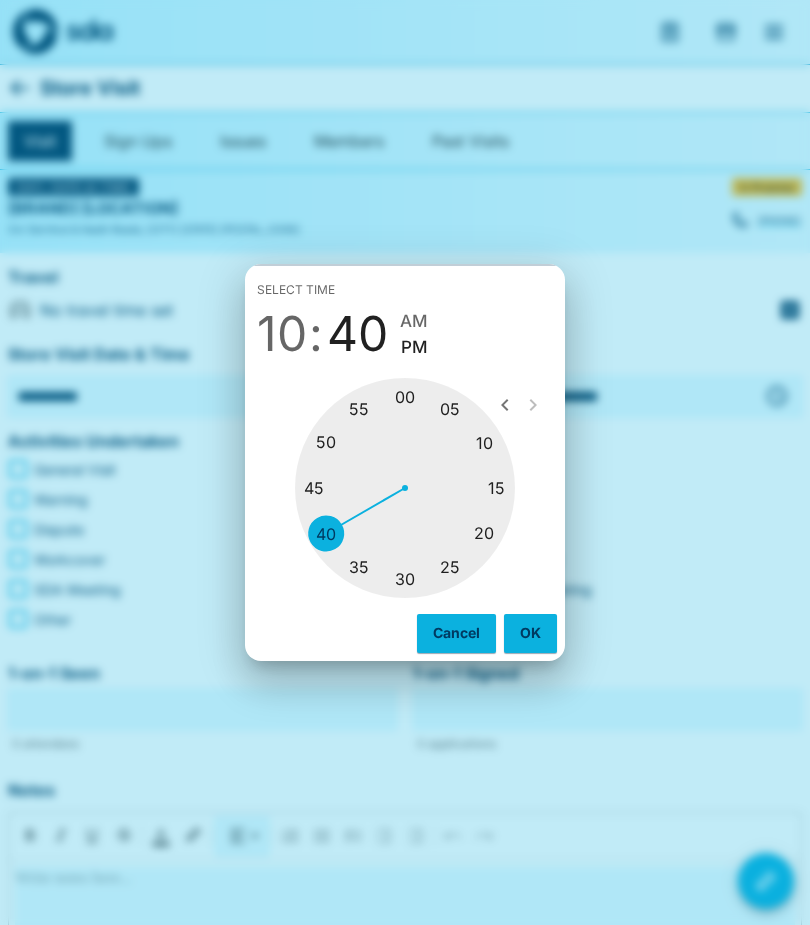 click at bounding box center (405, 488) 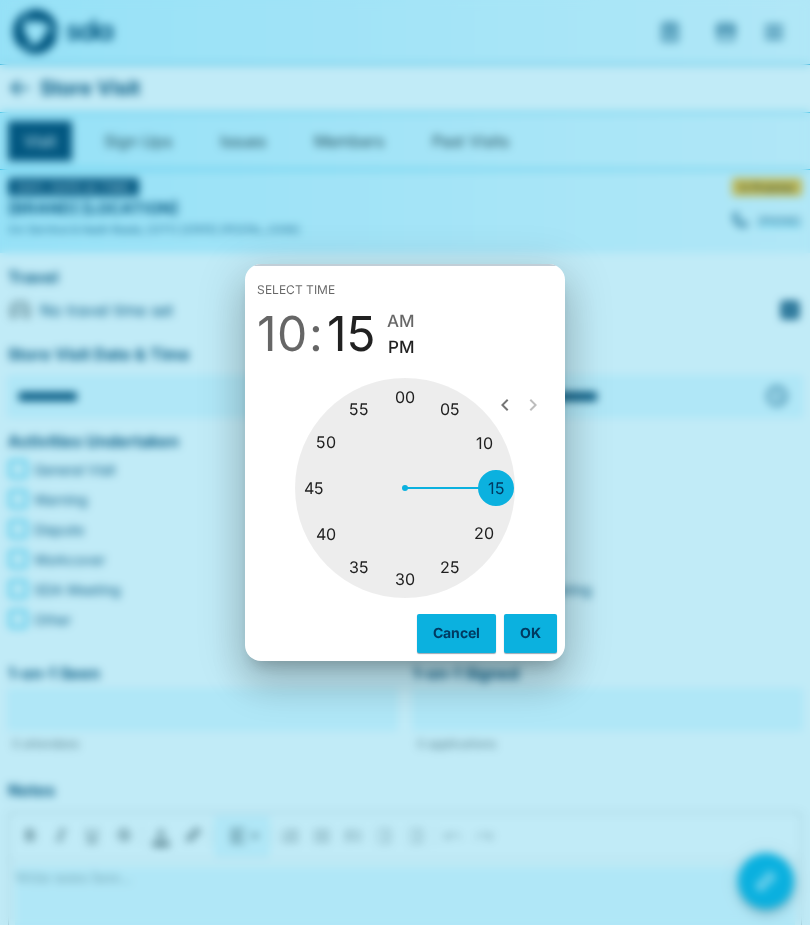 click on "AM" at bounding box center (401, 321) 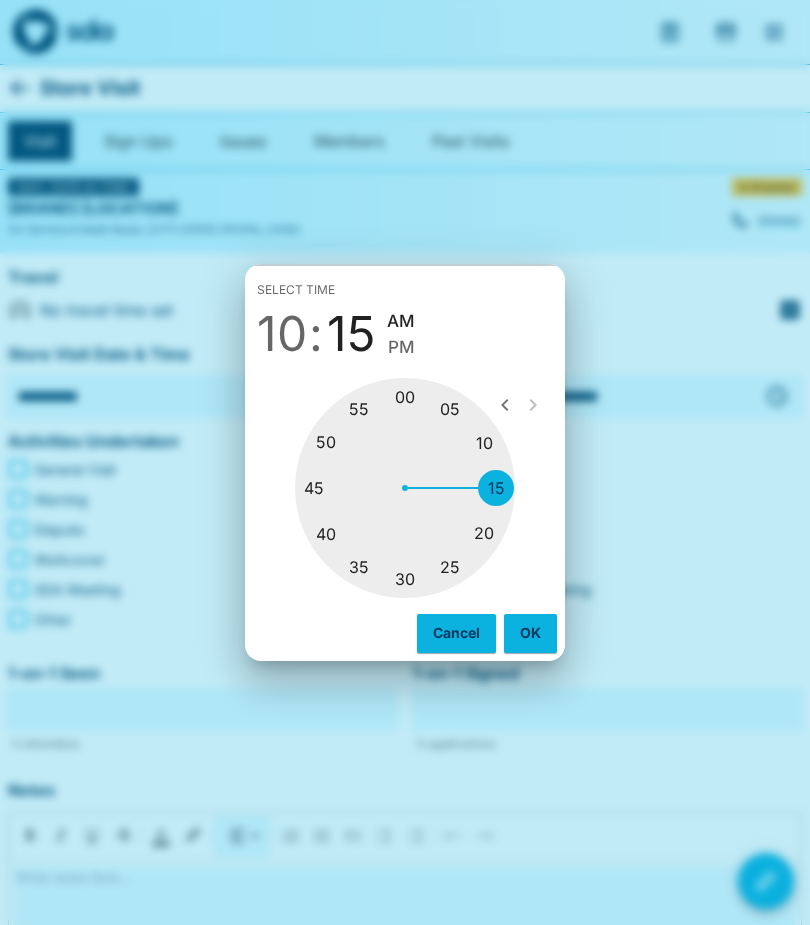 click on "OK" at bounding box center (530, 633) 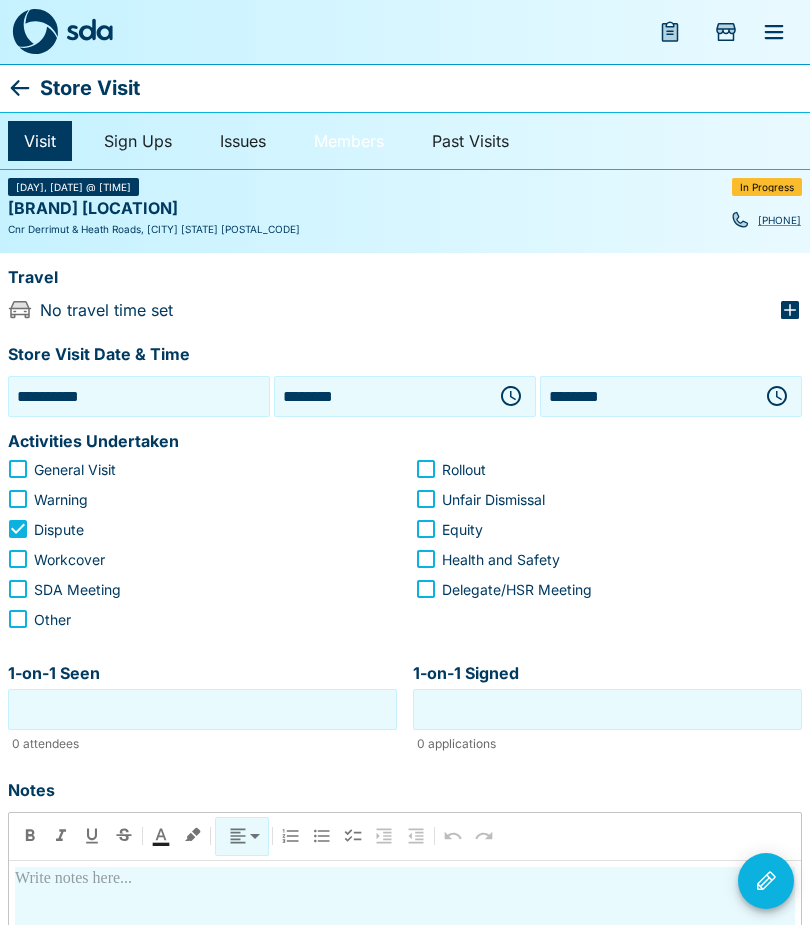 click on "Members" at bounding box center [349, 141] 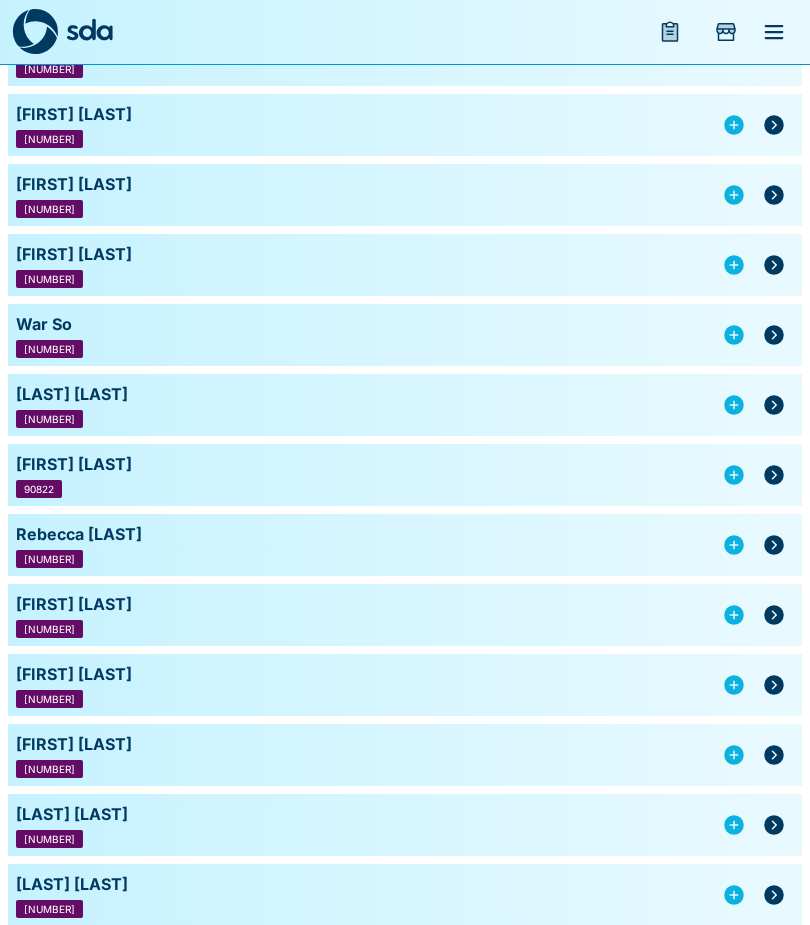 scroll, scrollTop: 2540, scrollLeft: 0, axis: vertical 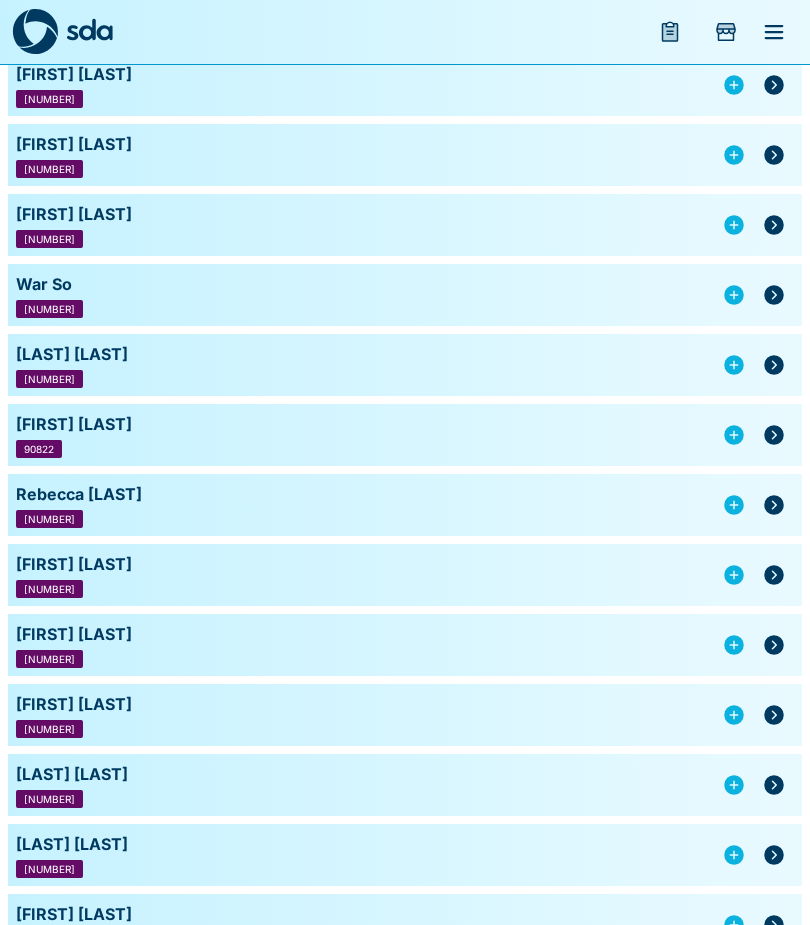 click 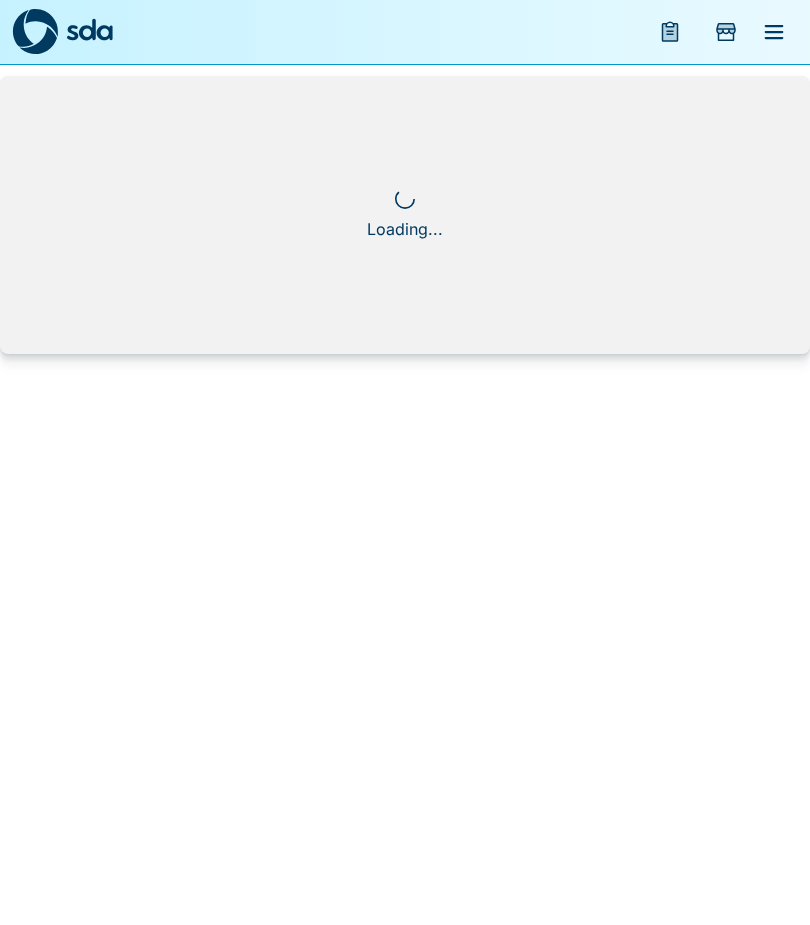 scroll, scrollTop: 0, scrollLeft: 0, axis: both 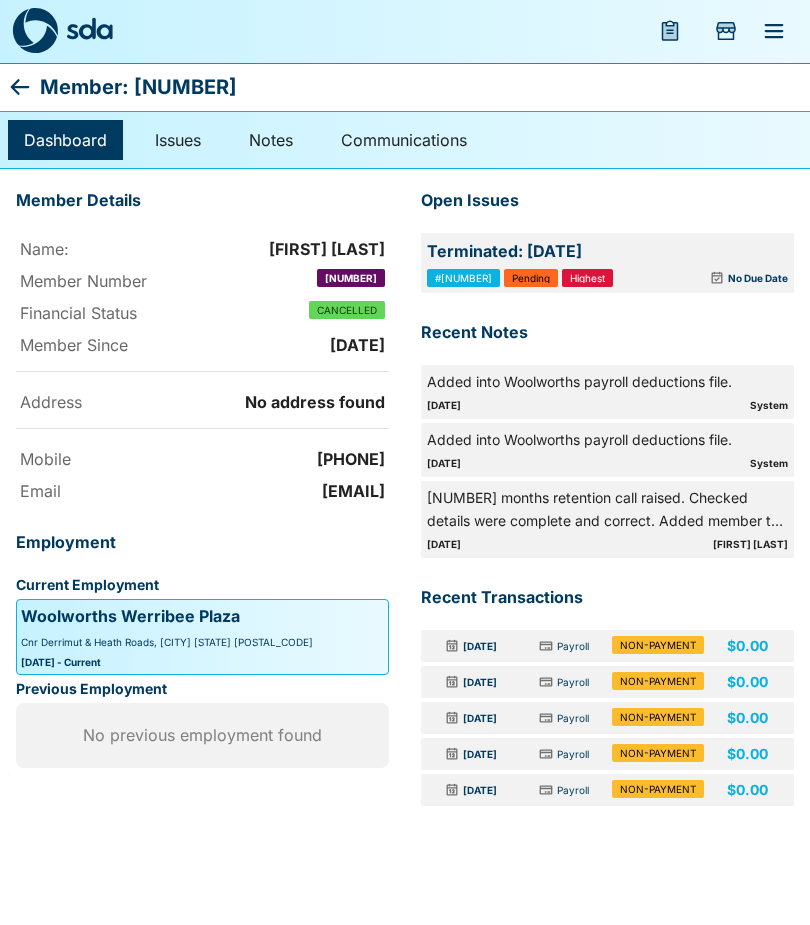 click on "No Due Date" at bounding box center [758, 279] 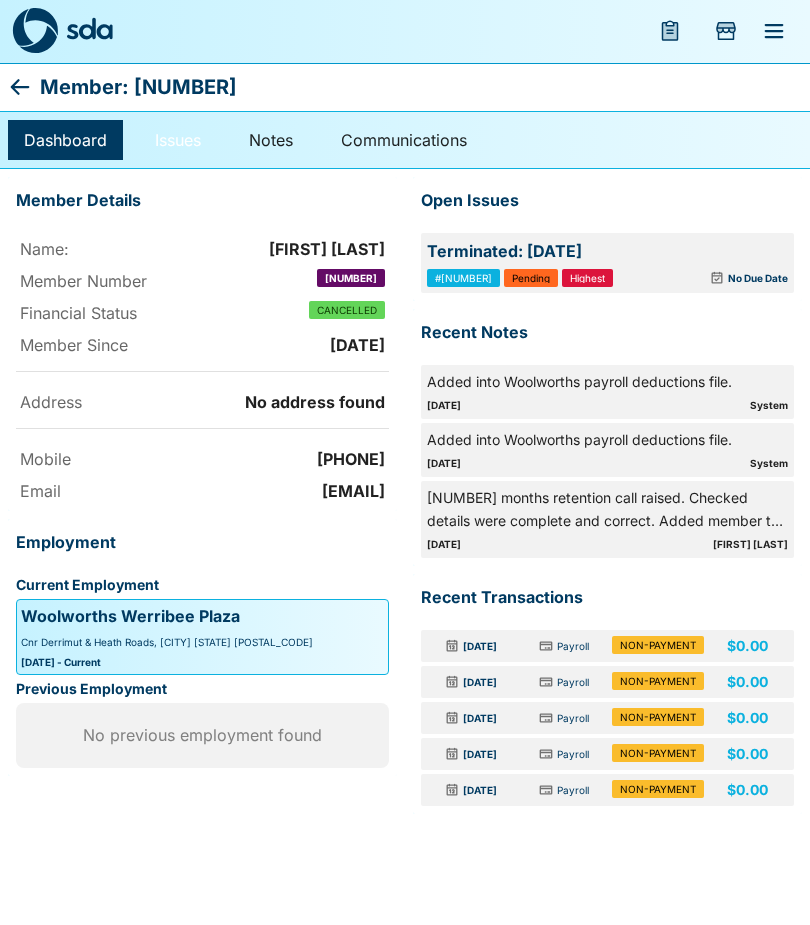 click on "Issues" at bounding box center (178, 141) 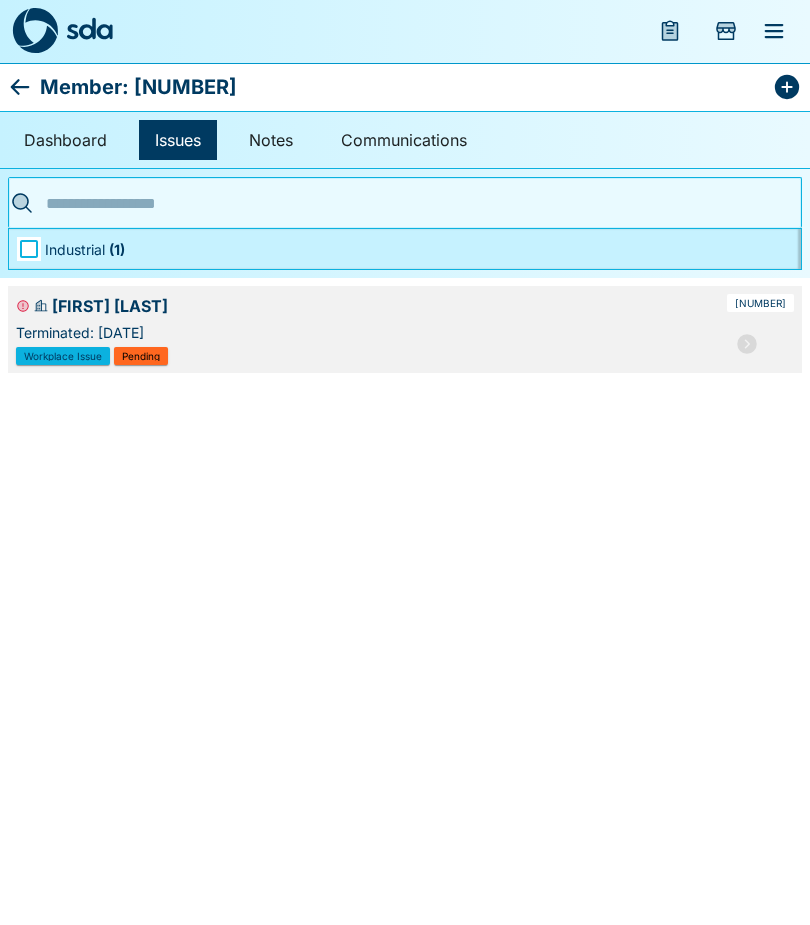 click 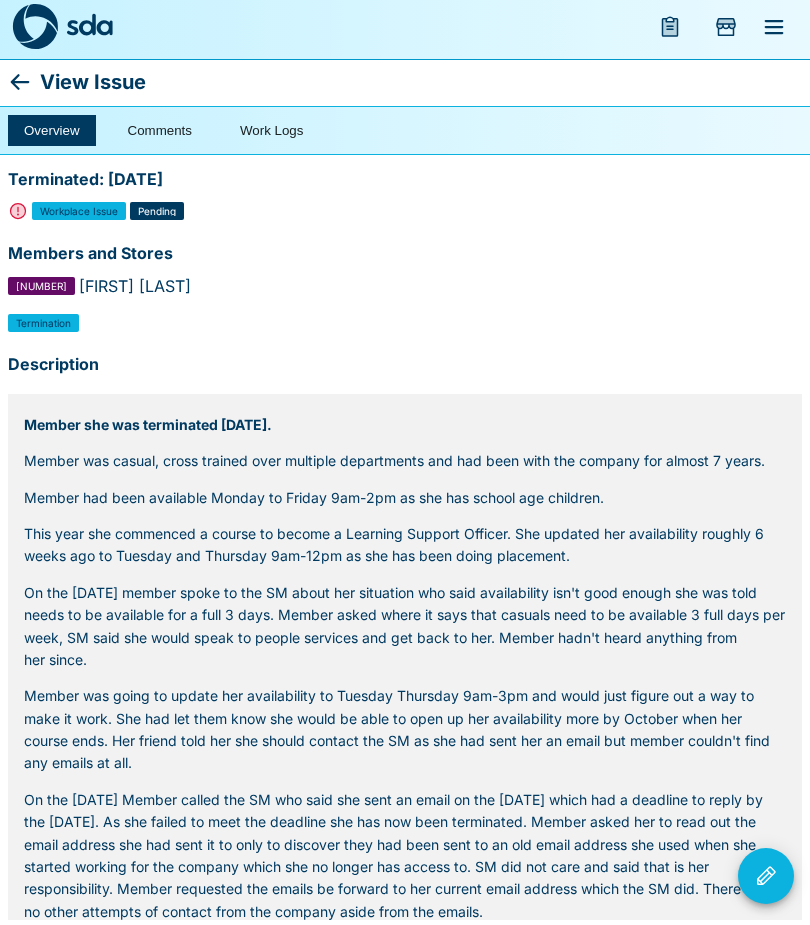 scroll, scrollTop: 4, scrollLeft: 0, axis: vertical 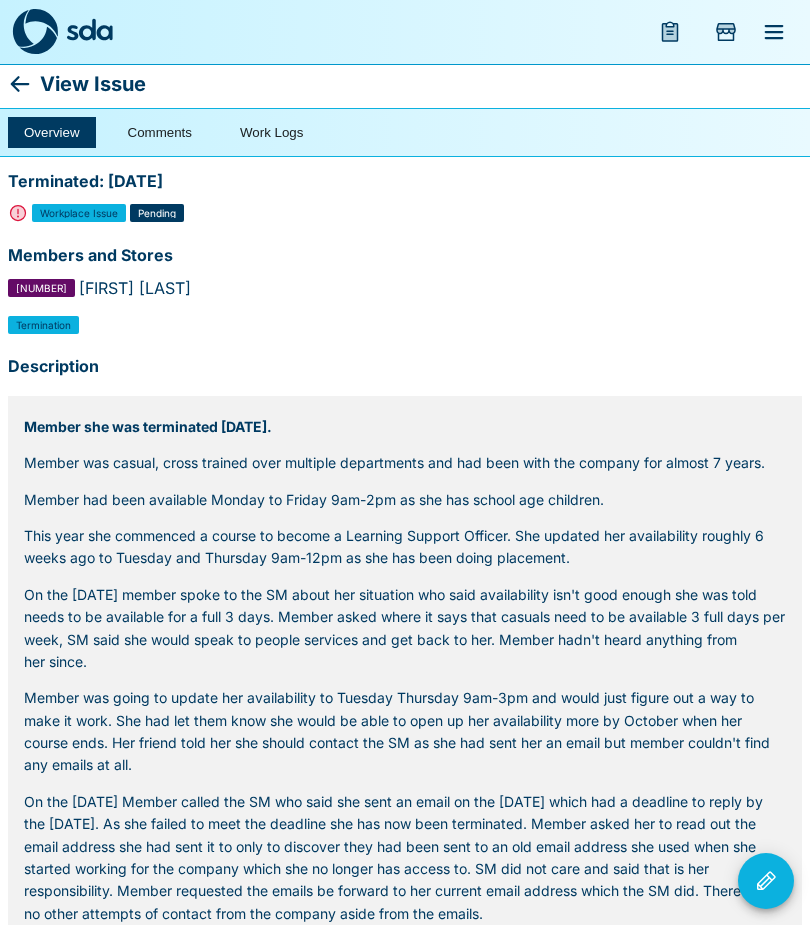 click on "Work Logs" at bounding box center [271, 132] 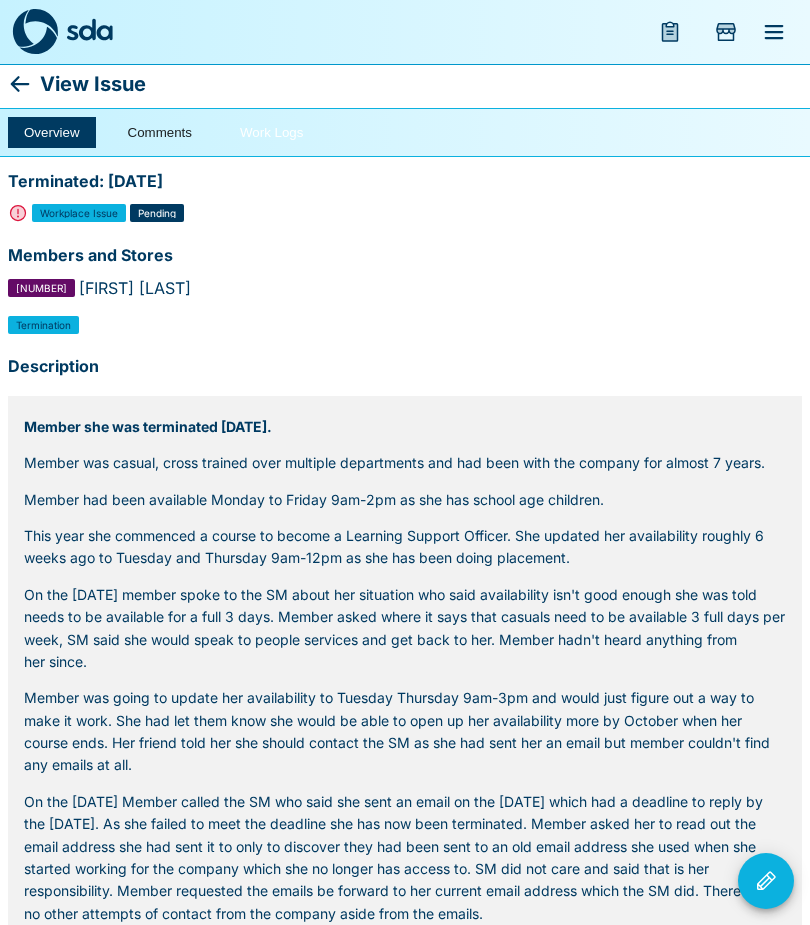 scroll, scrollTop: 0, scrollLeft: 0, axis: both 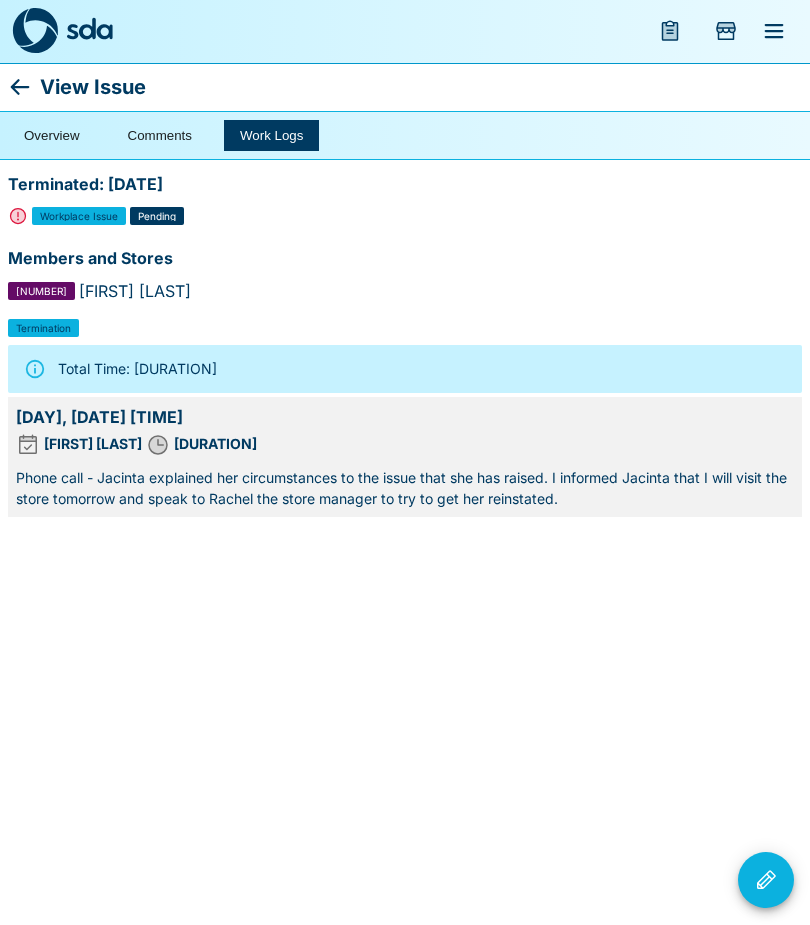 click 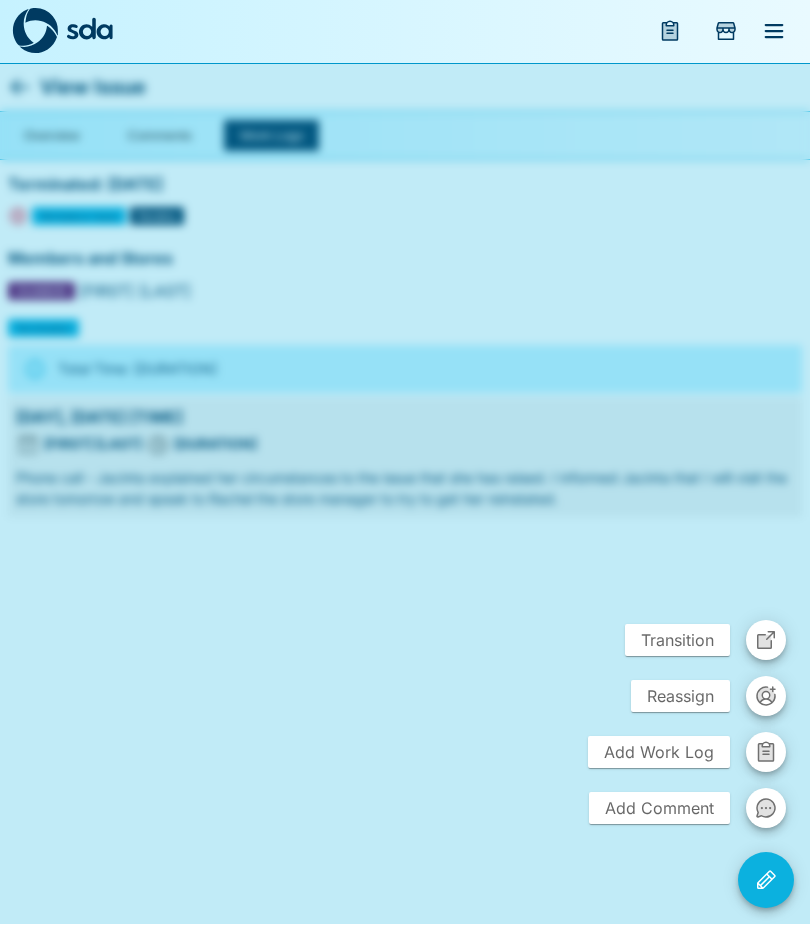 click on "Add Work Log" at bounding box center (659, 753) 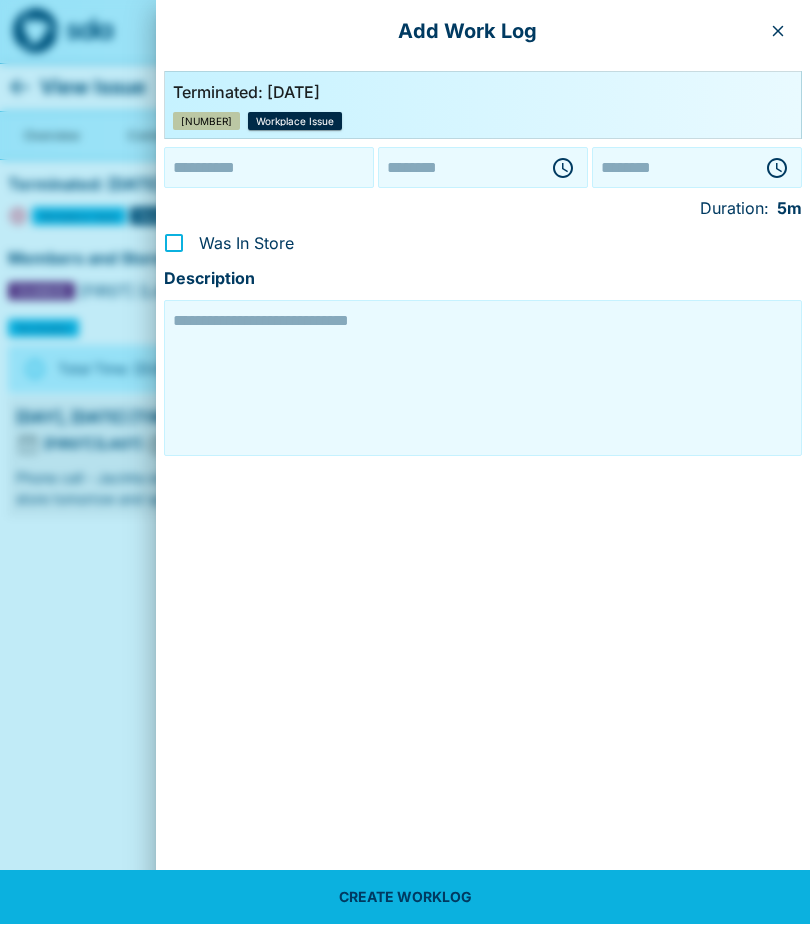 type on "**********" 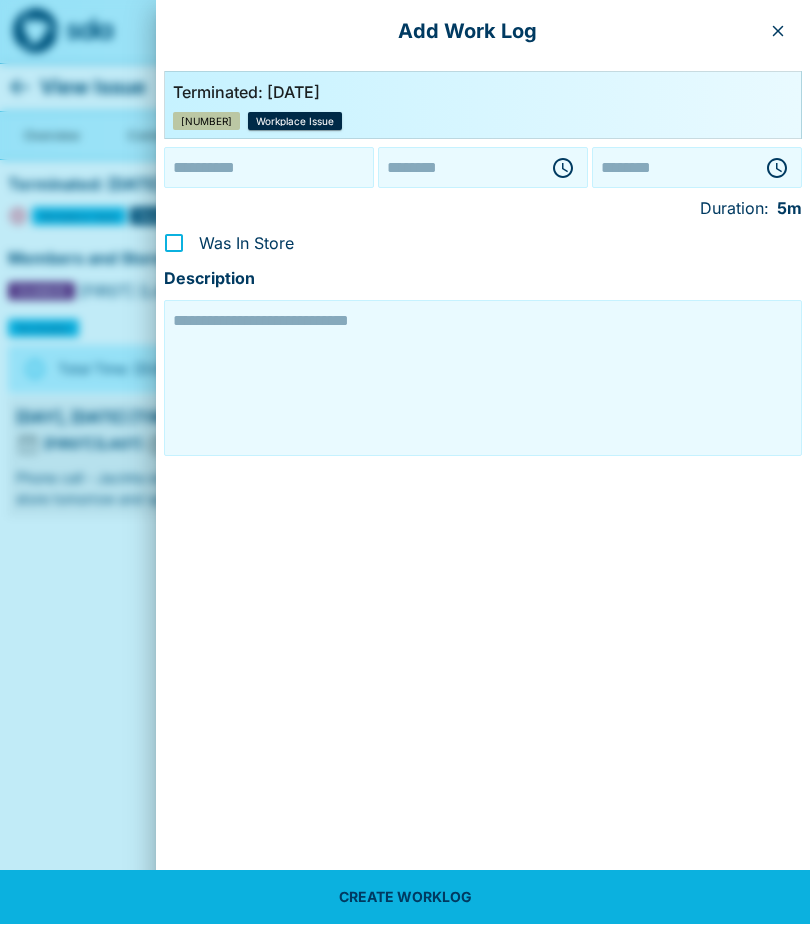 type on "********" 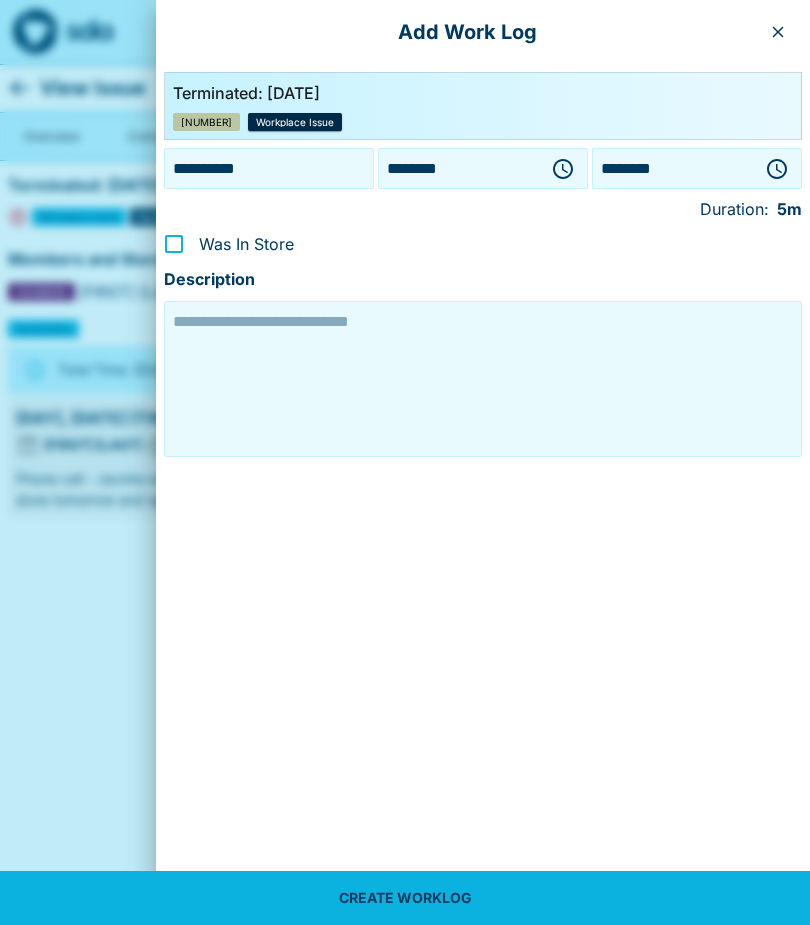 click at bounding box center (563, 169) 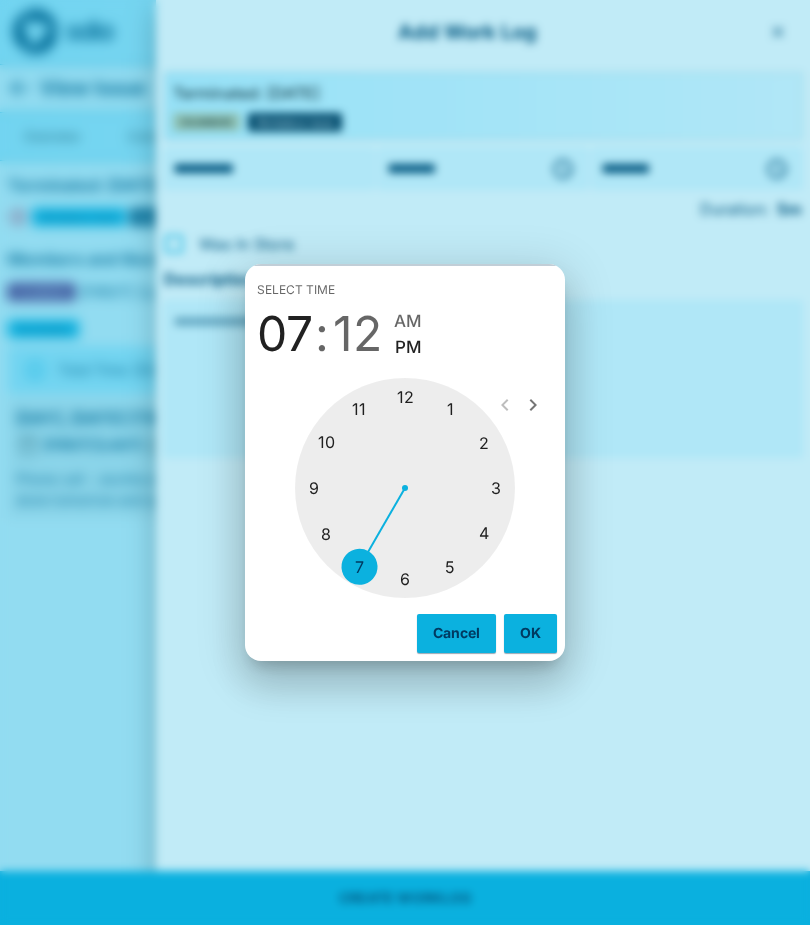 click at bounding box center [405, 488] 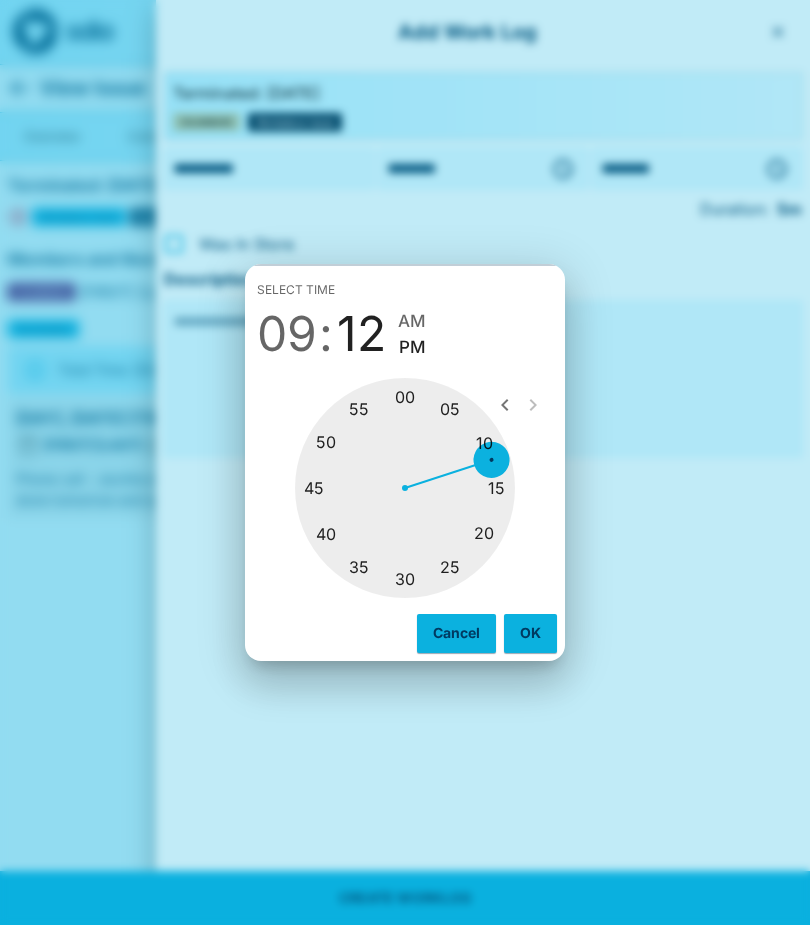 click at bounding box center (405, 488) 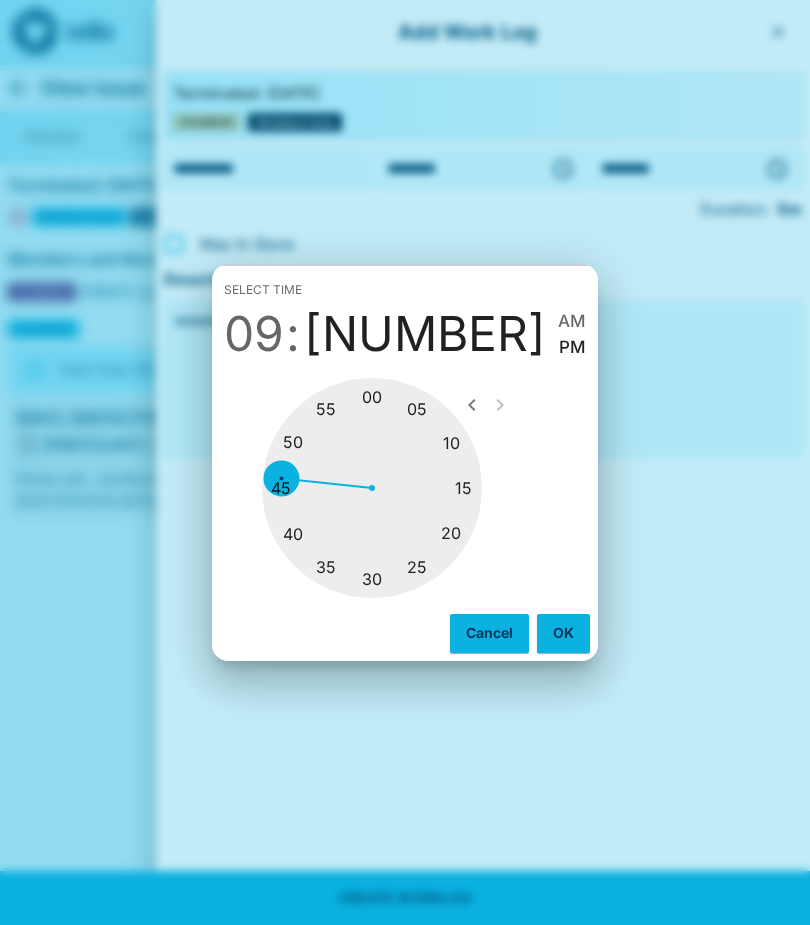 click on "AM" at bounding box center (572, 321) 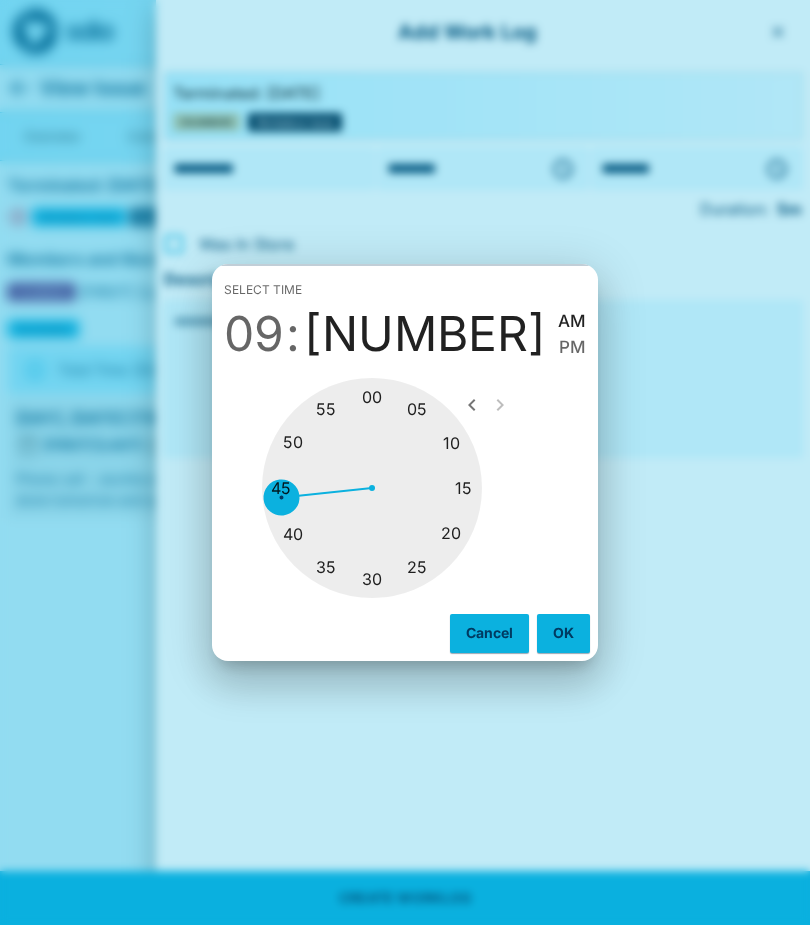 type on "********" 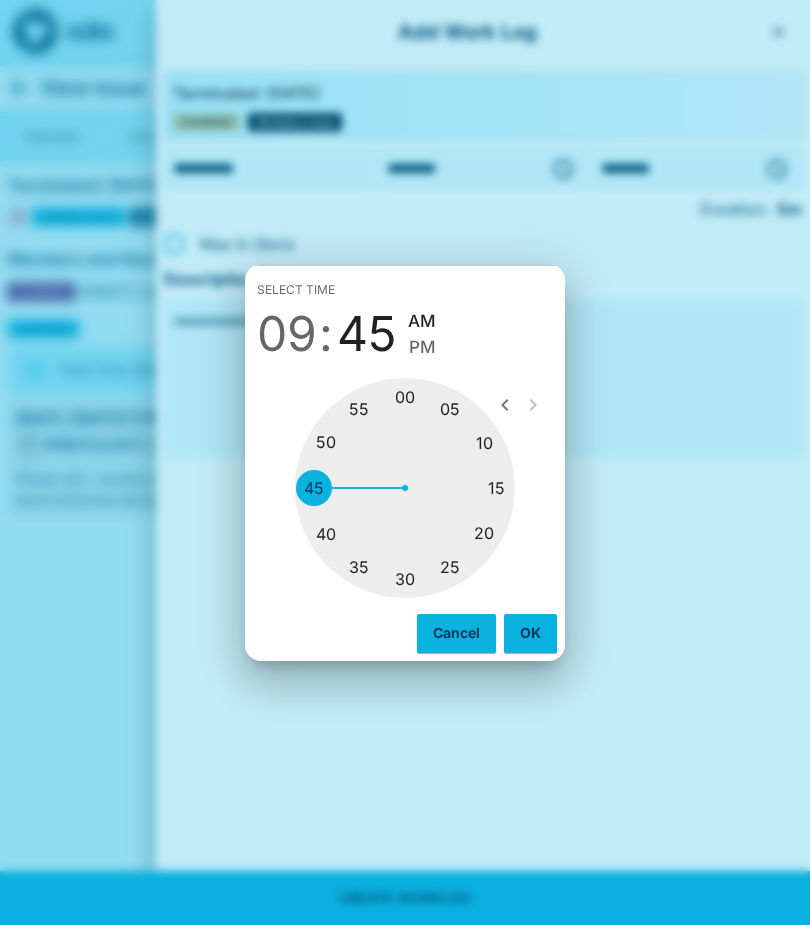 click on "OK" at bounding box center (530, 633) 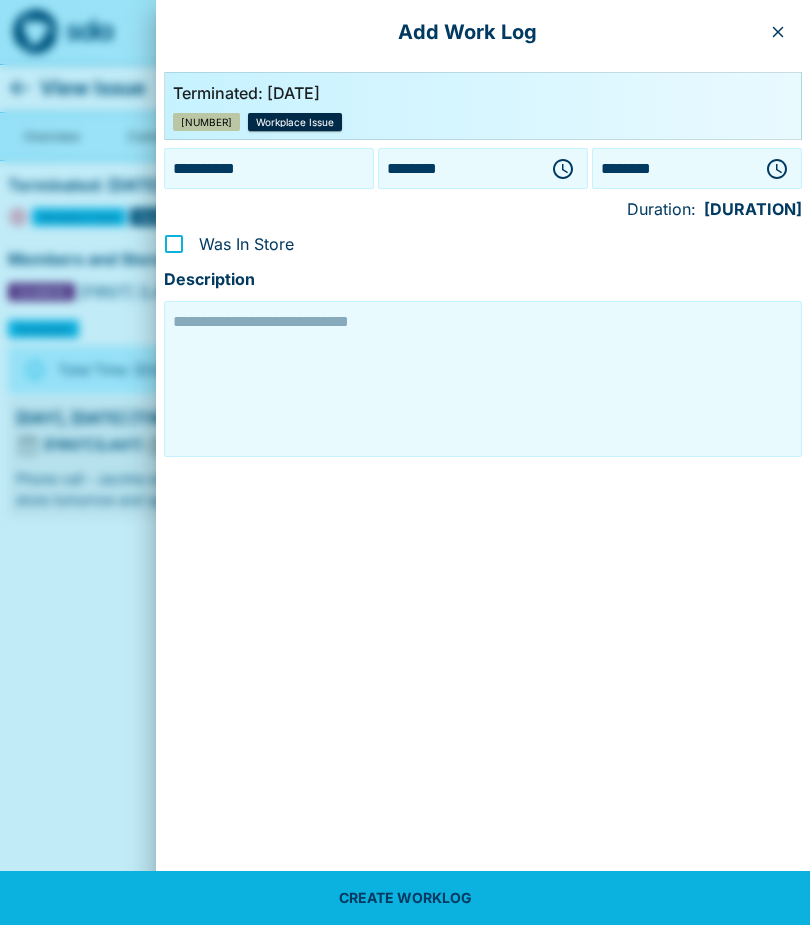 click at bounding box center (777, 169) 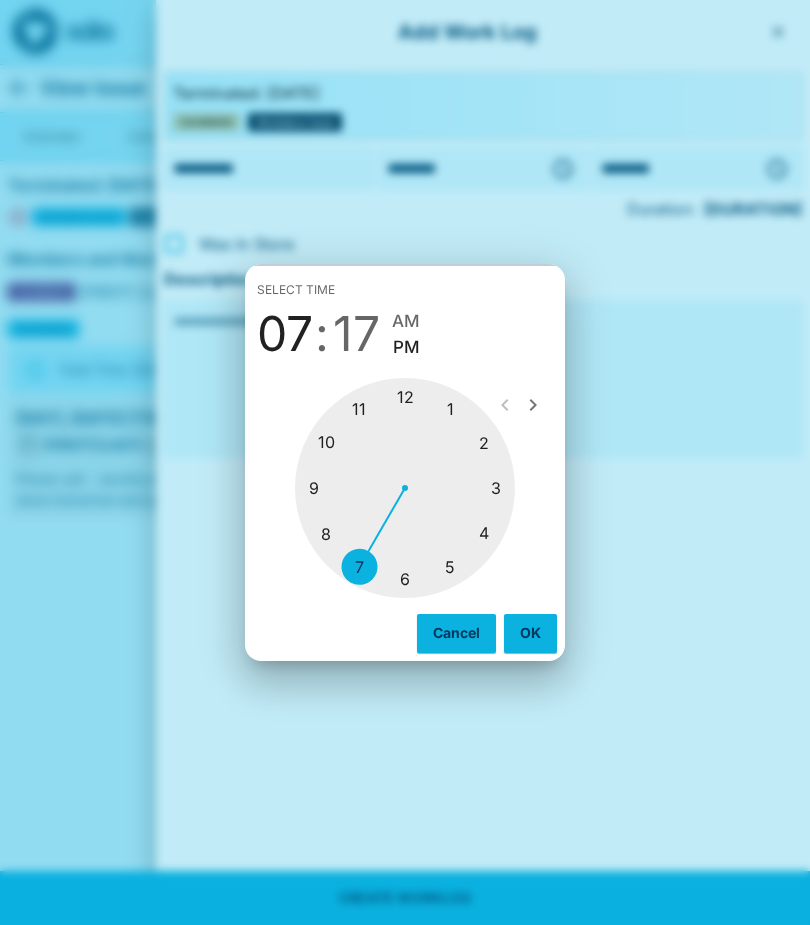 click at bounding box center [405, 488] 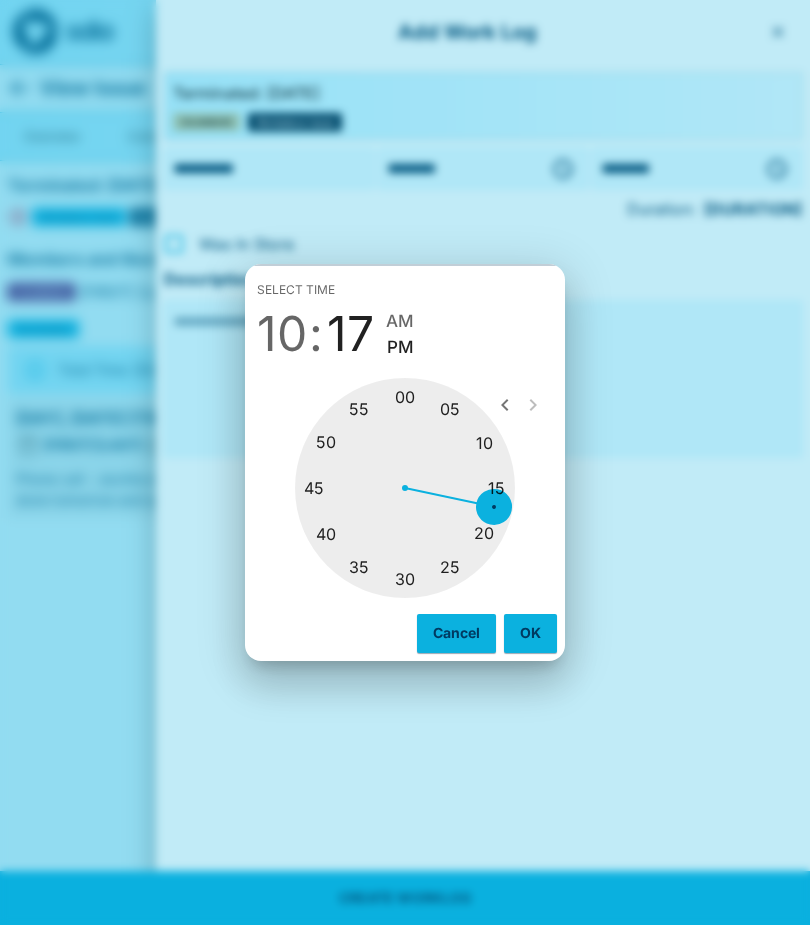 click on "05 10 15 20 25 30 35 40 45 50 55 00" at bounding box center [405, 488] 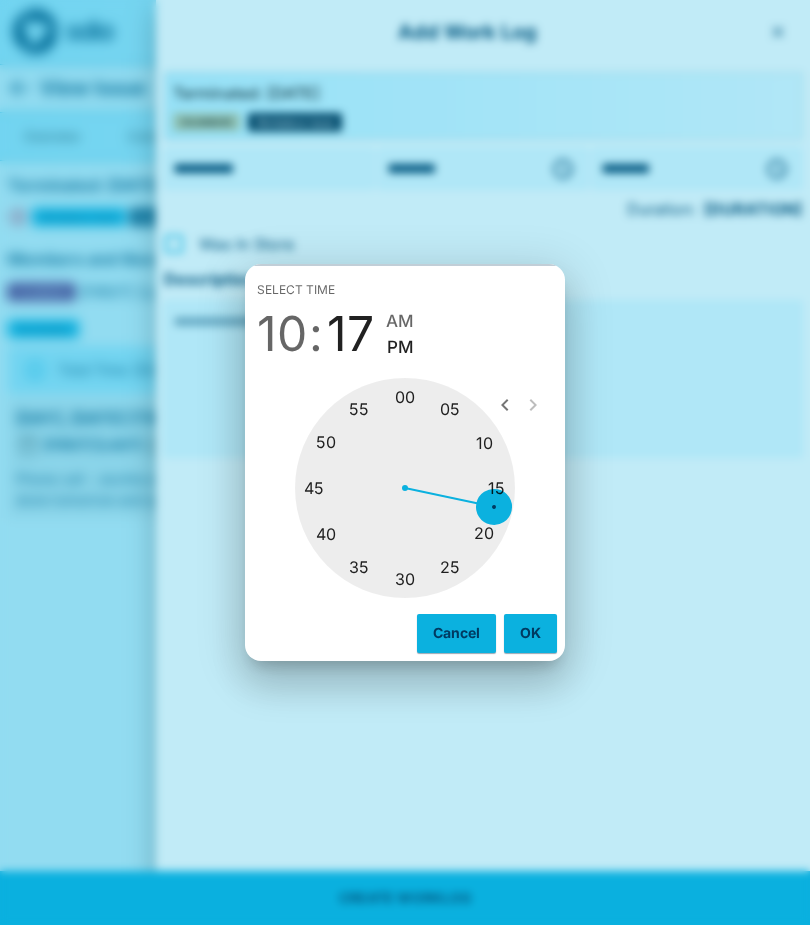click at bounding box center (405, 488) 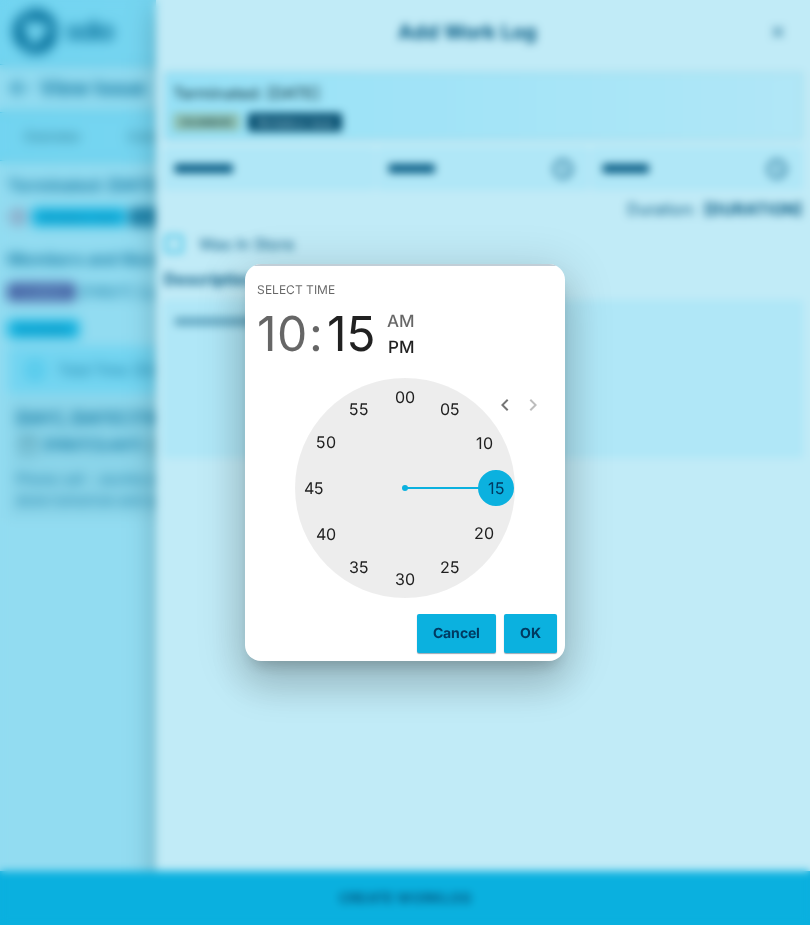click on "OK" at bounding box center (530, 633) 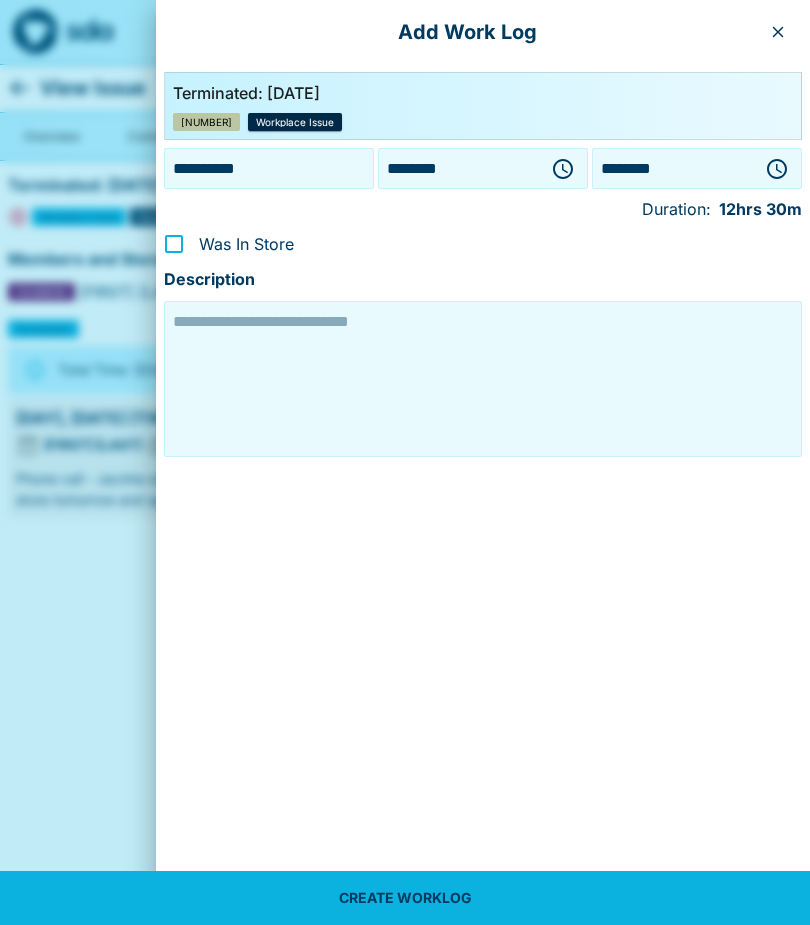 click 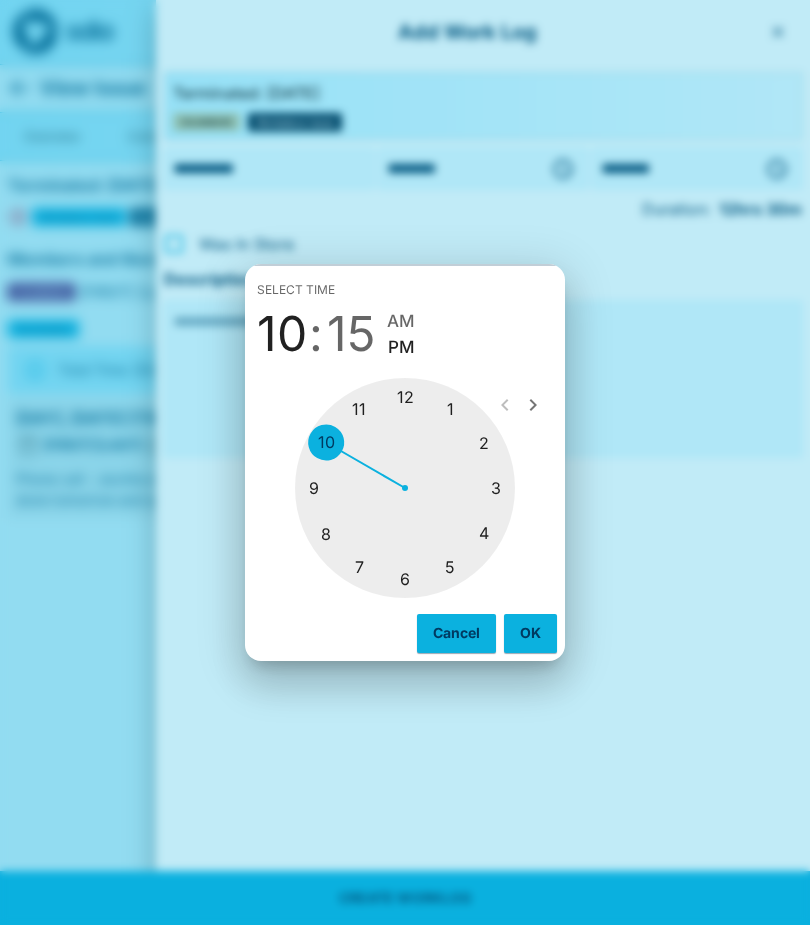 click on "10" at bounding box center [282, 334] 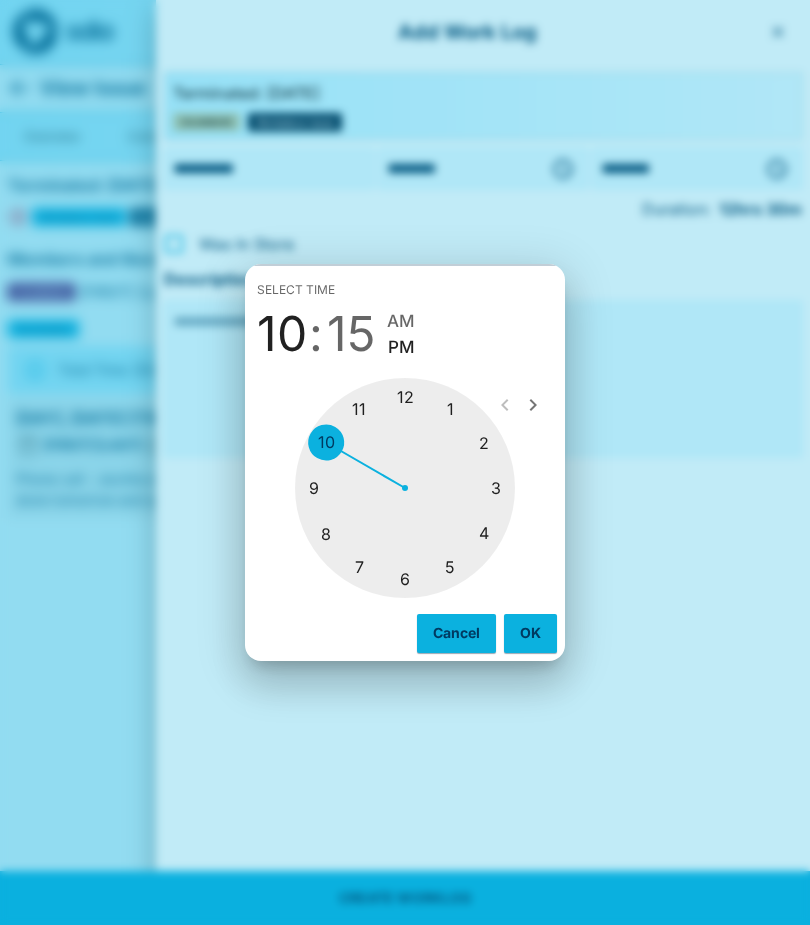 click on "AM" at bounding box center (401, 321) 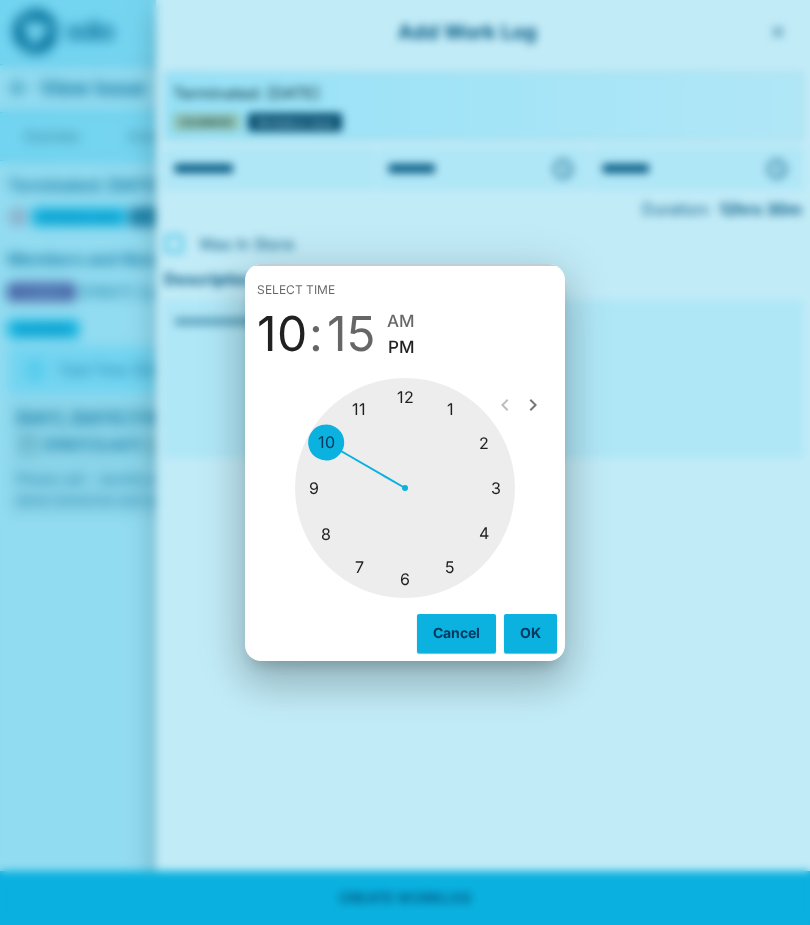 type on "********" 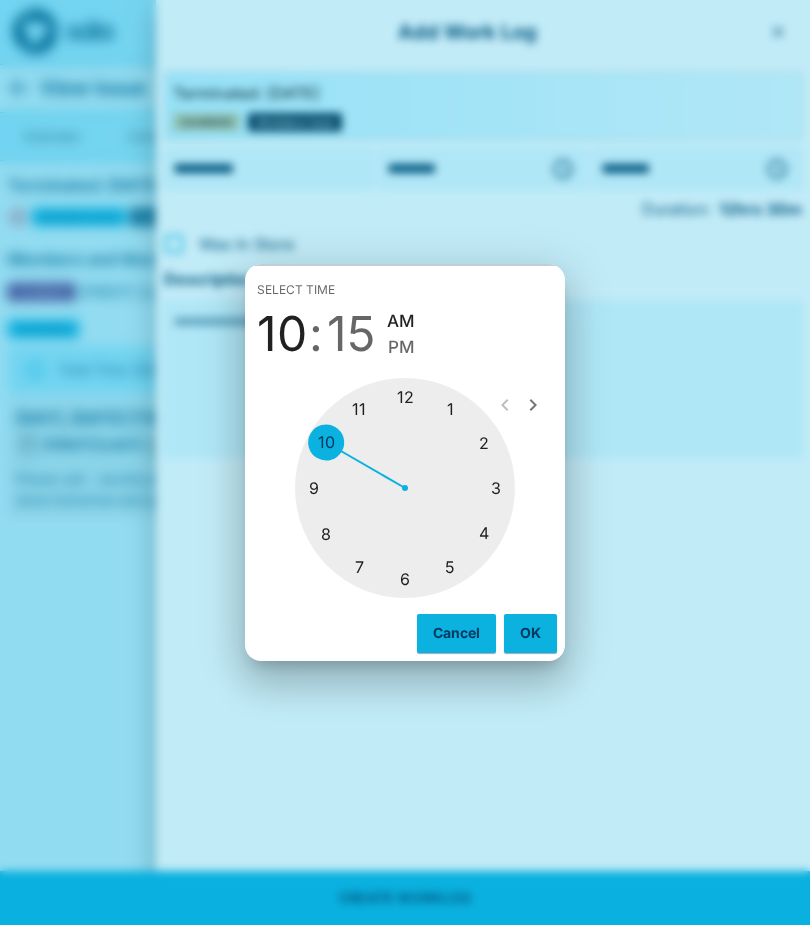 click on "OK" at bounding box center (530, 633) 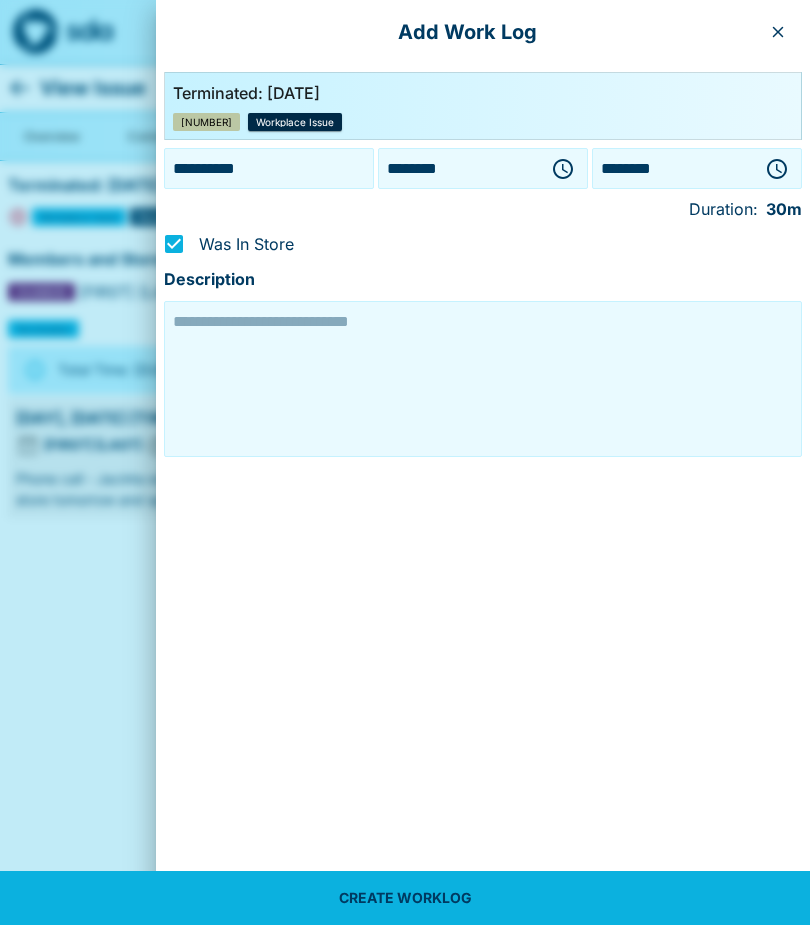 click at bounding box center [483, 379] 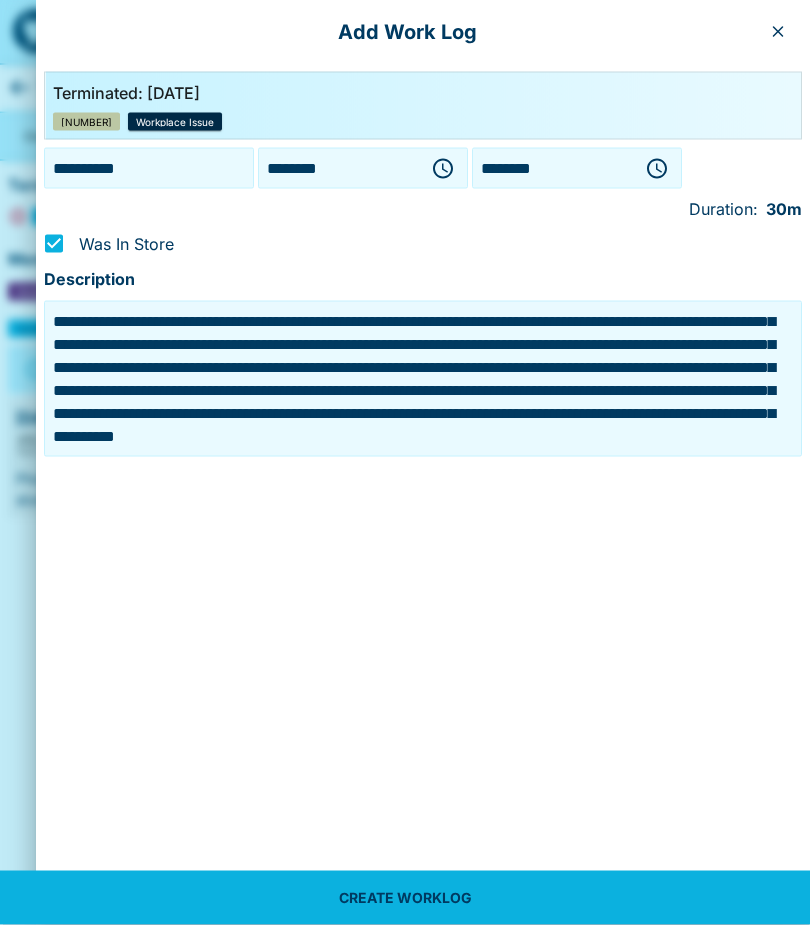 scroll, scrollTop: 46, scrollLeft: 0, axis: vertical 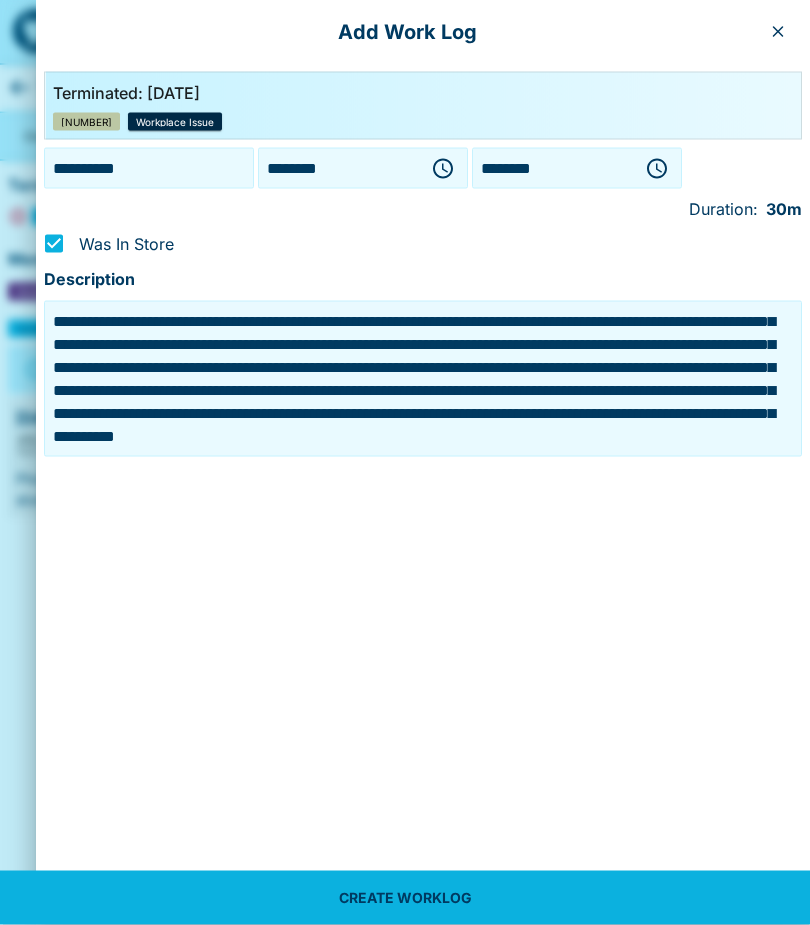 click on "**********" at bounding box center [423, 379] 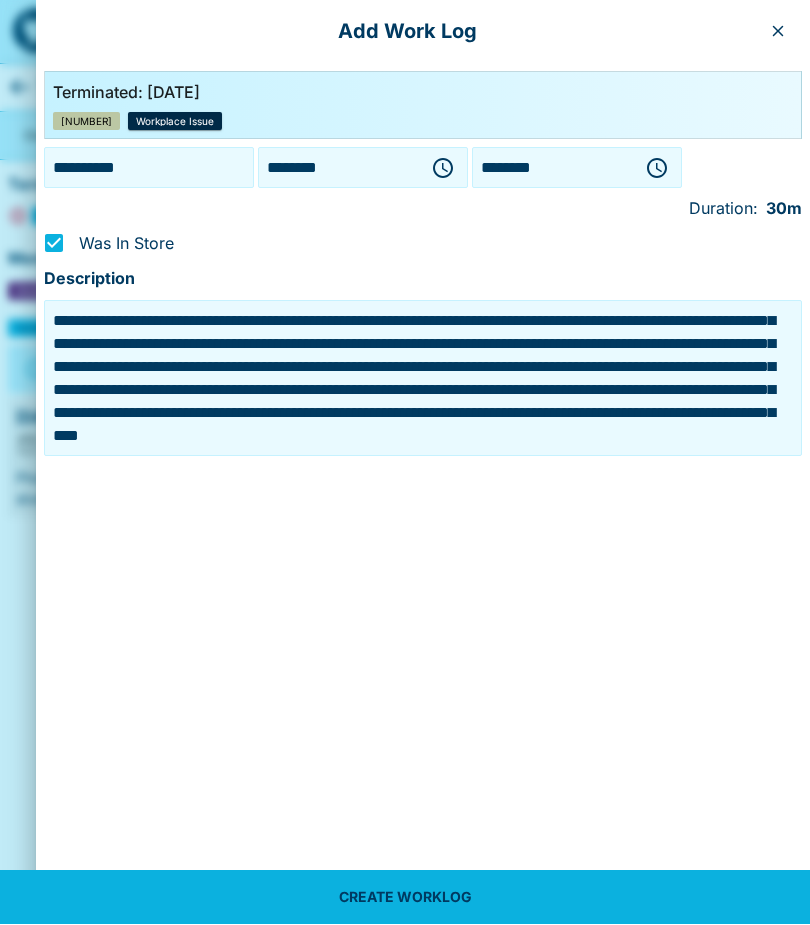 type on "**********" 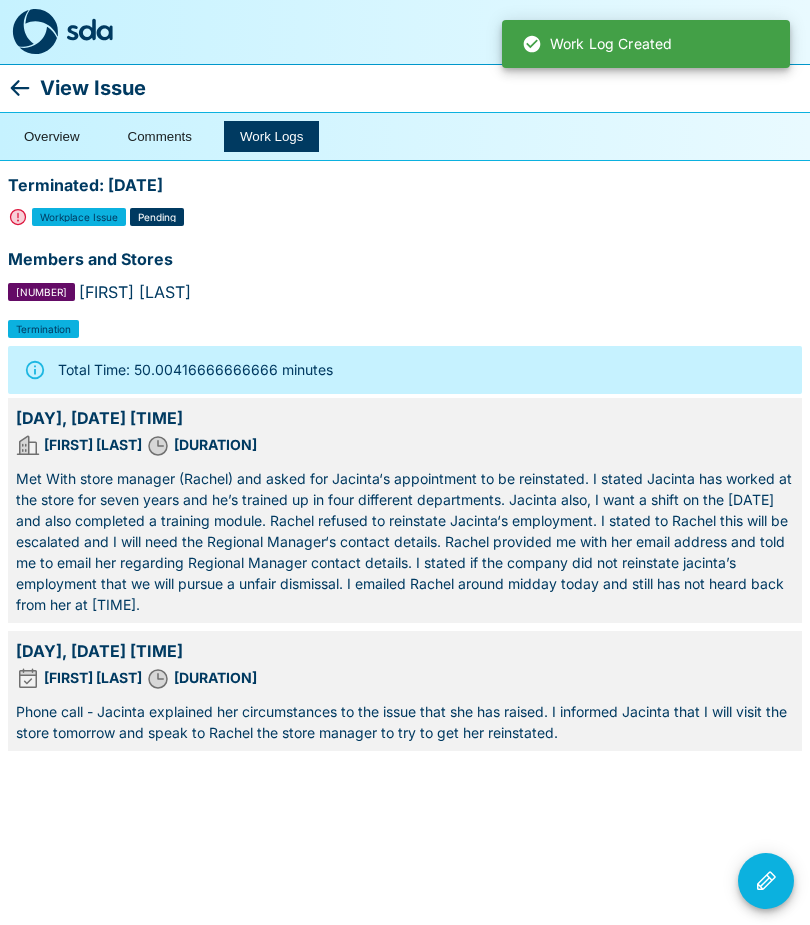 click 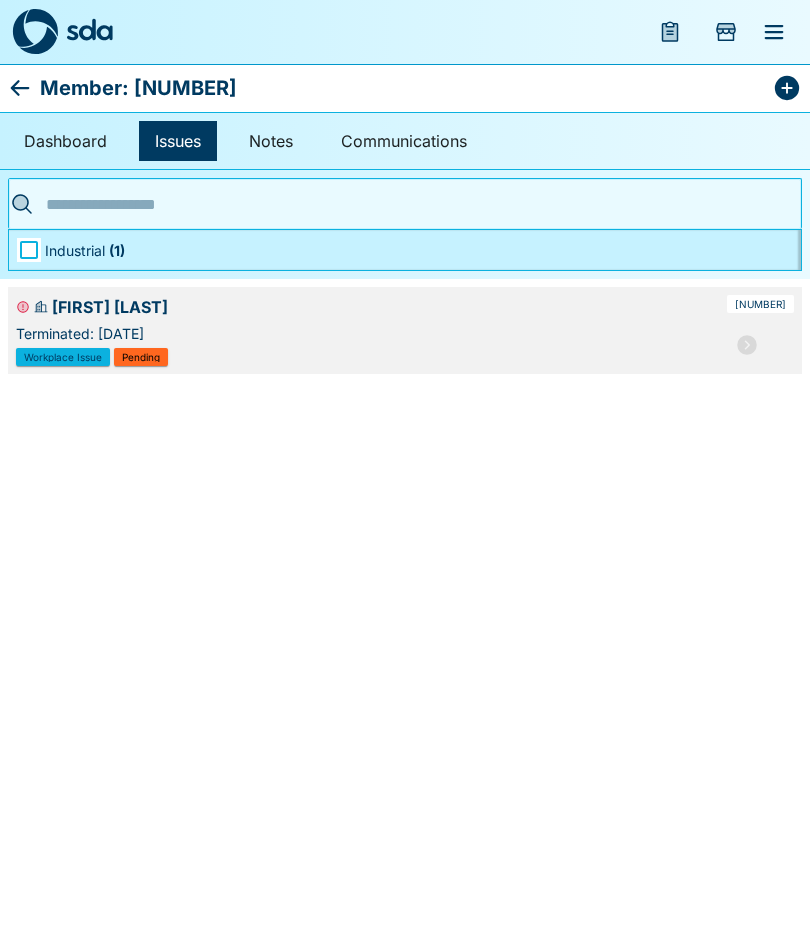 click 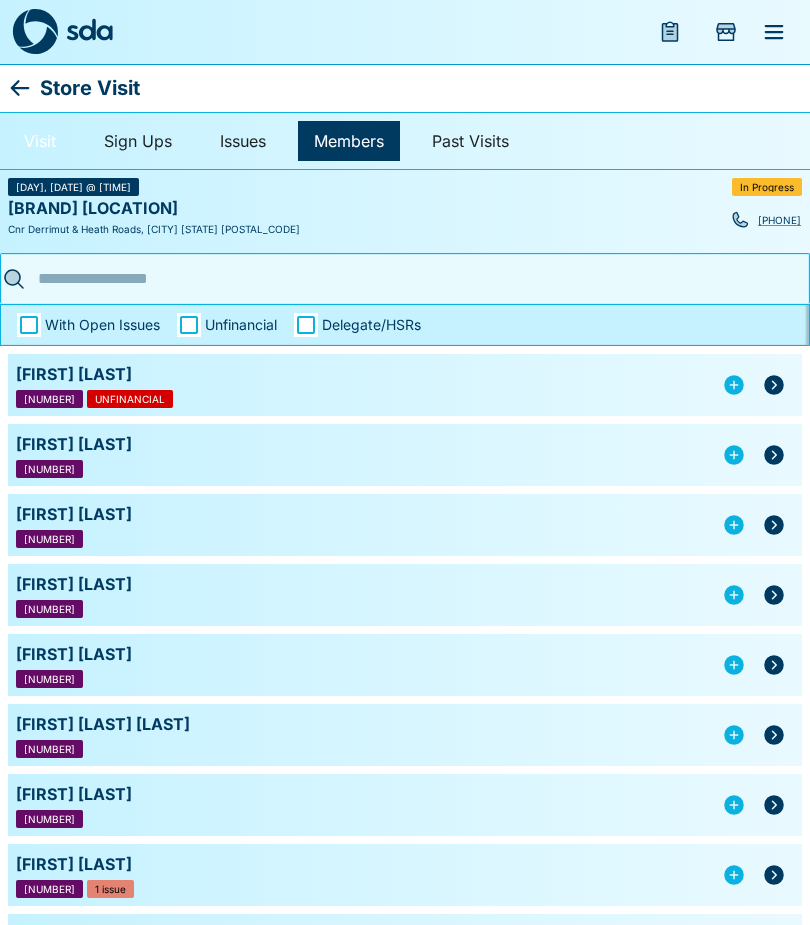 click on "Visit" at bounding box center [40, 141] 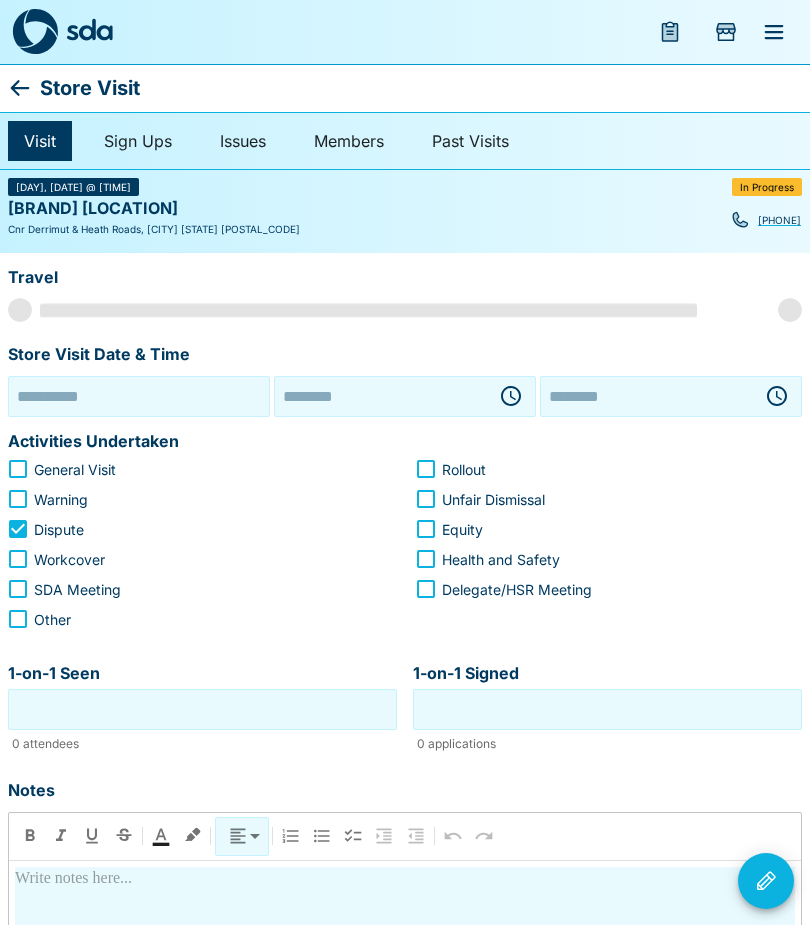 type on "**********" 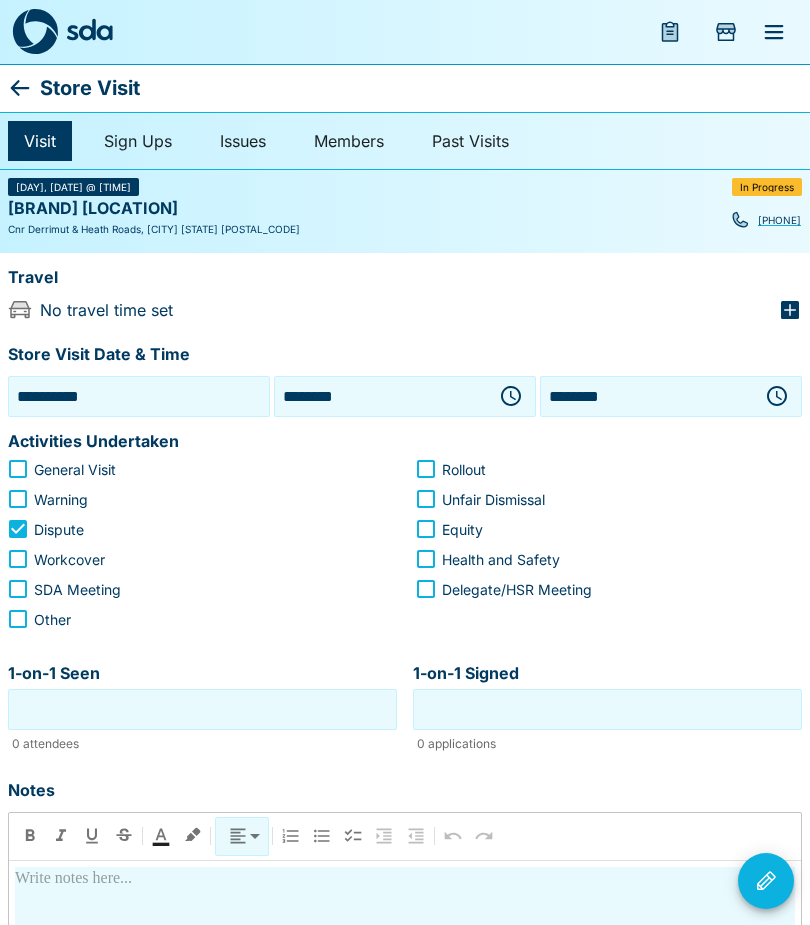 click 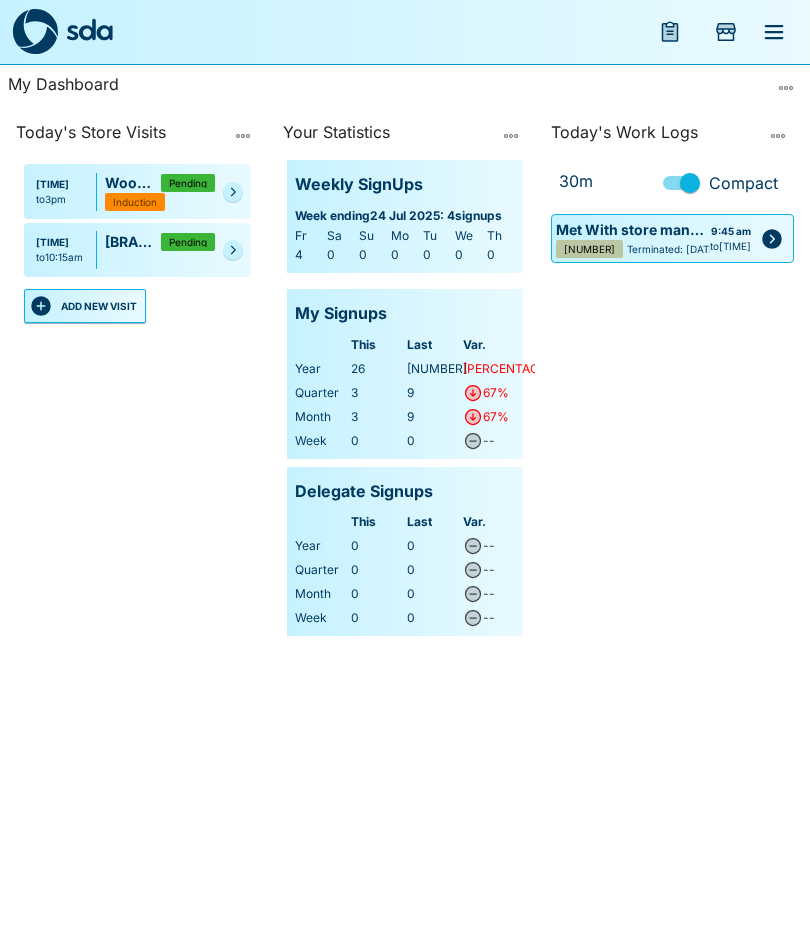 click at bounding box center (233, 250) 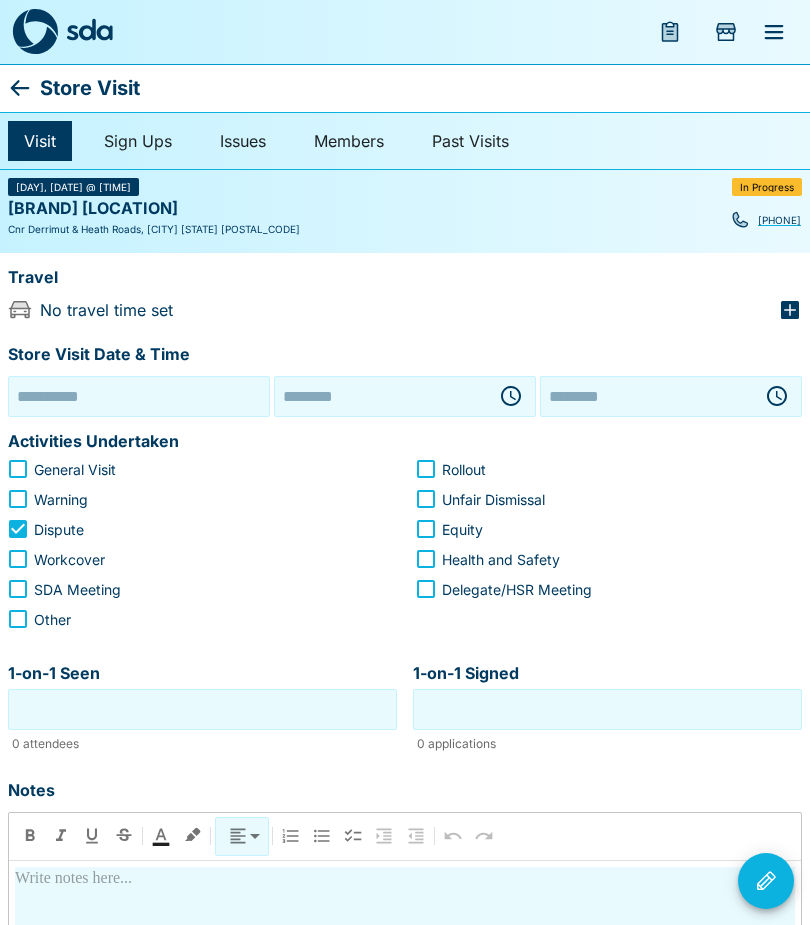 type on "**********" 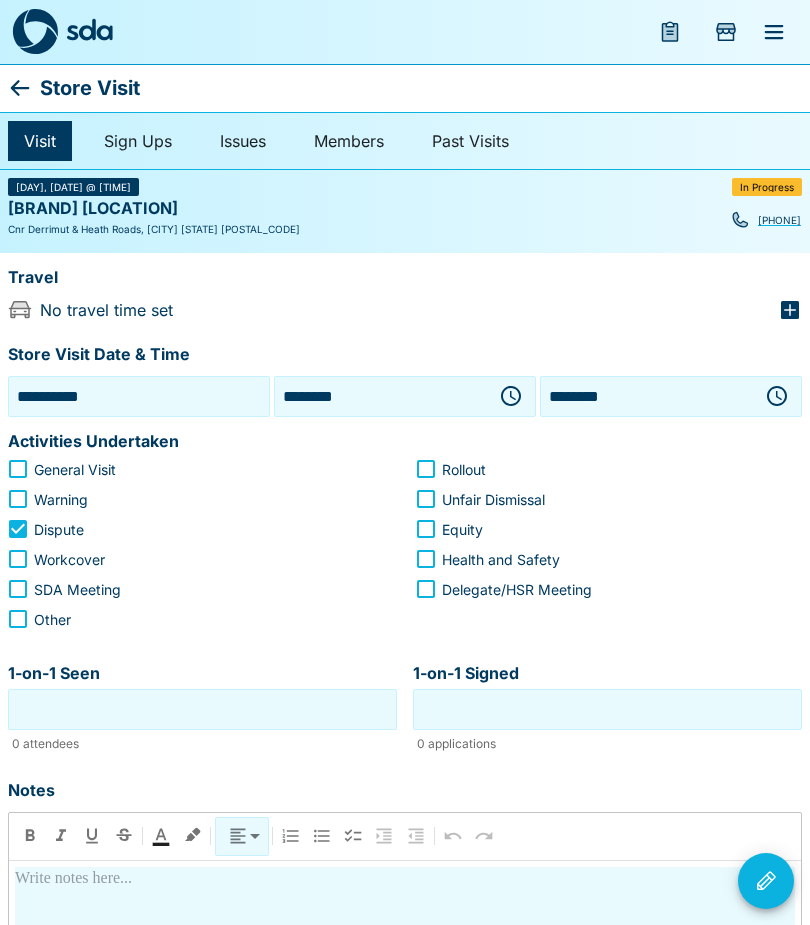 click on "1-on-1 Seen" at bounding box center (202, 709) 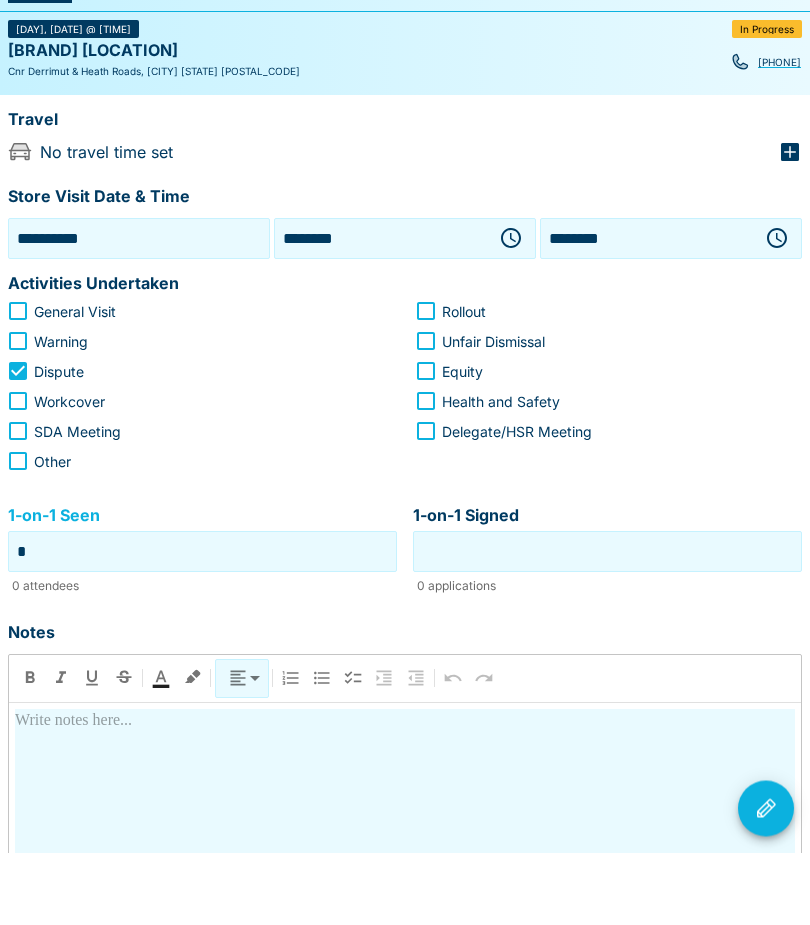 scroll, scrollTop: 4, scrollLeft: 0, axis: vertical 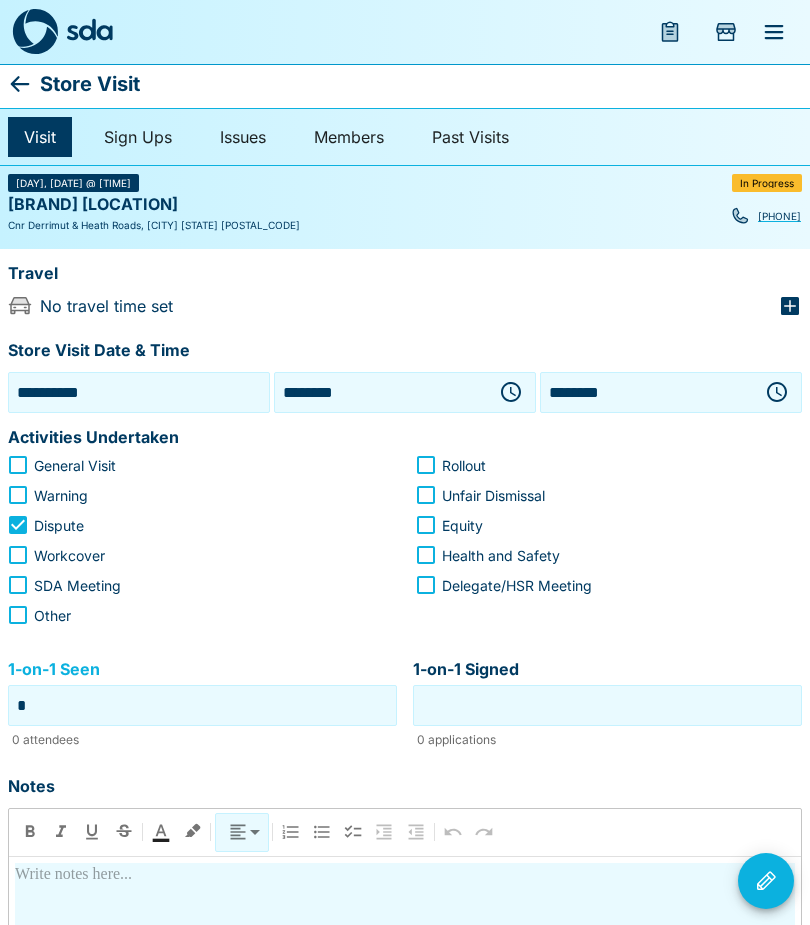 type on "*" 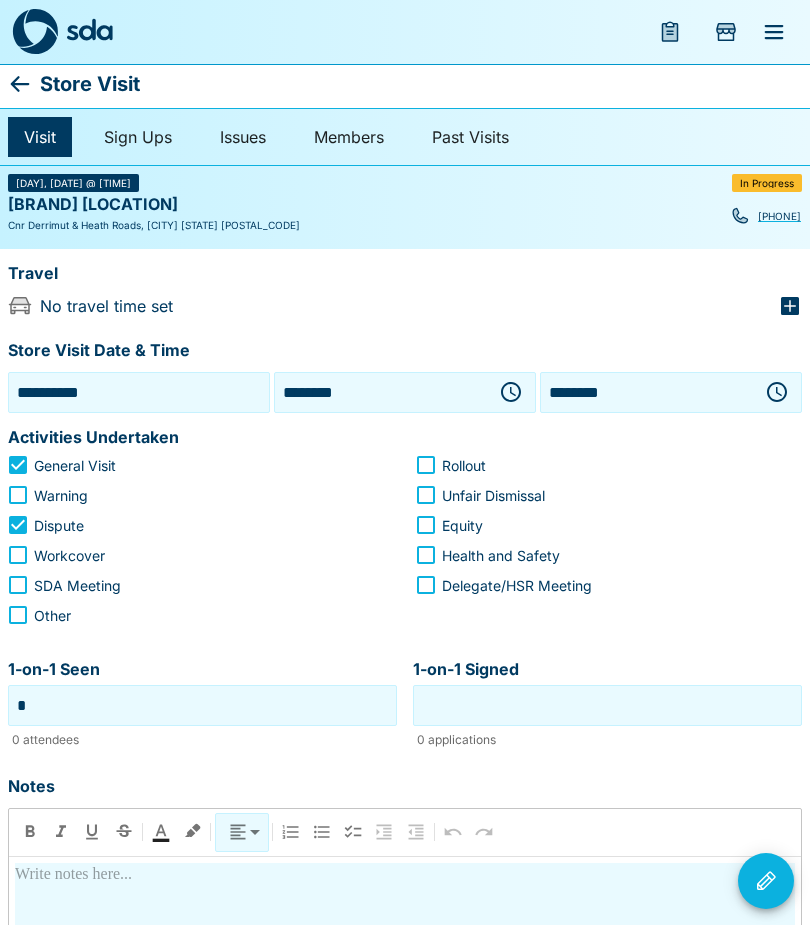 click at bounding box center [405, 1094] 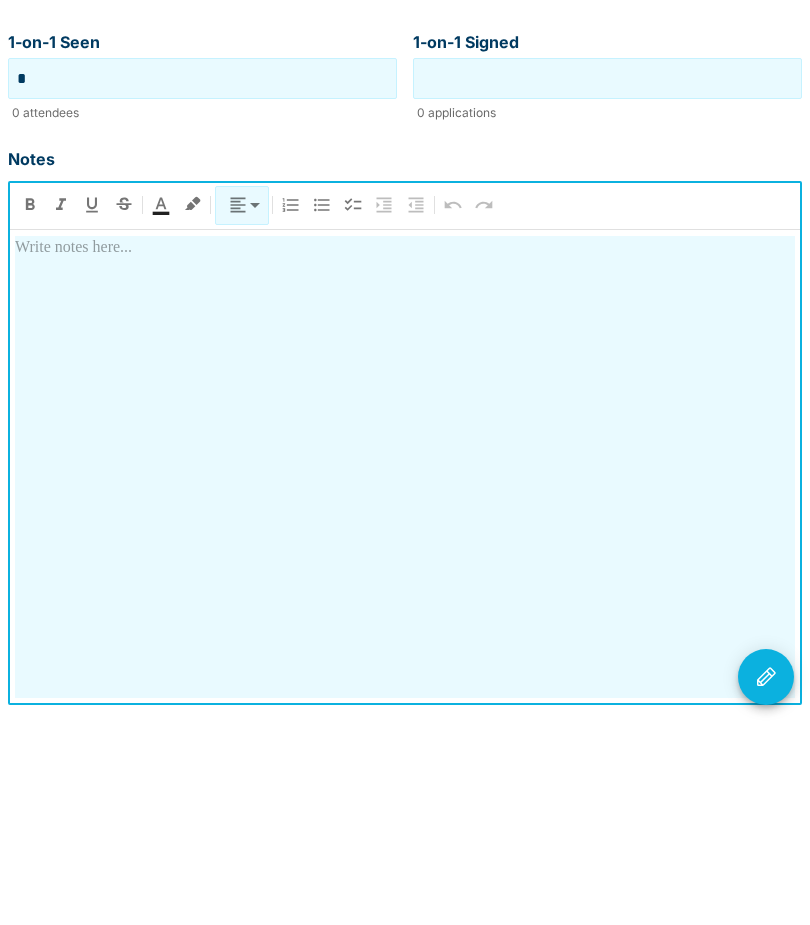 type 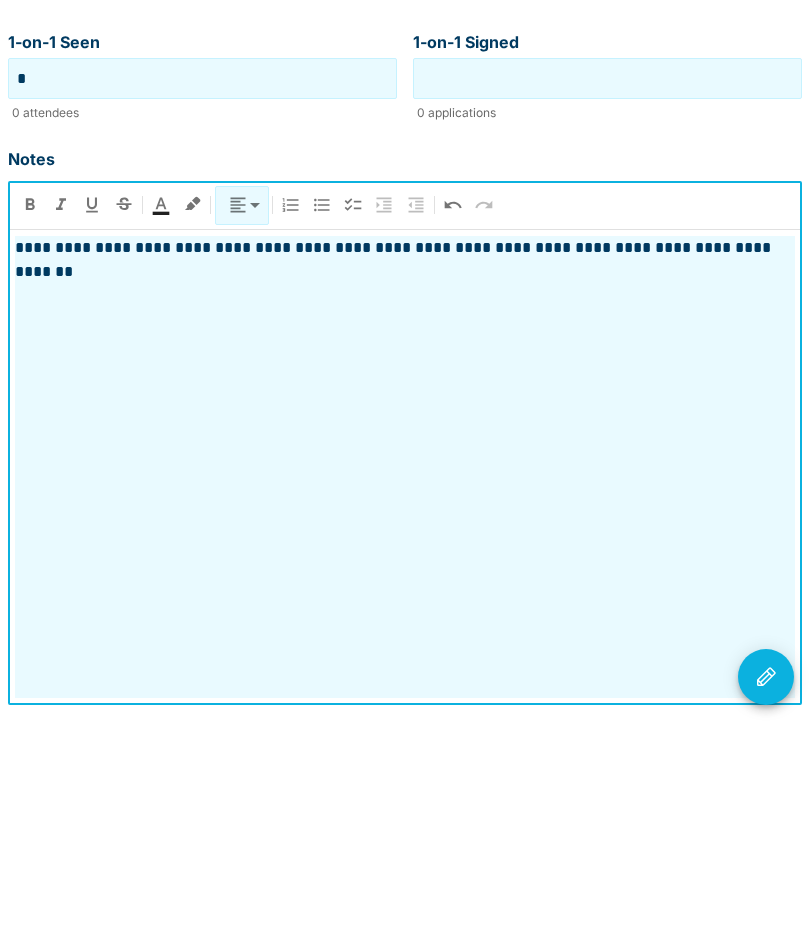click at bounding box center [766, 881] 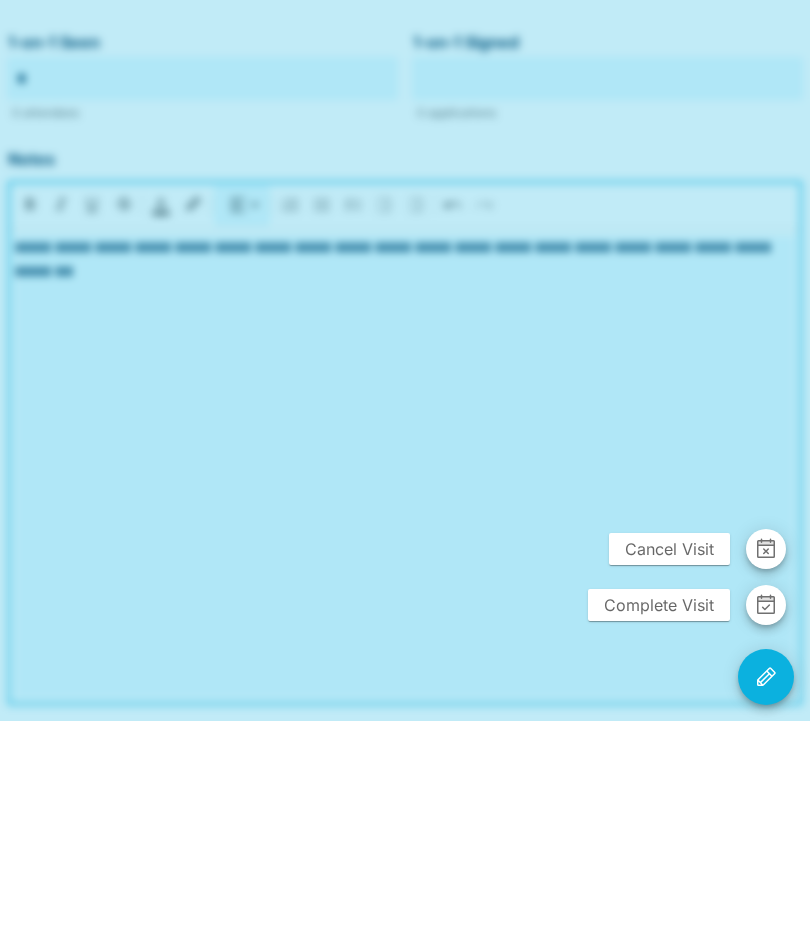 scroll, scrollTop: 365, scrollLeft: 0, axis: vertical 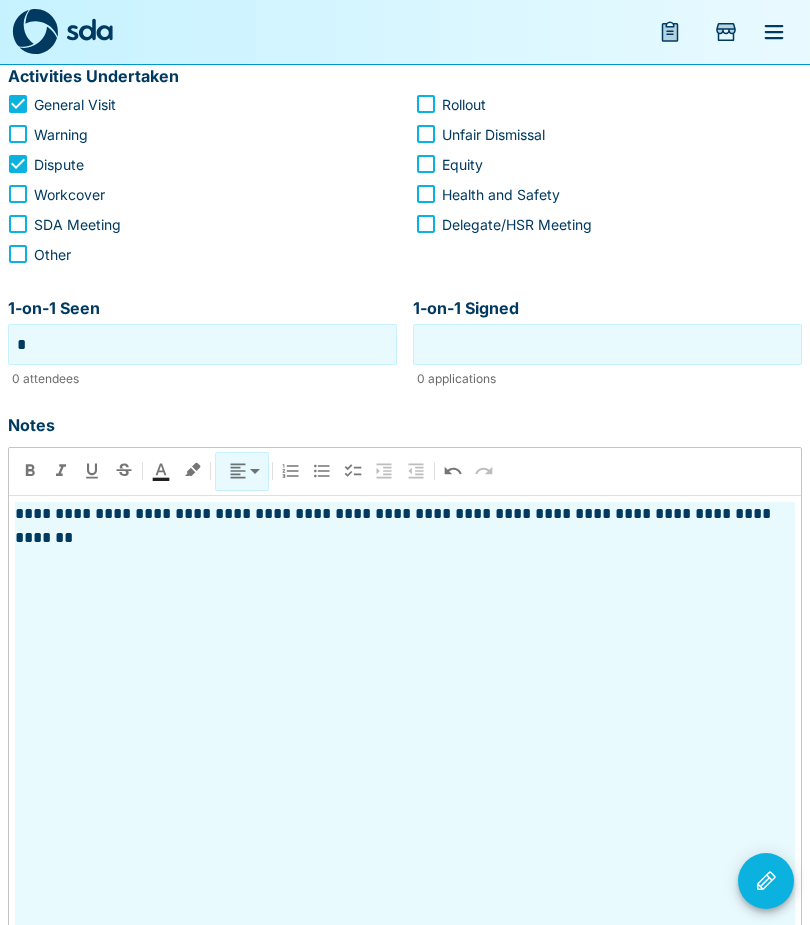 click at bounding box center [405, 462] 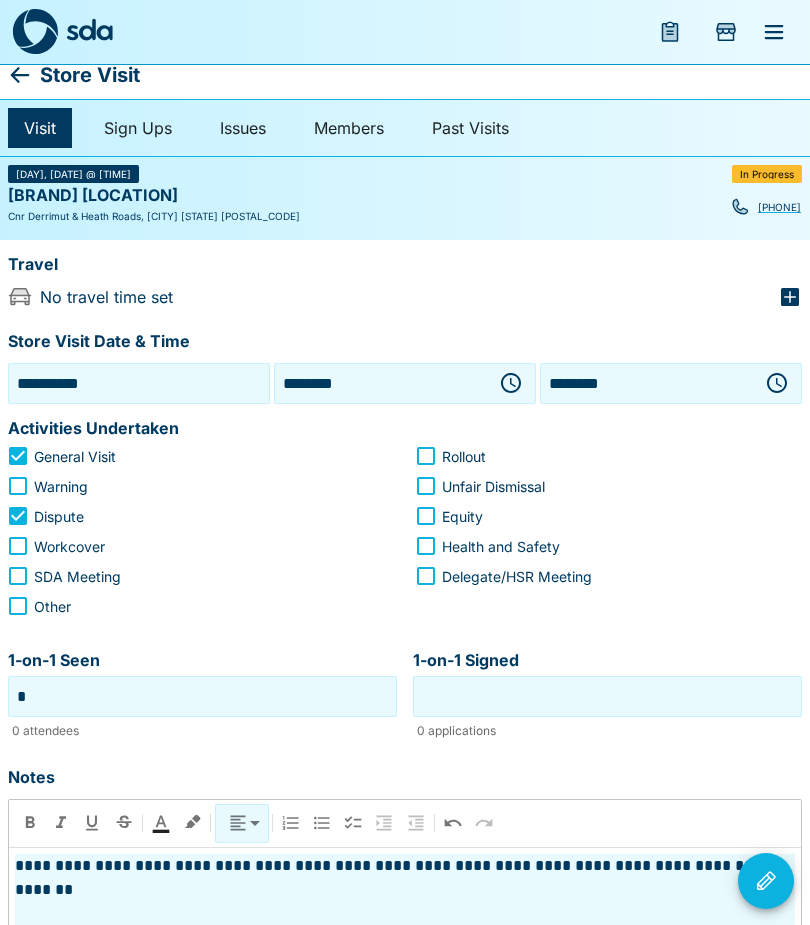scroll, scrollTop: 0, scrollLeft: 0, axis: both 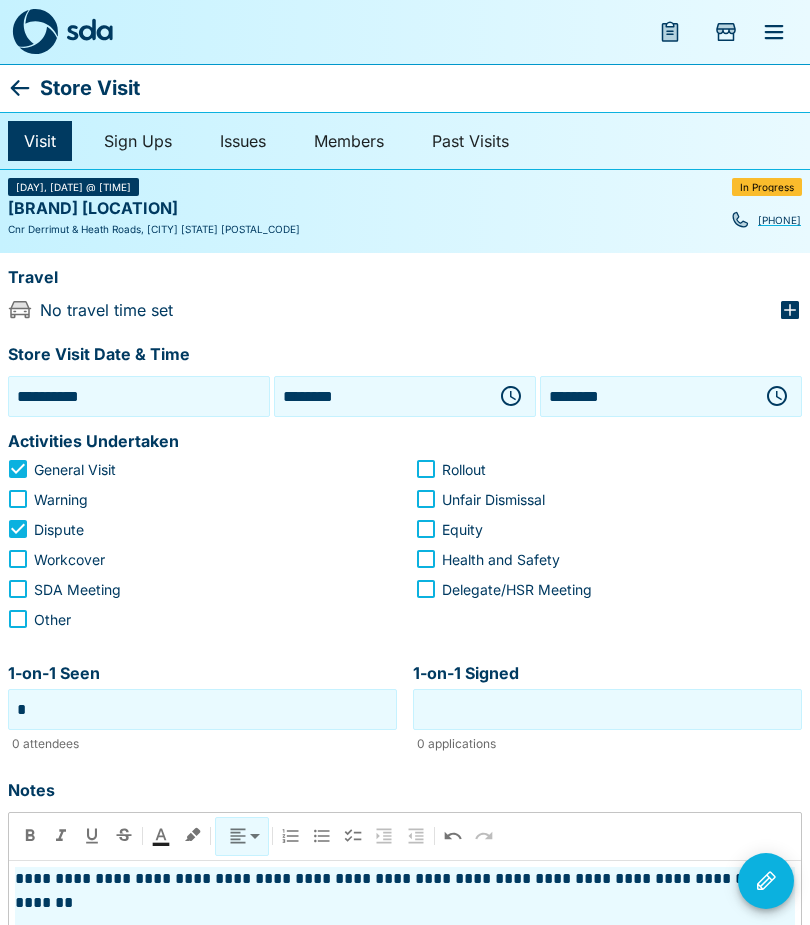 click at bounding box center [777, 396] 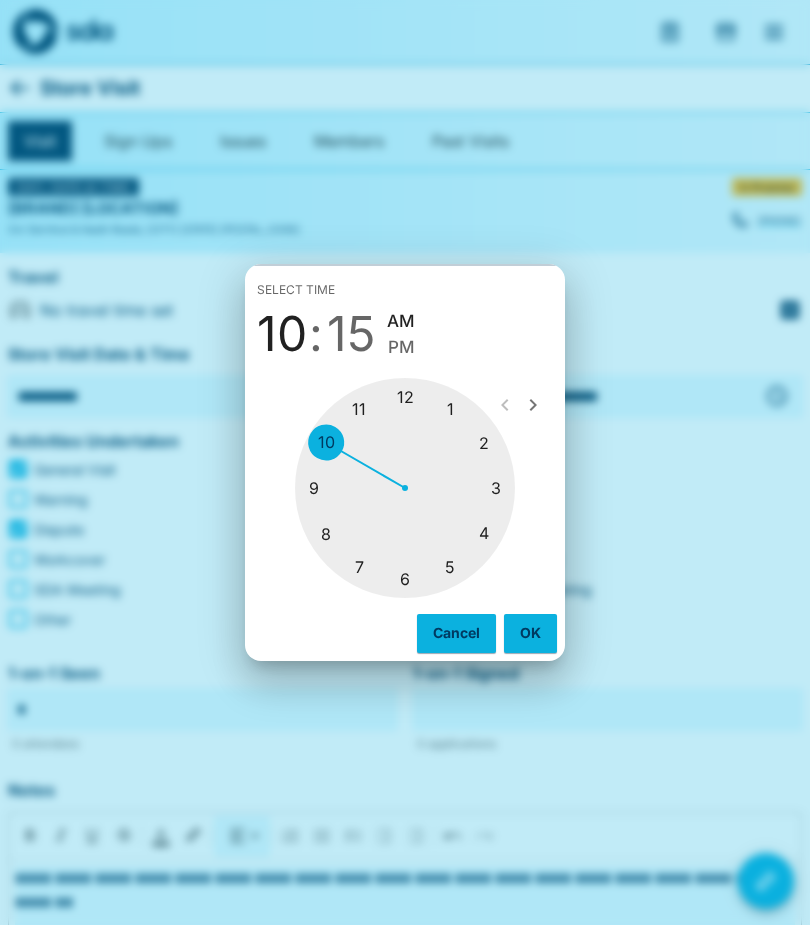 click at bounding box center [405, 488] 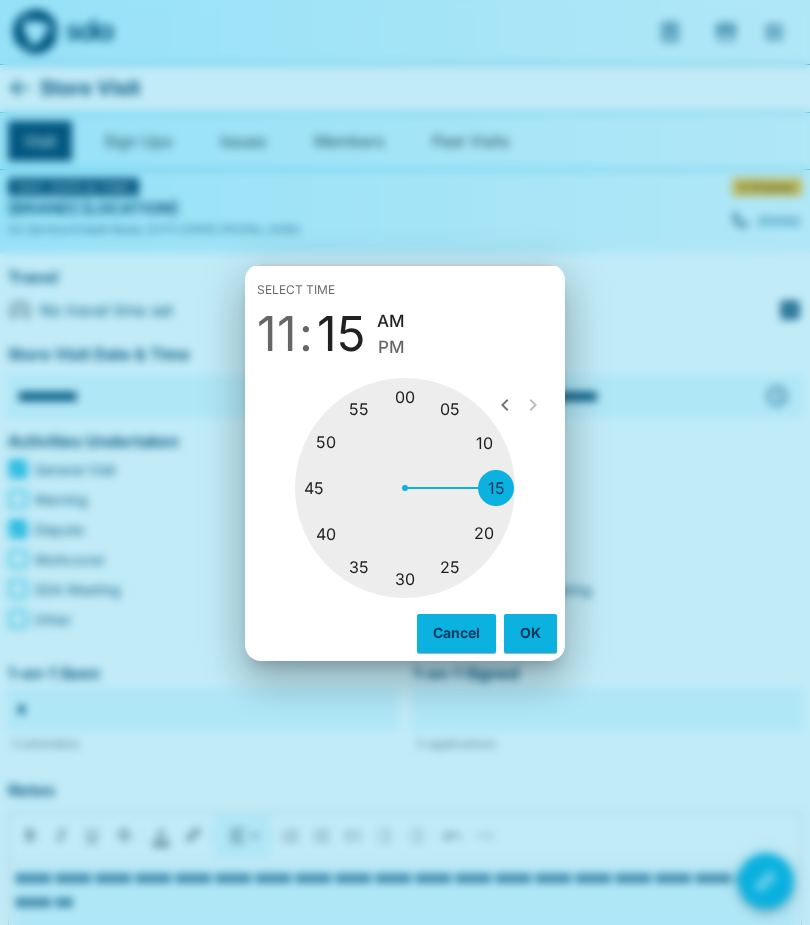 click at bounding box center [405, 488] 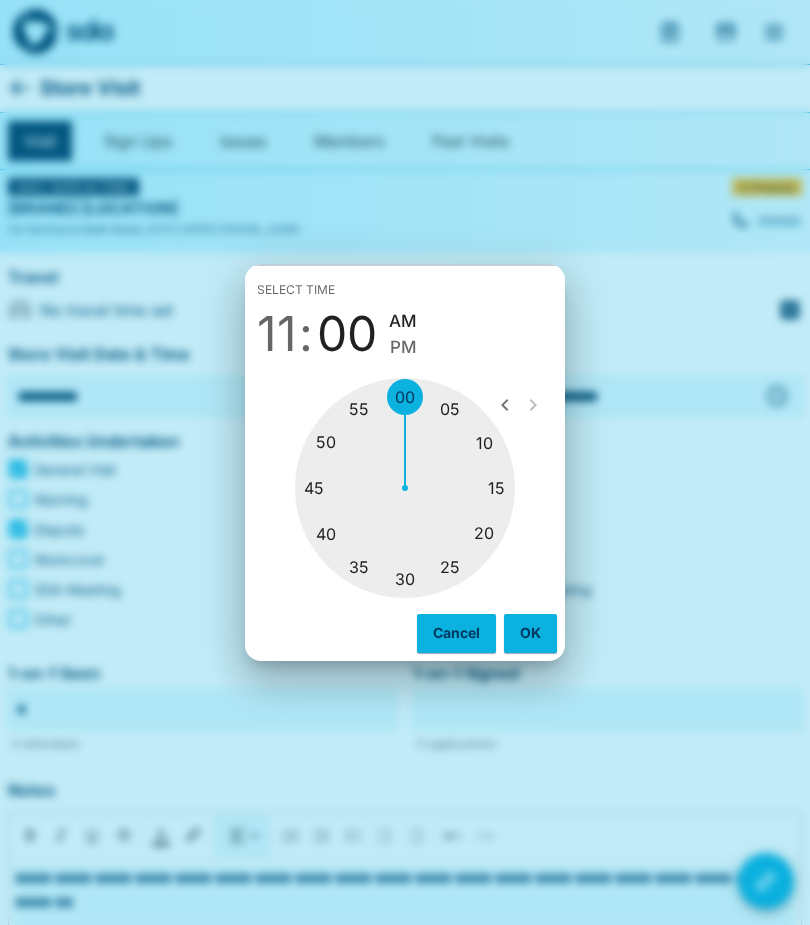 click on "OK" at bounding box center (530, 633) 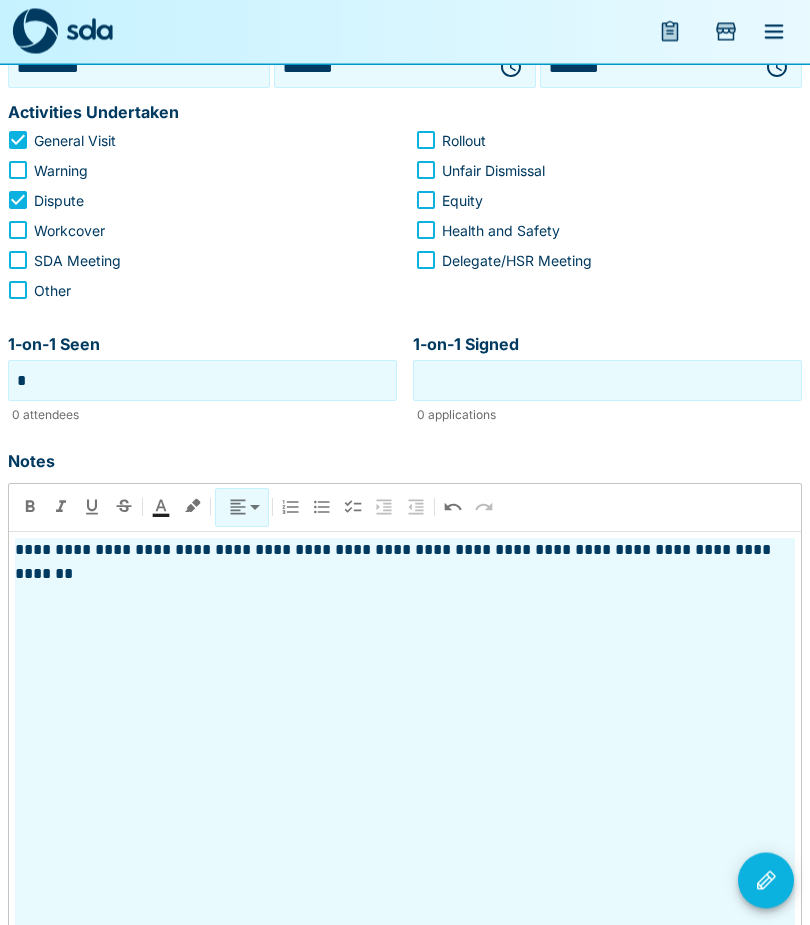 scroll, scrollTop: 365, scrollLeft: 0, axis: vertical 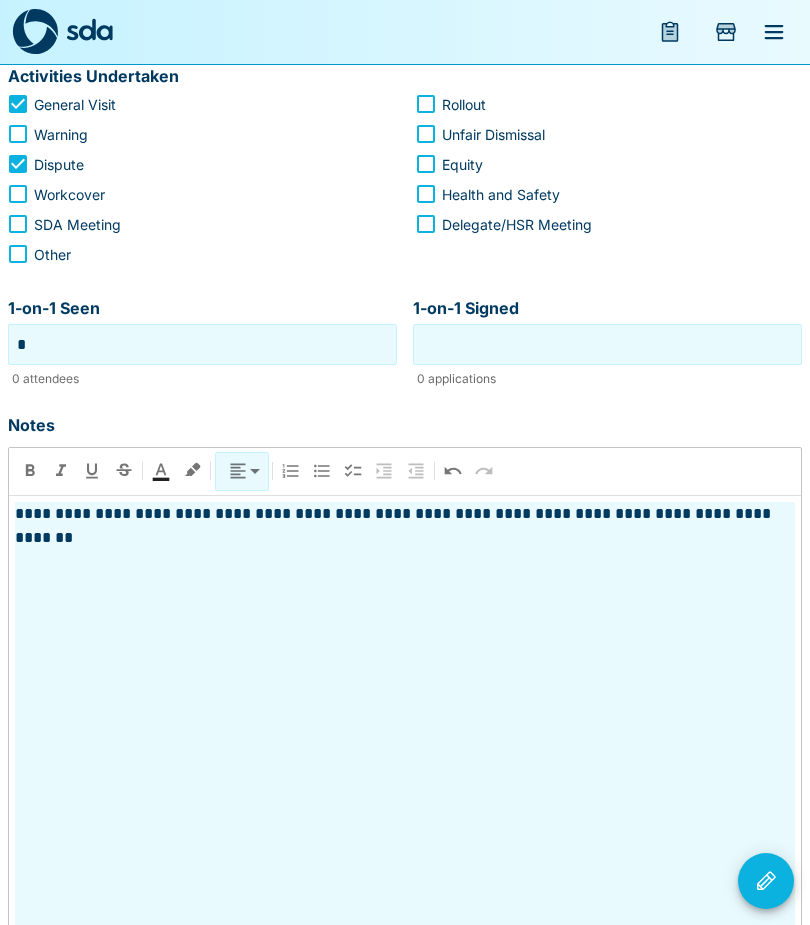 click 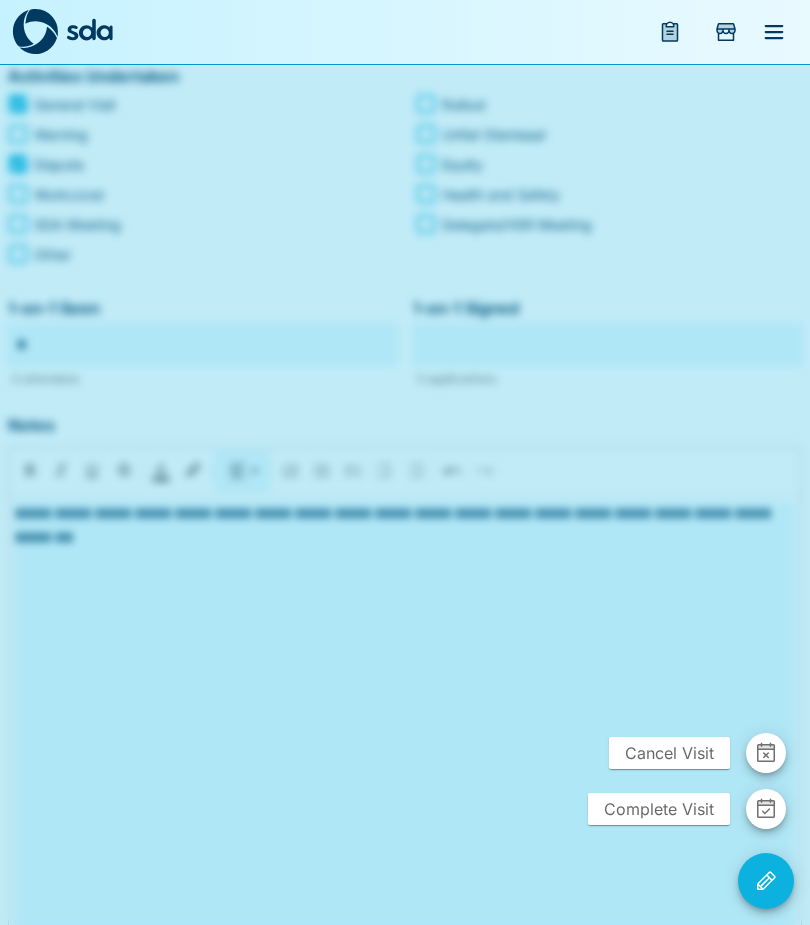 click on "Complete Visit" at bounding box center (659, 809) 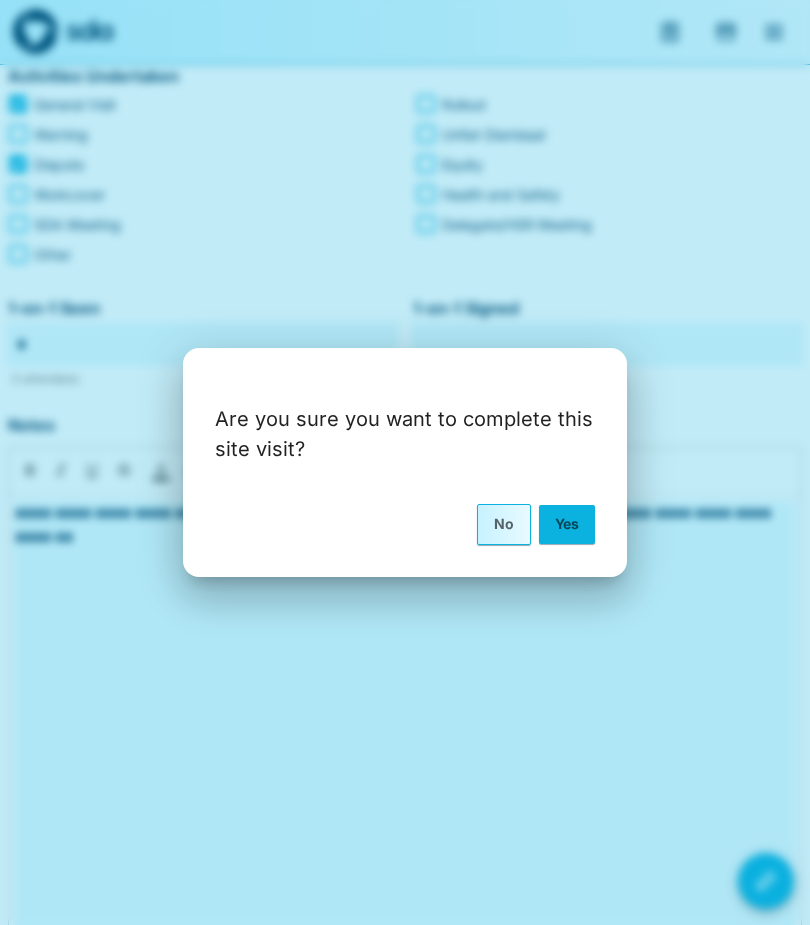 click on "Yes" at bounding box center (567, 524) 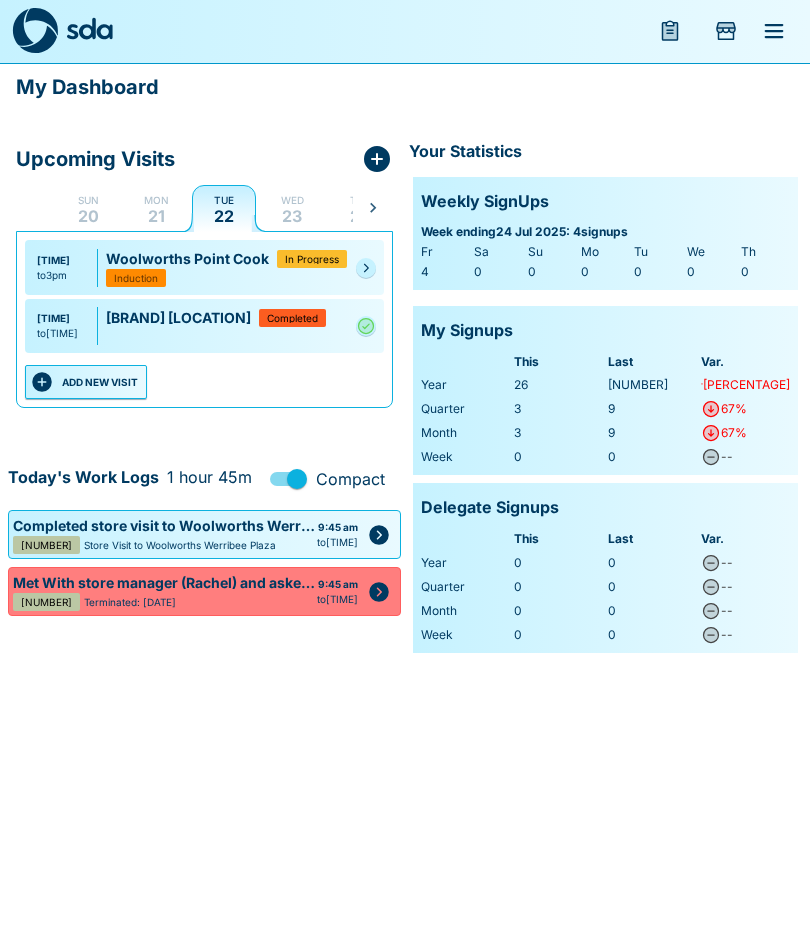 click on "ADD NEW VISIT" at bounding box center [86, 383] 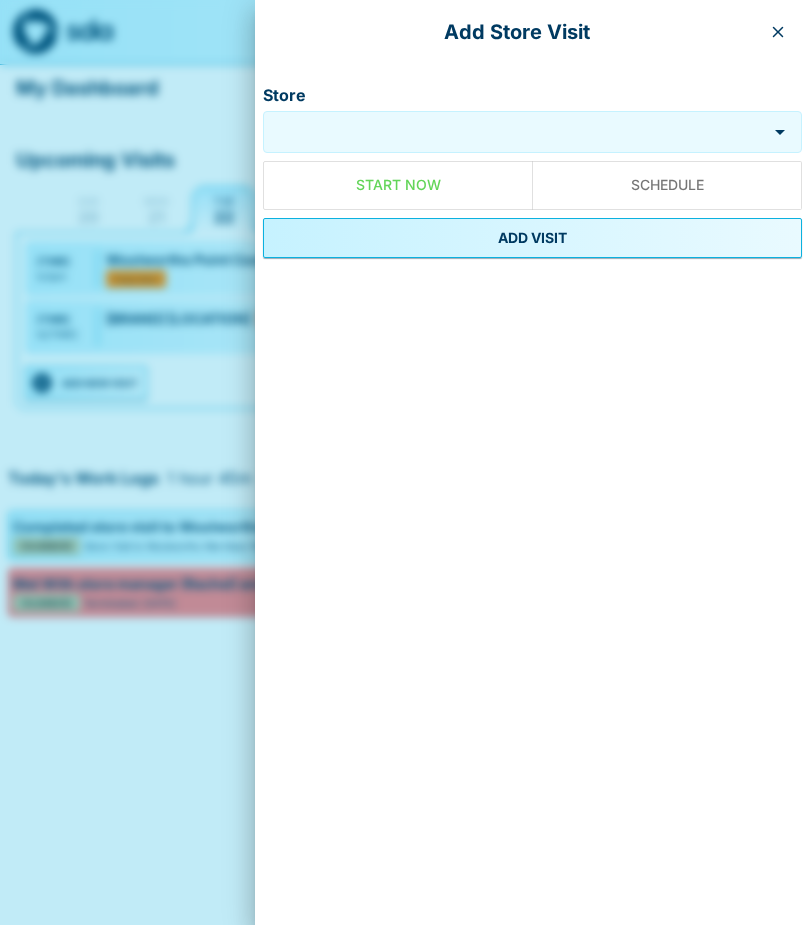 click on "Store" at bounding box center (532, 132) 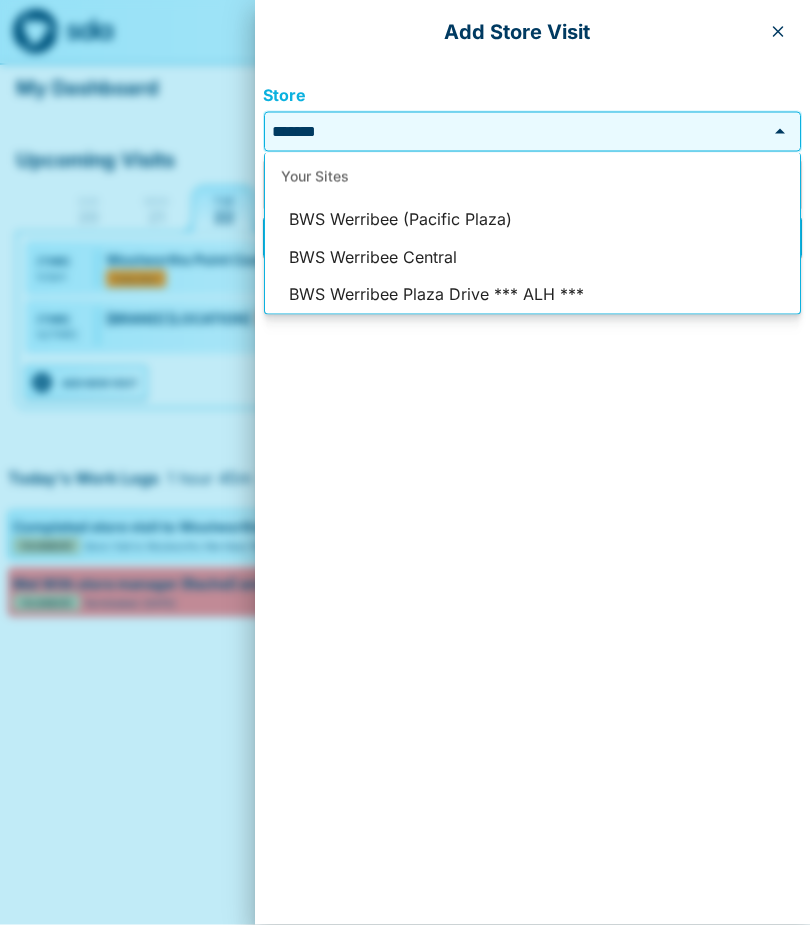 click on "BWS Werribee (Pacific Plaza)" at bounding box center (532, 220) 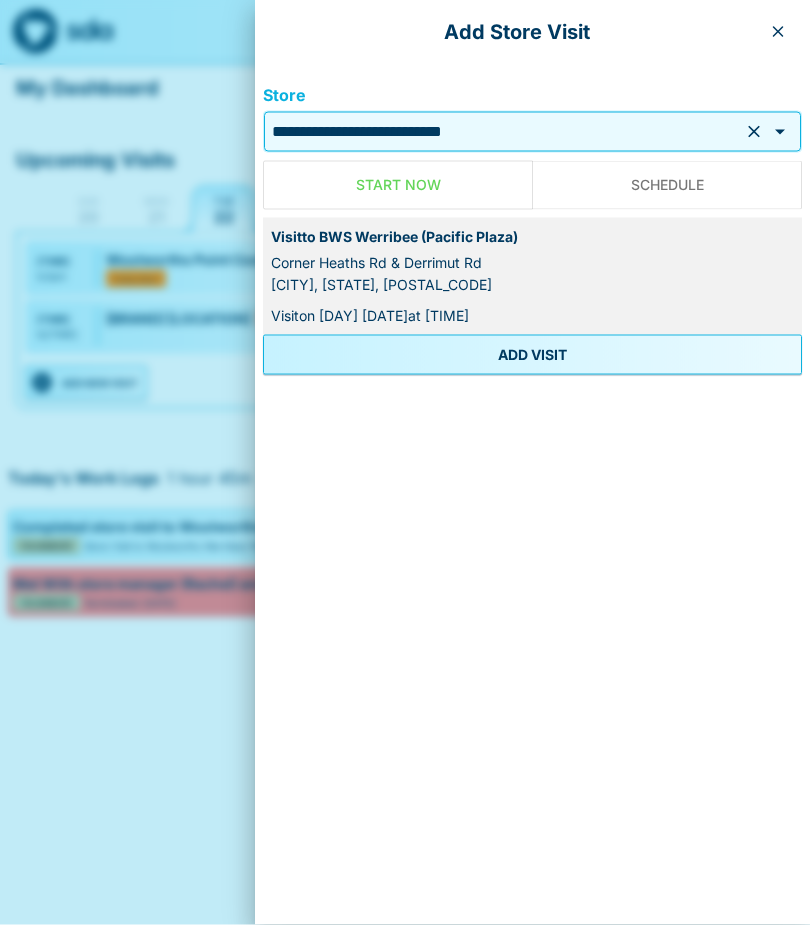 click on "ADD VISIT" at bounding box center (532, 355) 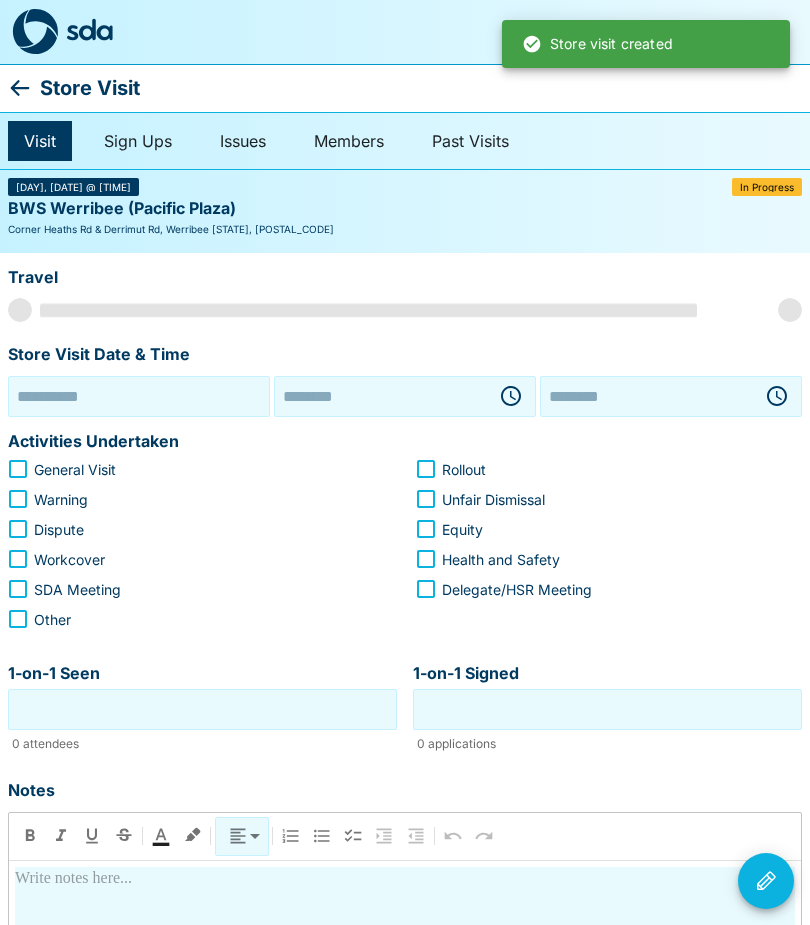type on "**********" 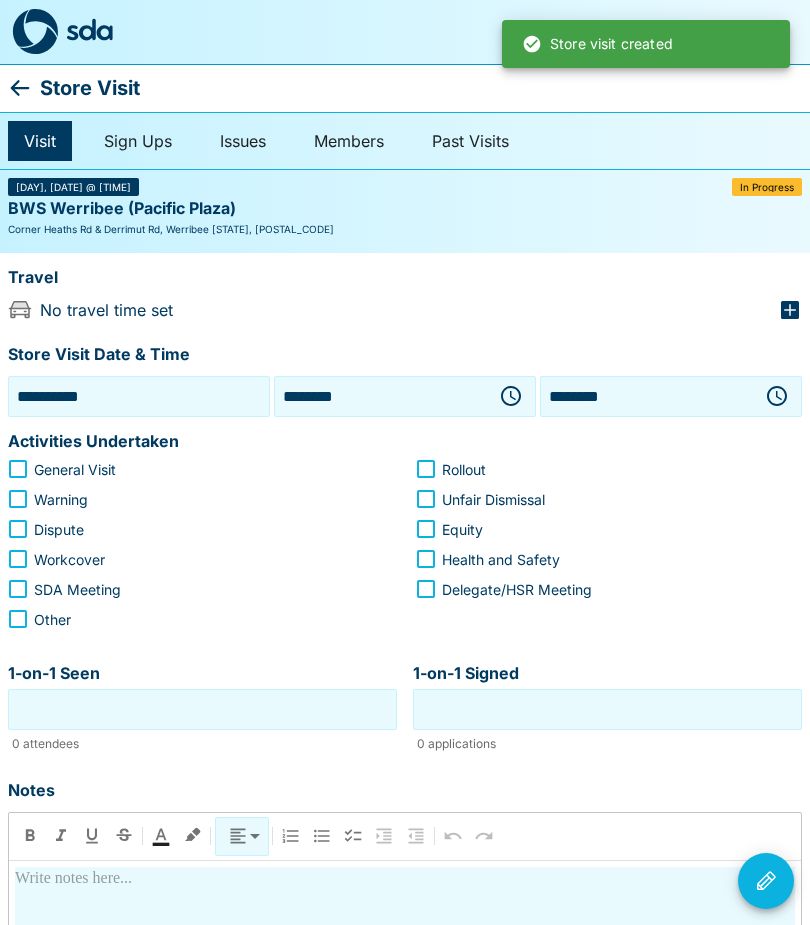 click 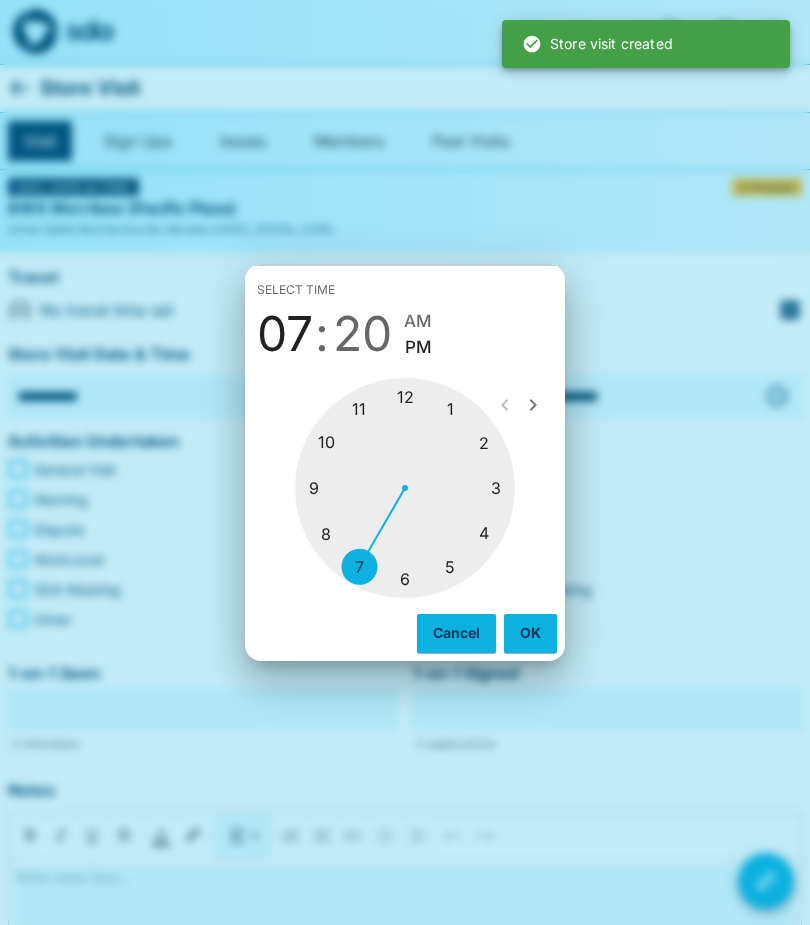 click at bounding box center (405, 488) 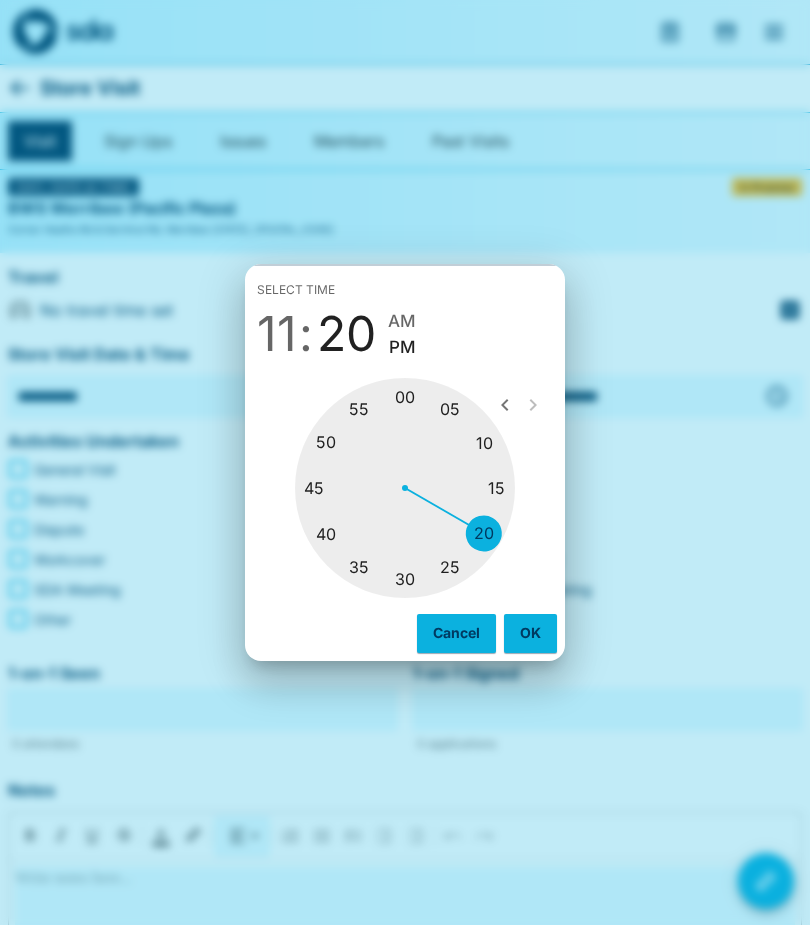 click at bounding box center [405, 488] 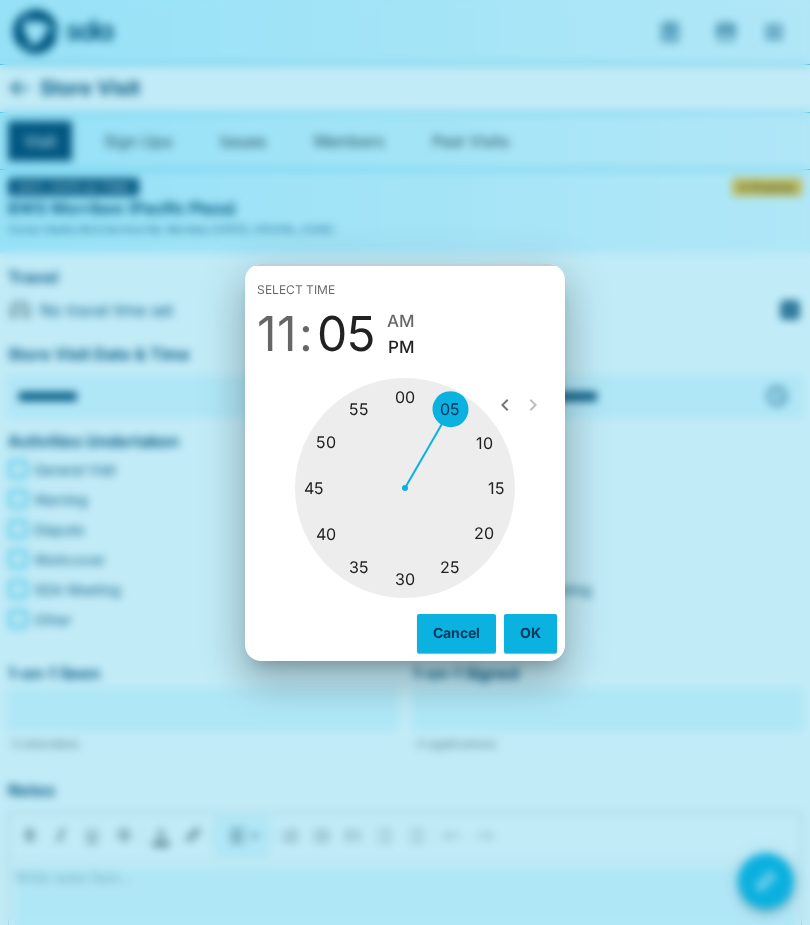 click on "AM" at bounding box center (401, 321) 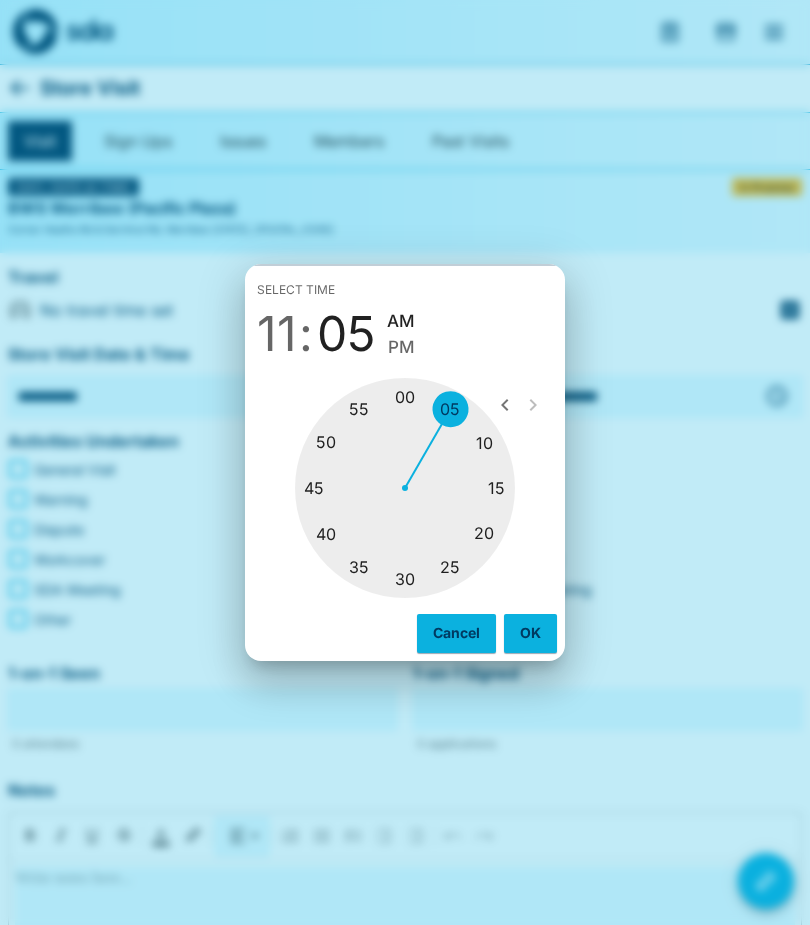 click on "OK" at bounding box center [530, 633] 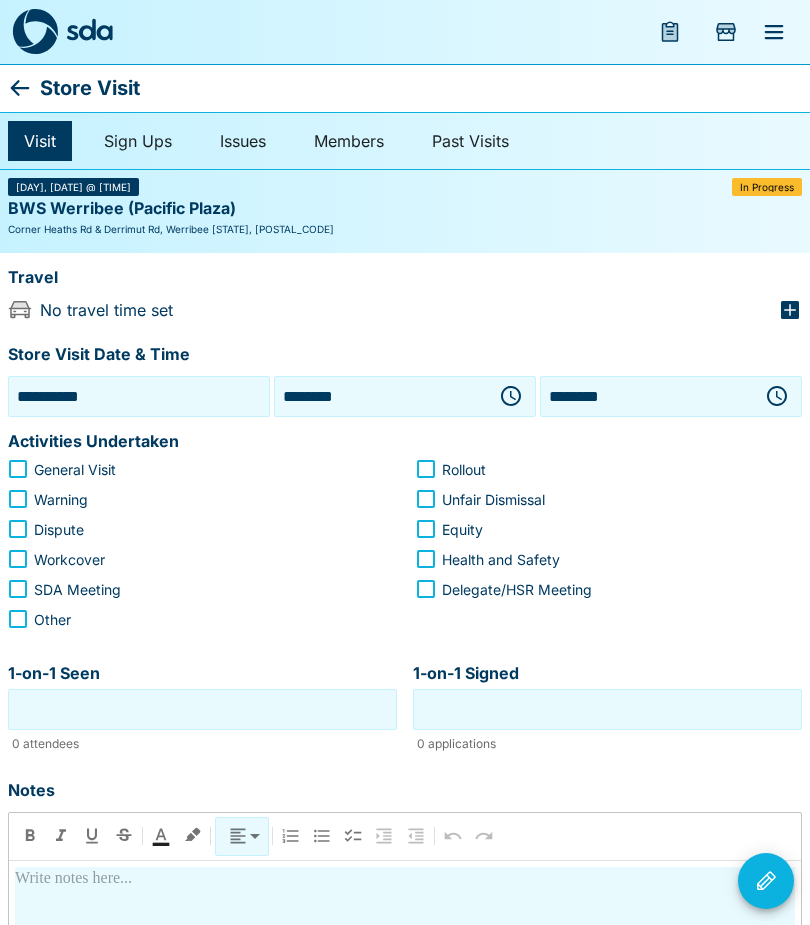 click 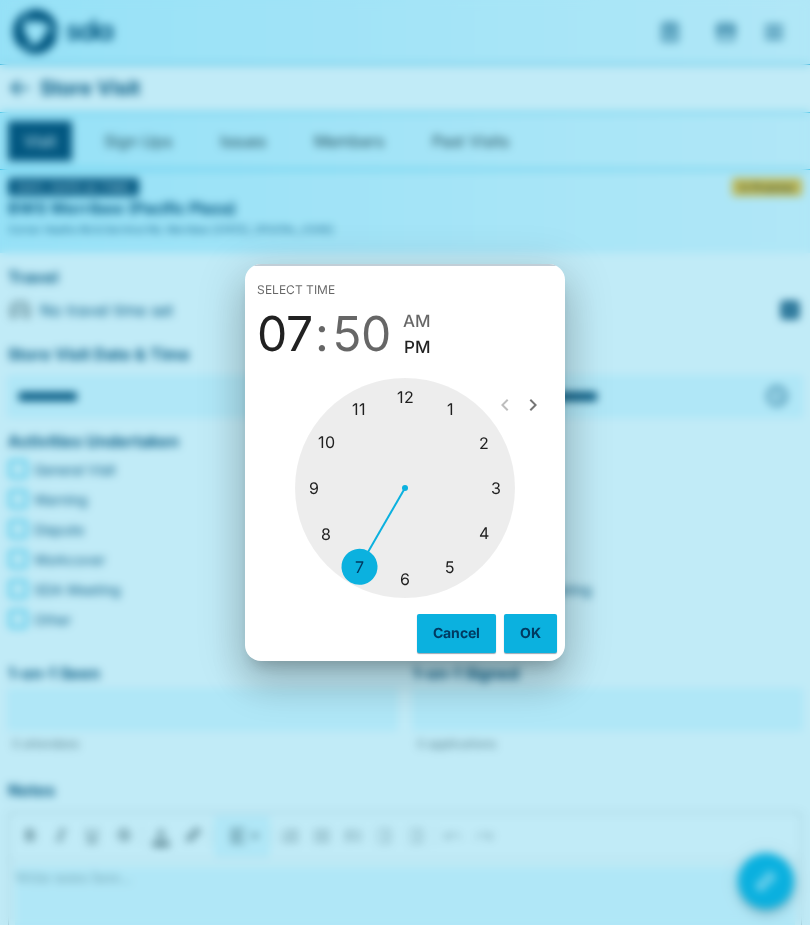 click at bounding box center [405, 488] 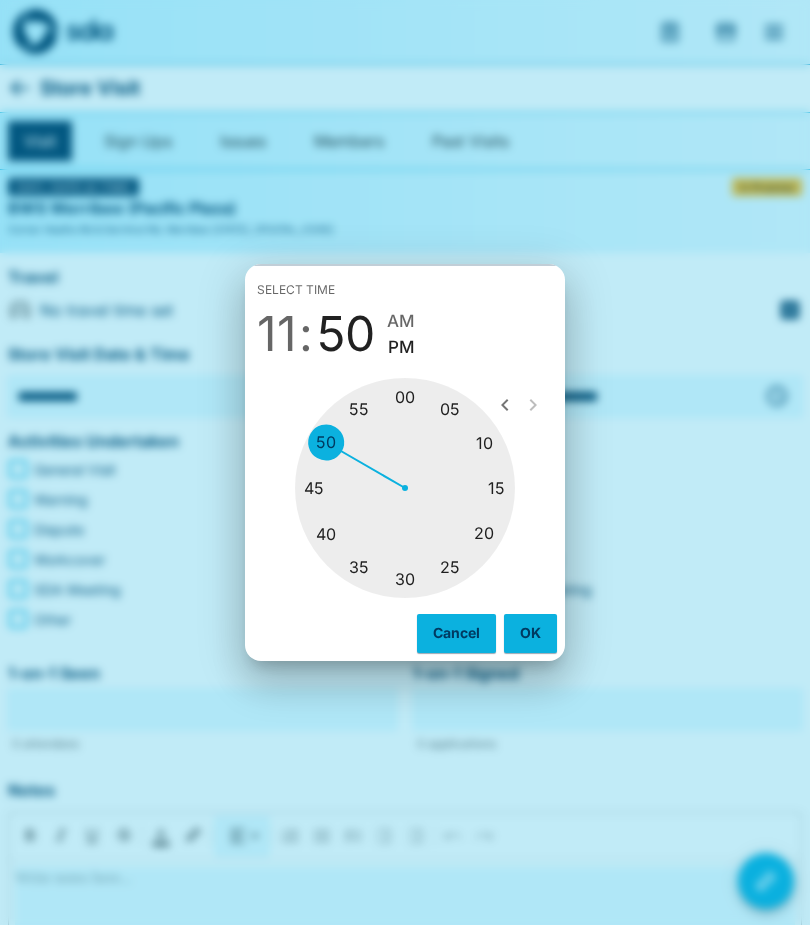 click at bounding box center [405, 488] 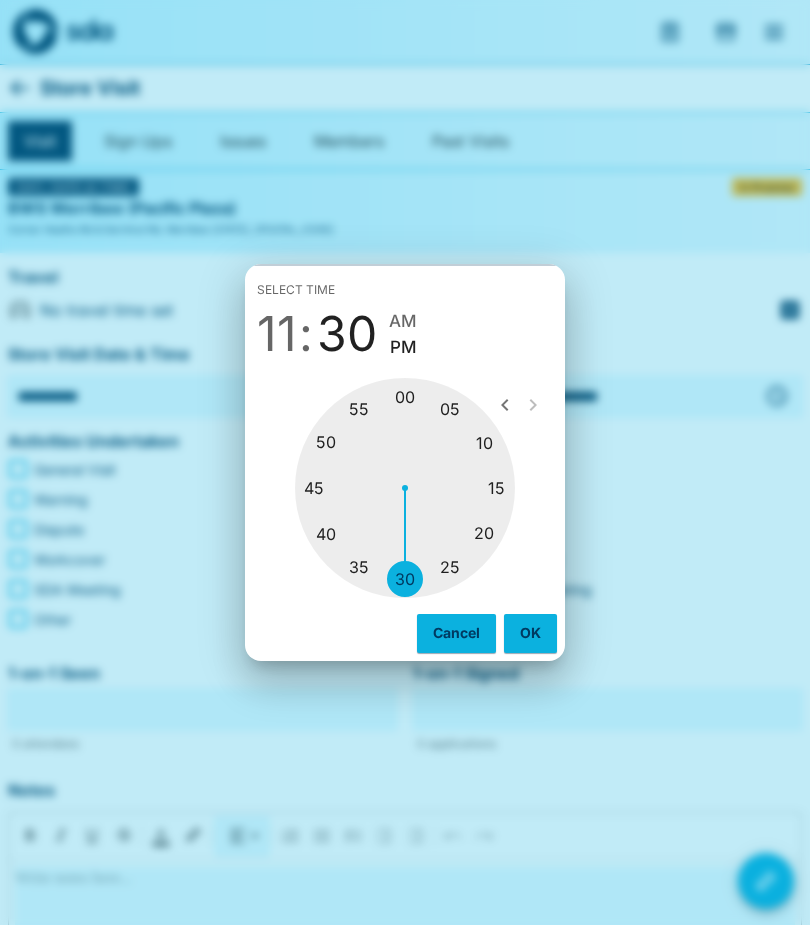 click on "AM" at bounding box center [403, 321] 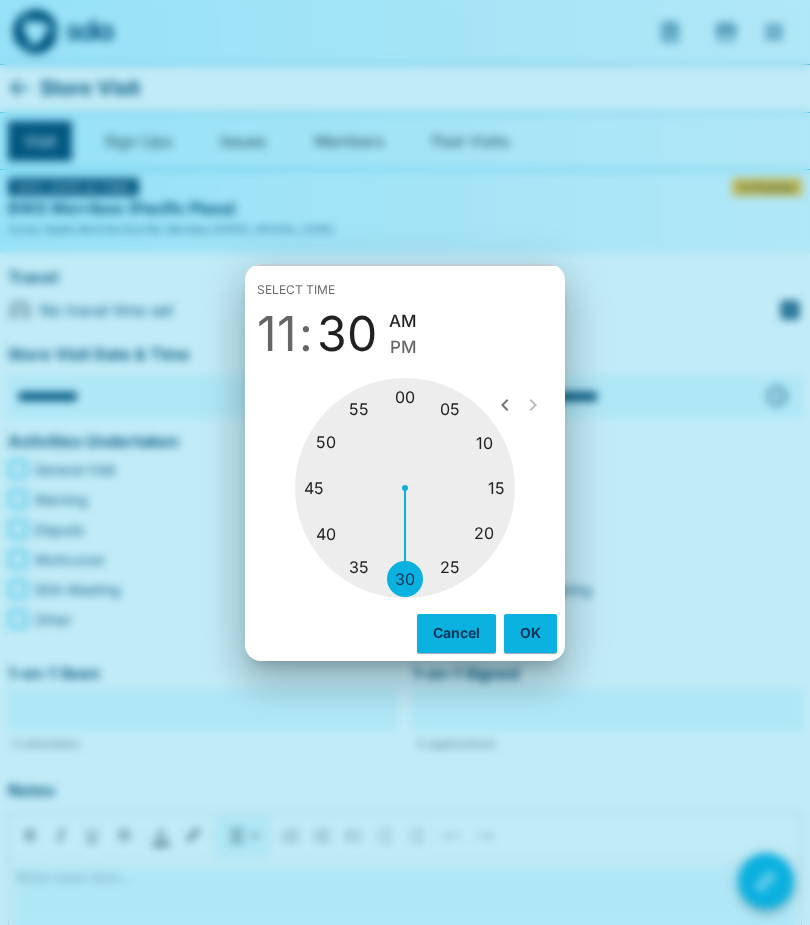 click on "OK" at bounding box center (530, 633) 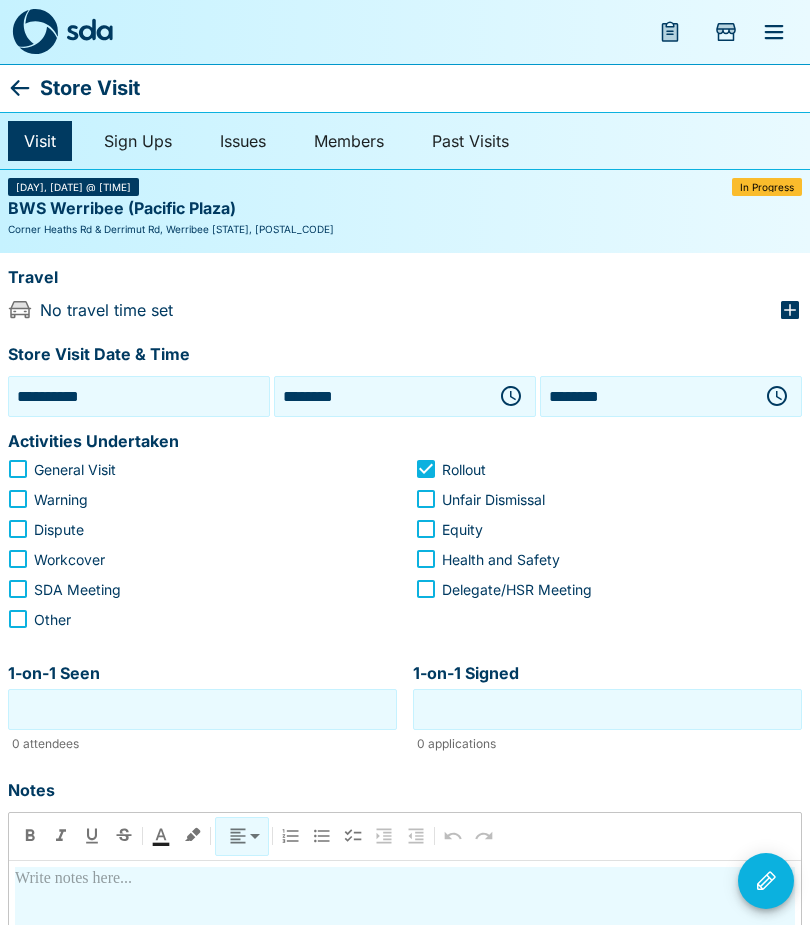 click on "1-on-1 Seen" at bounding box center (202, 709) 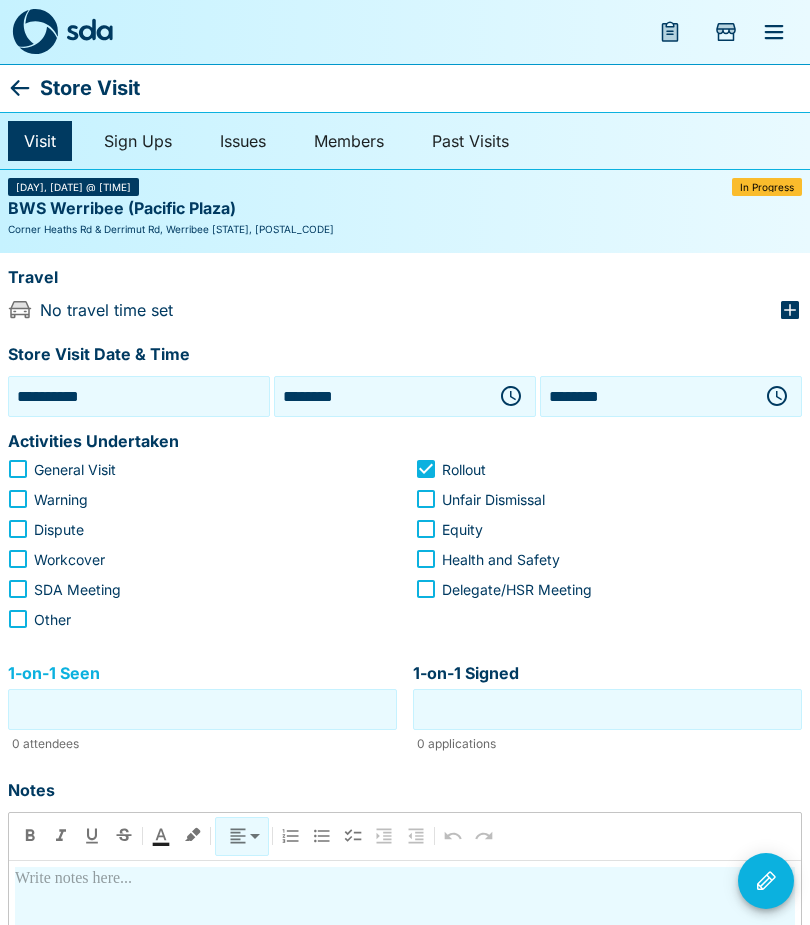 scroll, scrollTop: 85, scrollLeft: 0, axis: vertical 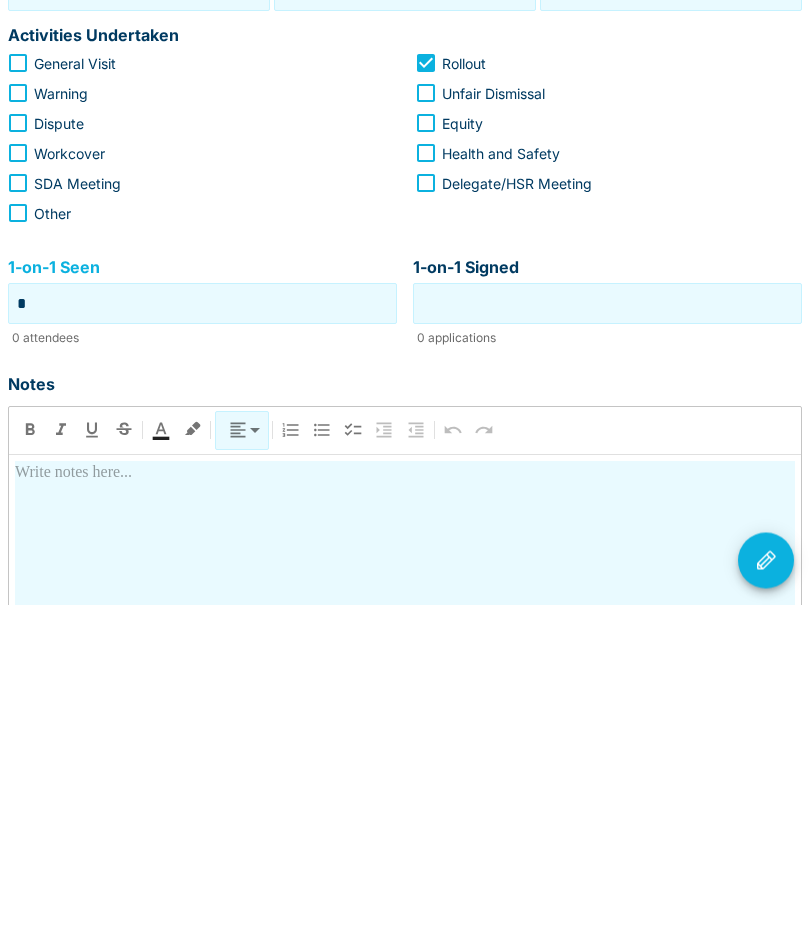 type on "*" 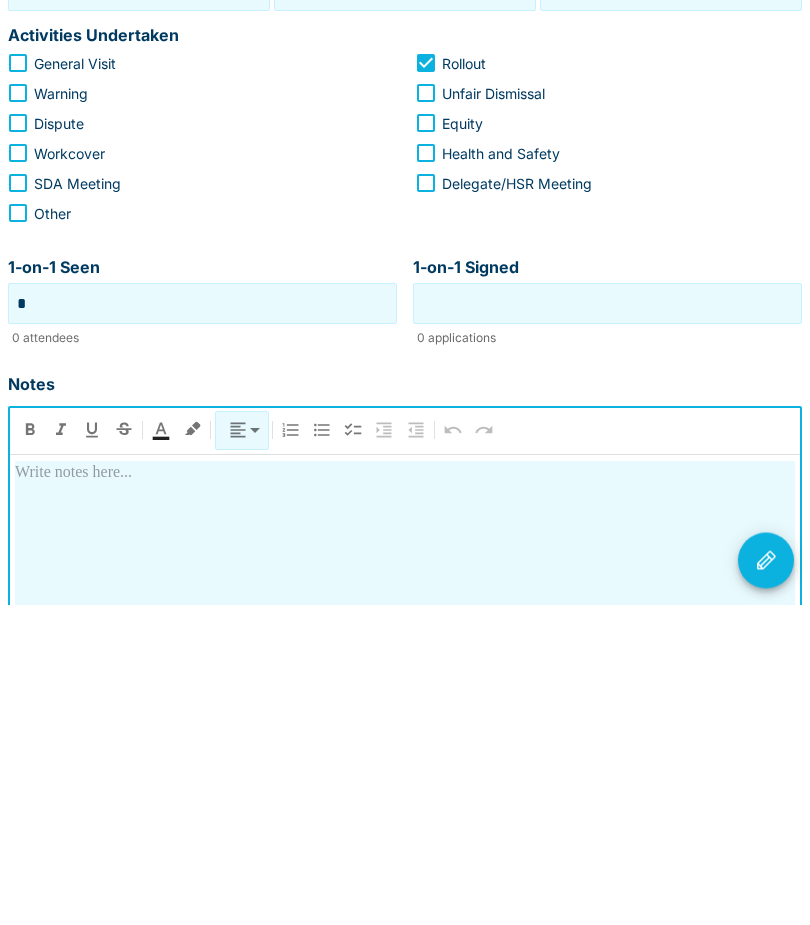 type 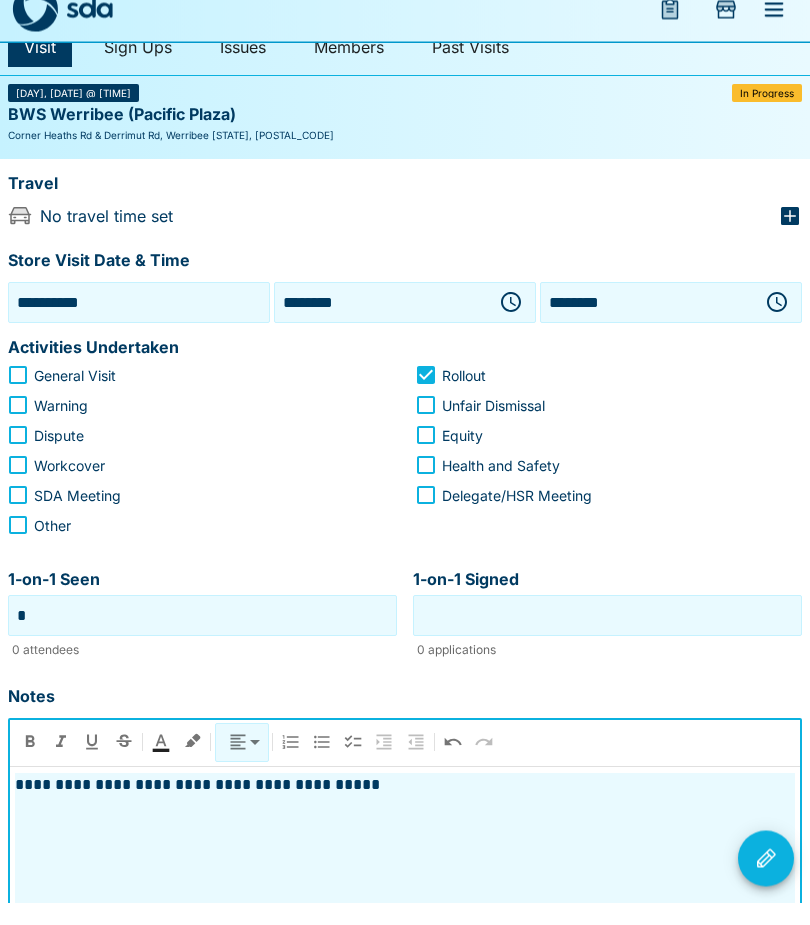 scroll, scrollTop: 0, scrollLeft: 0, axis: both 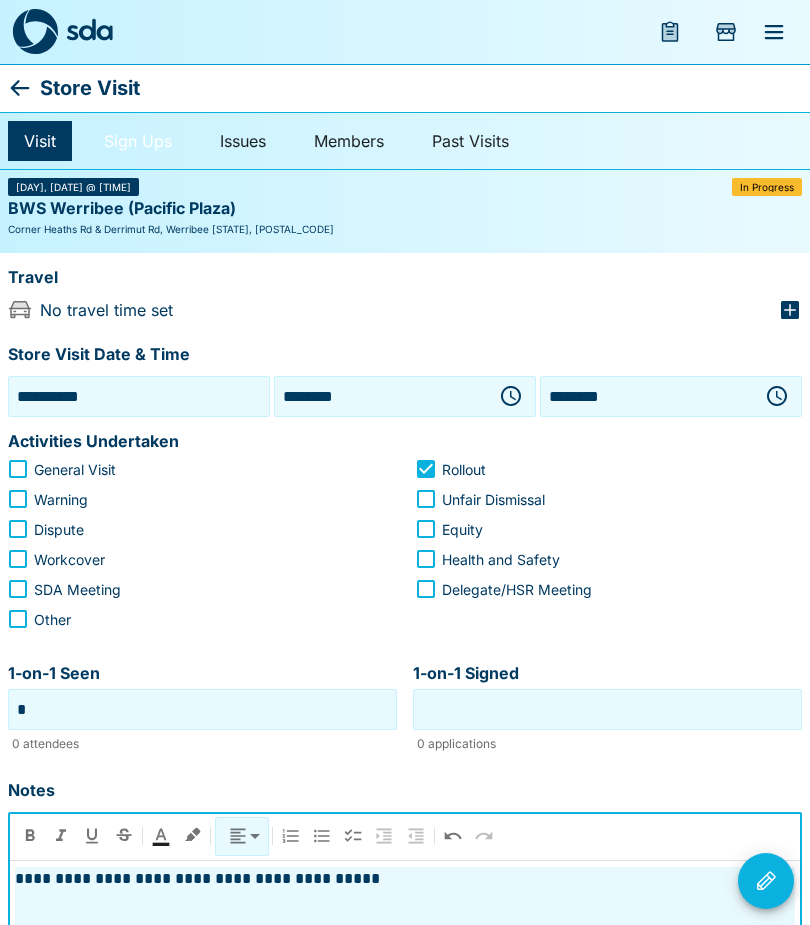 click on "Sign Ups" at bounding box center [138, 141] 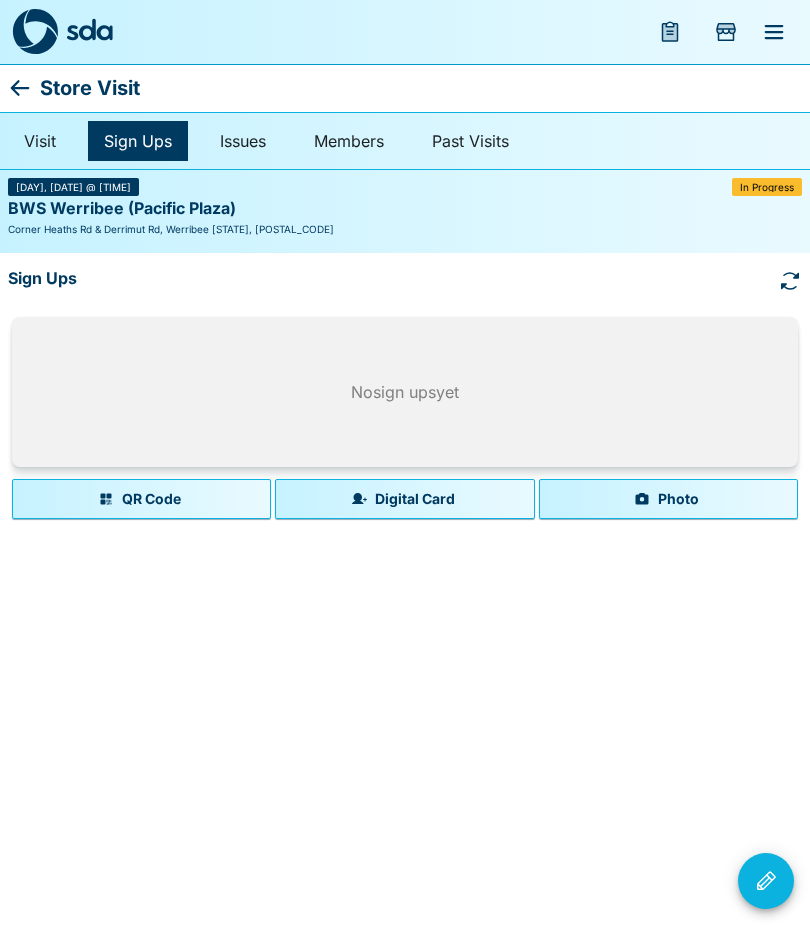 click on "Photo" at bounding box center (668, 499) 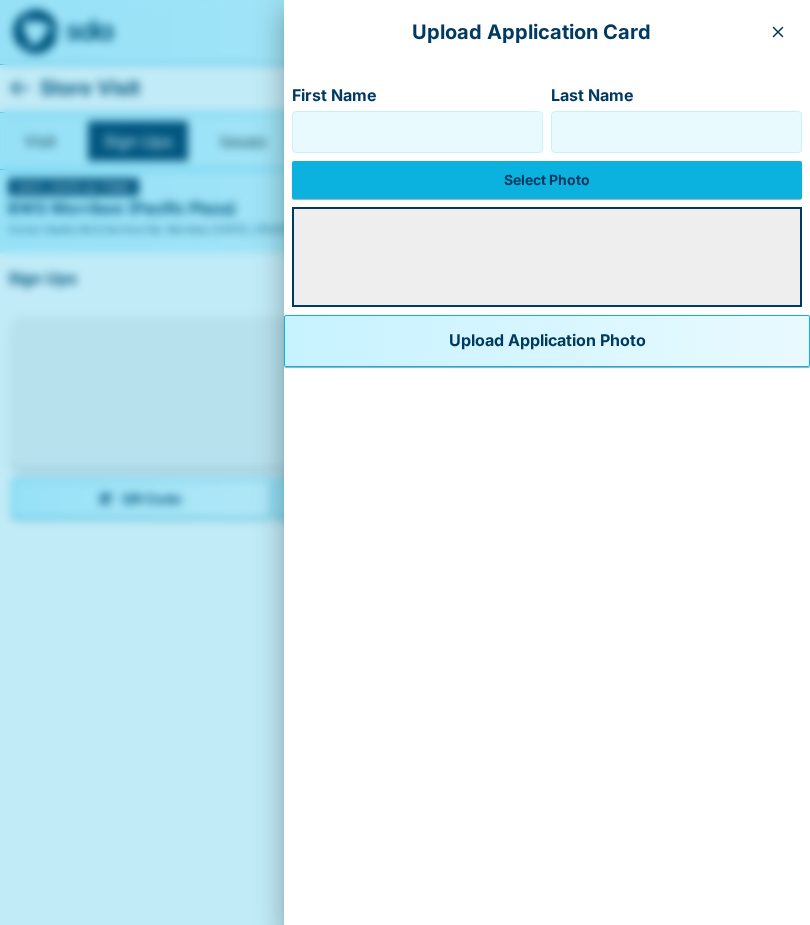 click on "First Name" at bounding box center (417, 132) 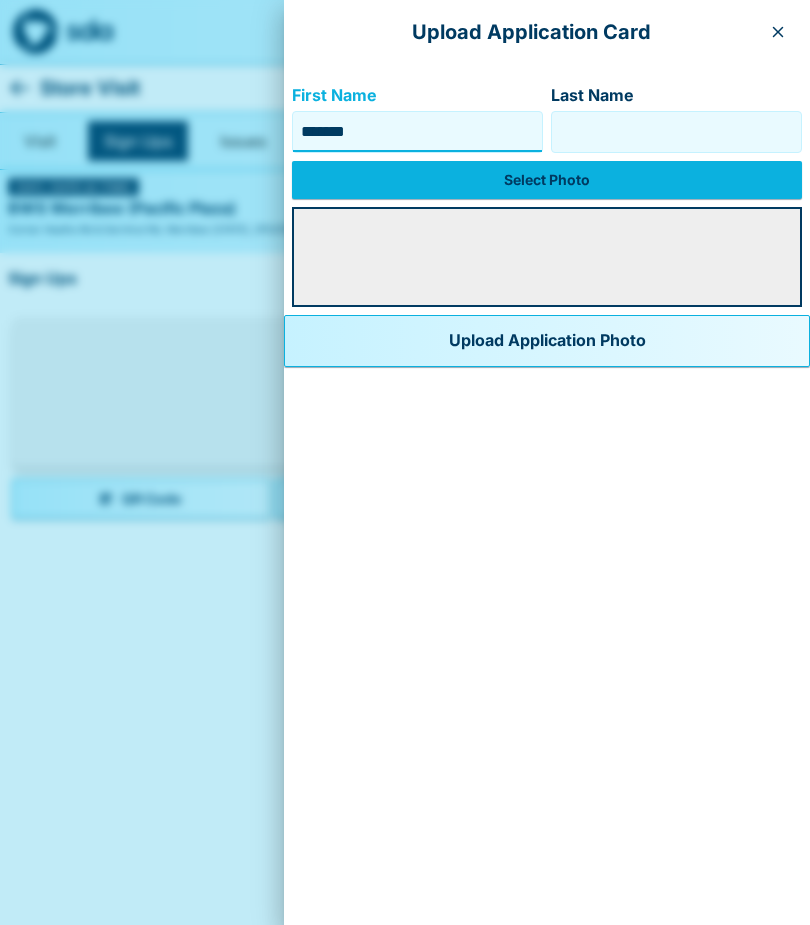 type on "*******" 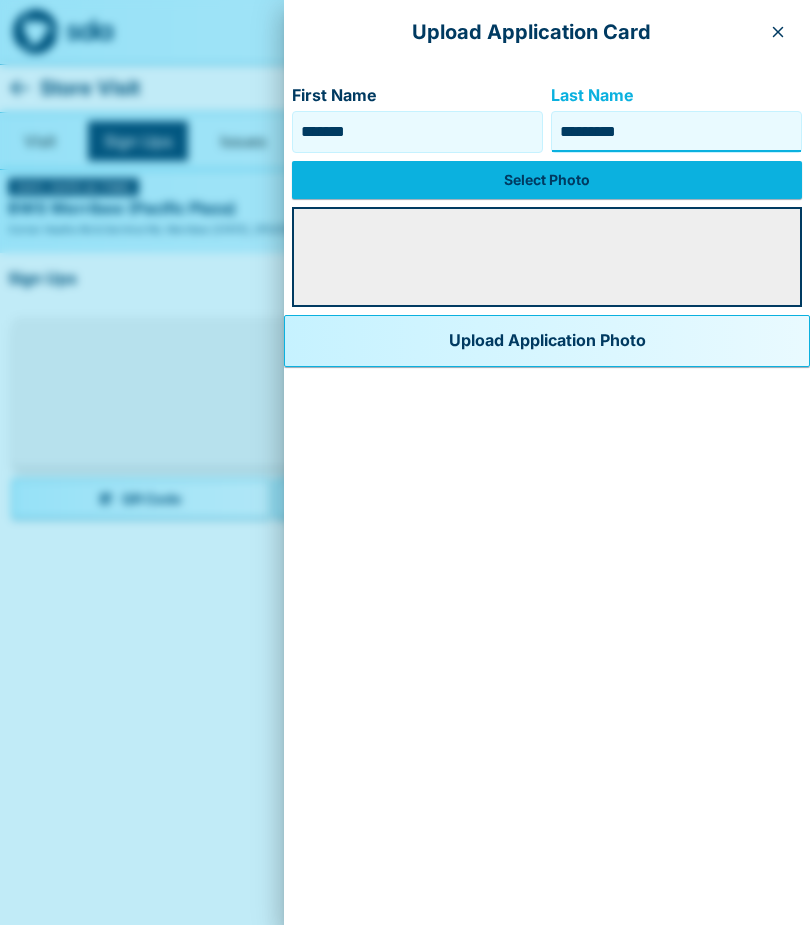 type on "*********" 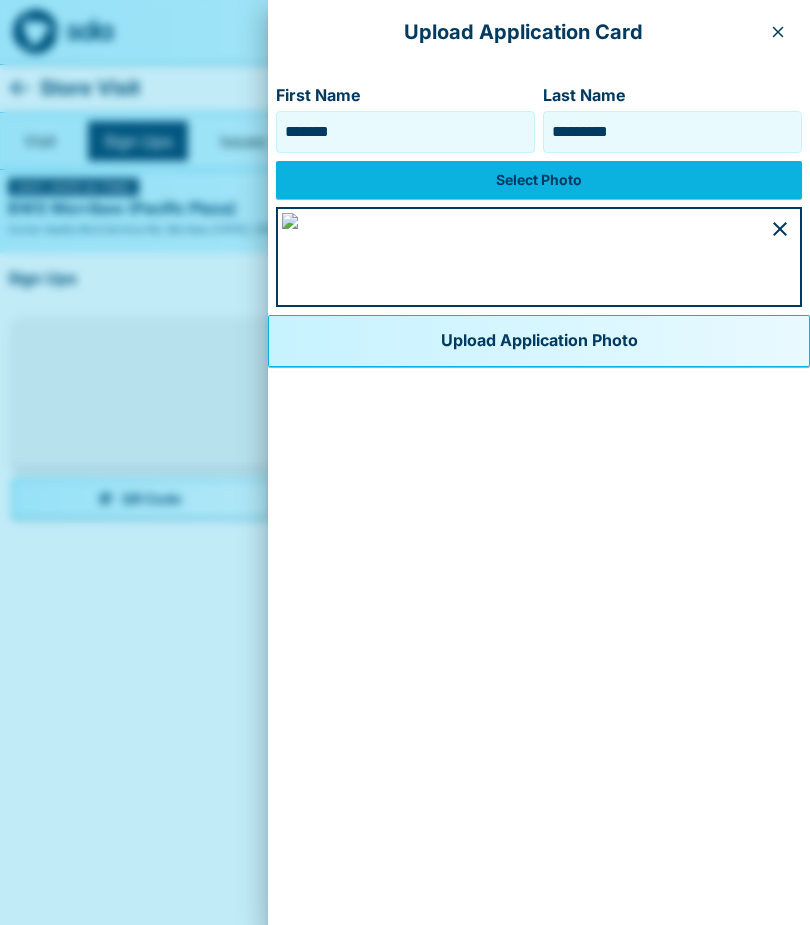 scroll, scrollTop: 474, scrollLeft: 0, axis: vertical 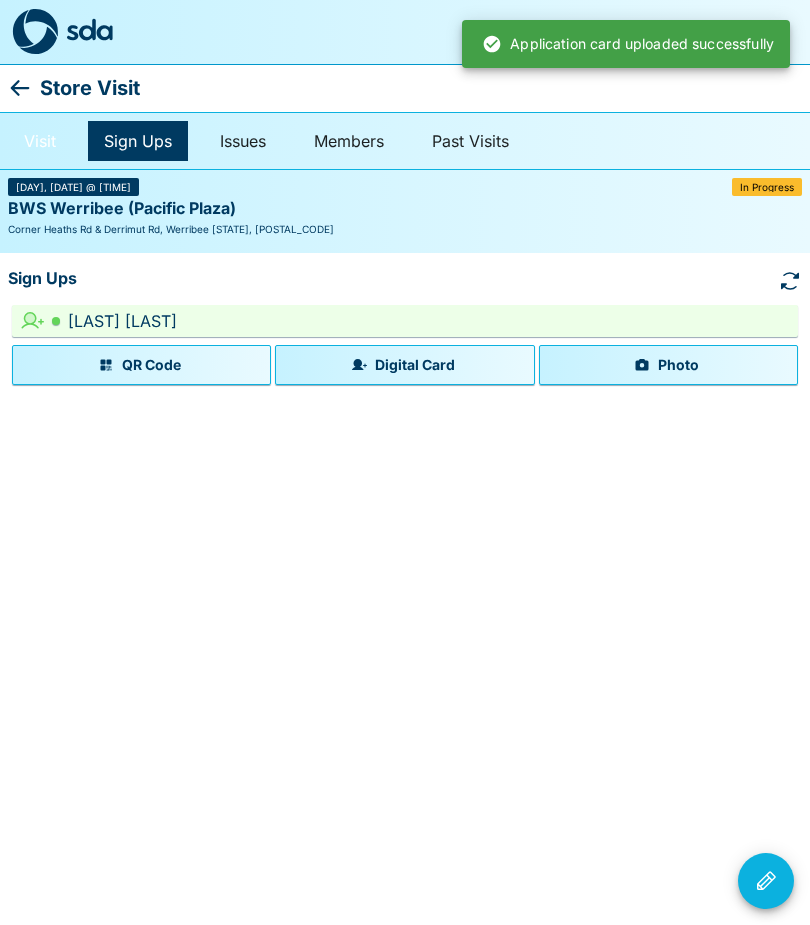 click on "Visit" at bounding box center [40, 141] 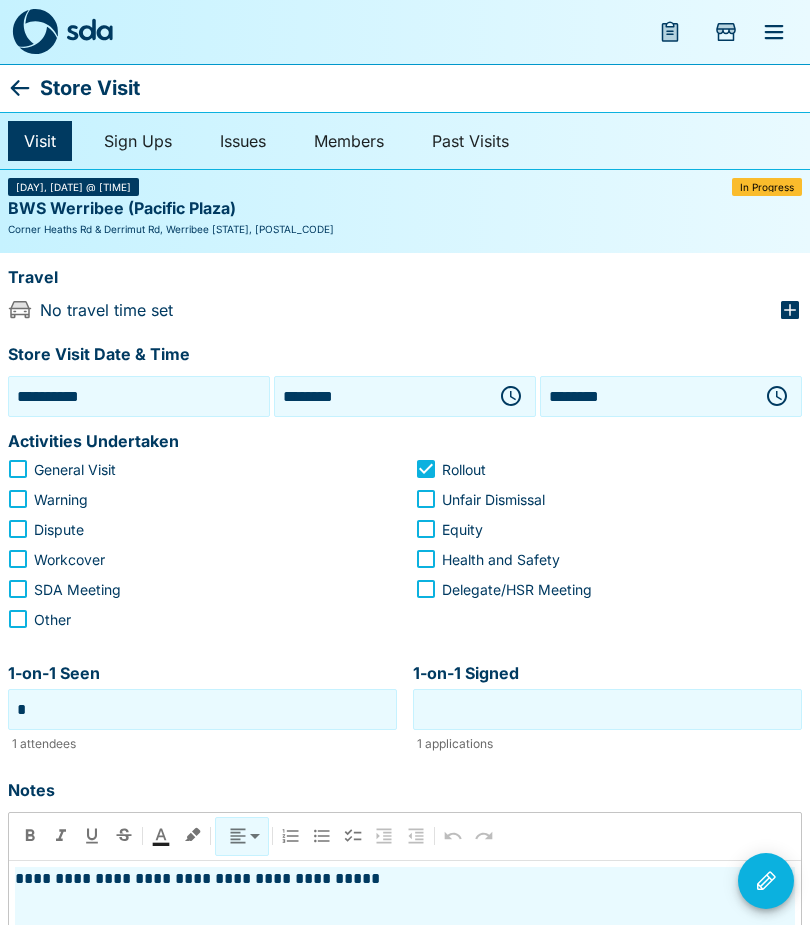 click on "1-on-1 Signed" at bounding box center (607, 709) 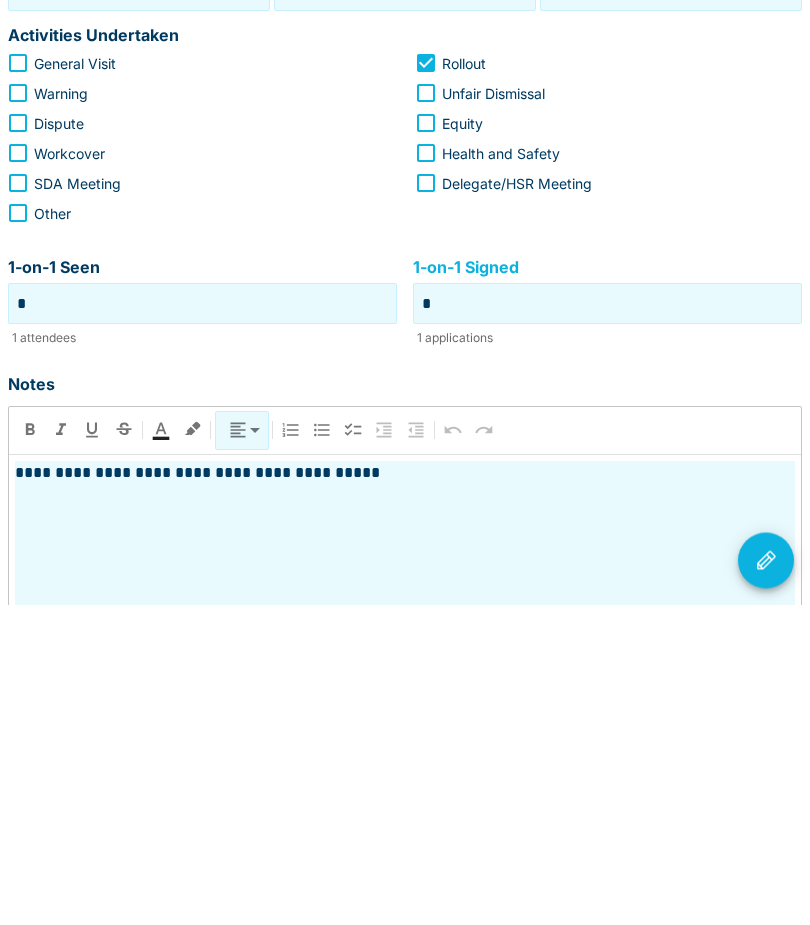 type on "*" 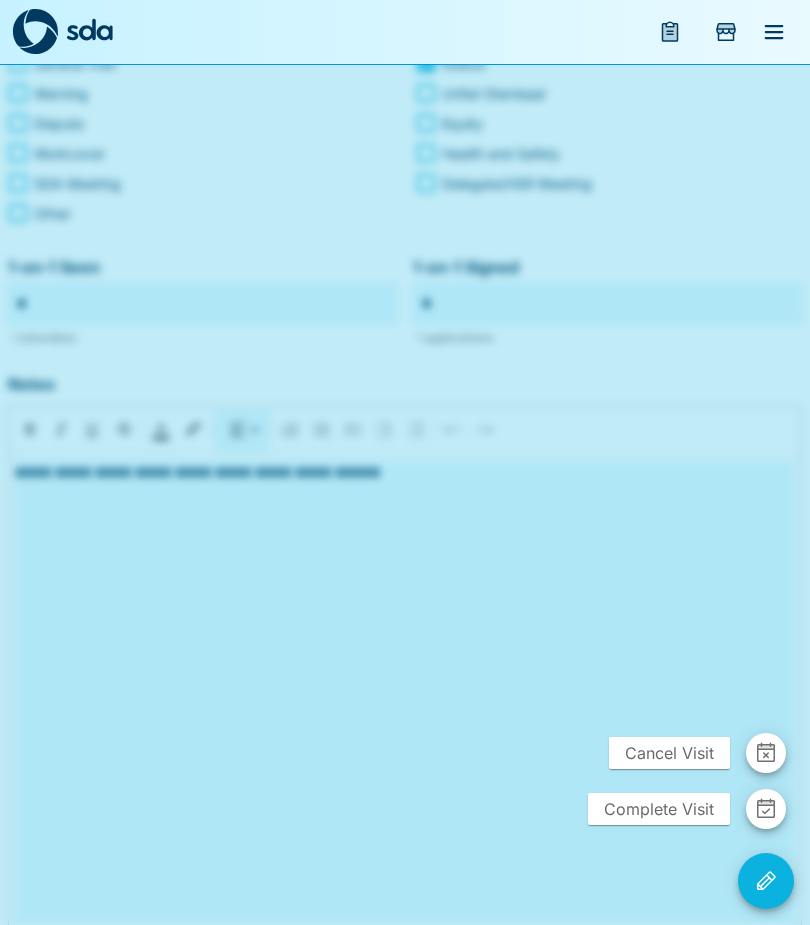 click on "Complete Visit" at bounding box center [659, 809] 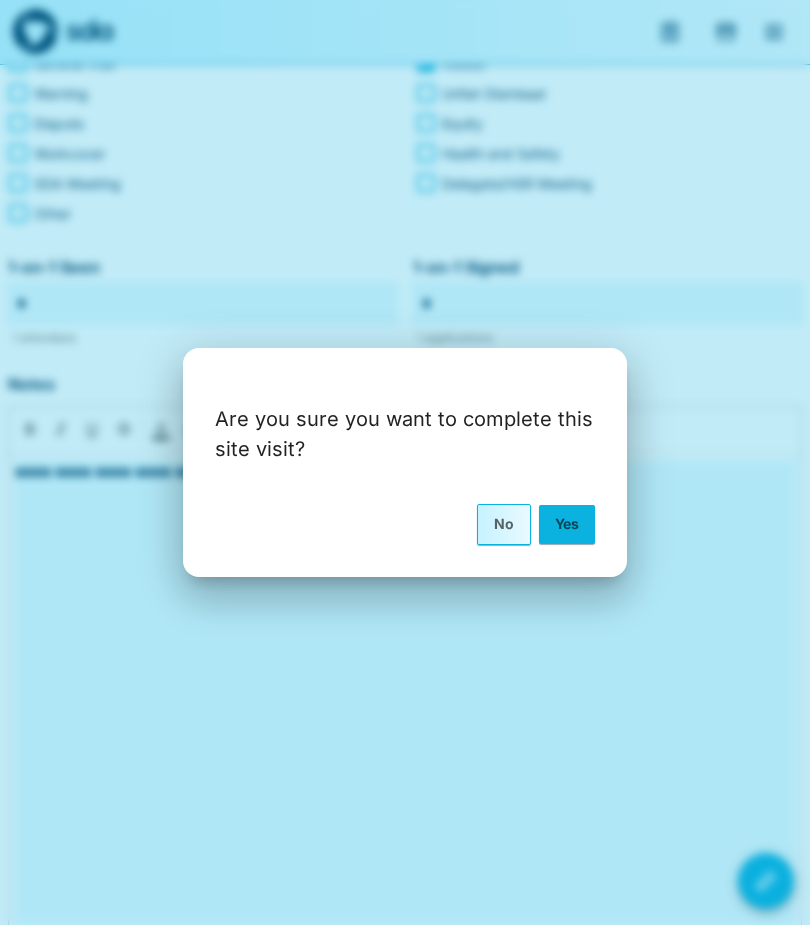 click on "Yes" at bounding box center (567, 524) 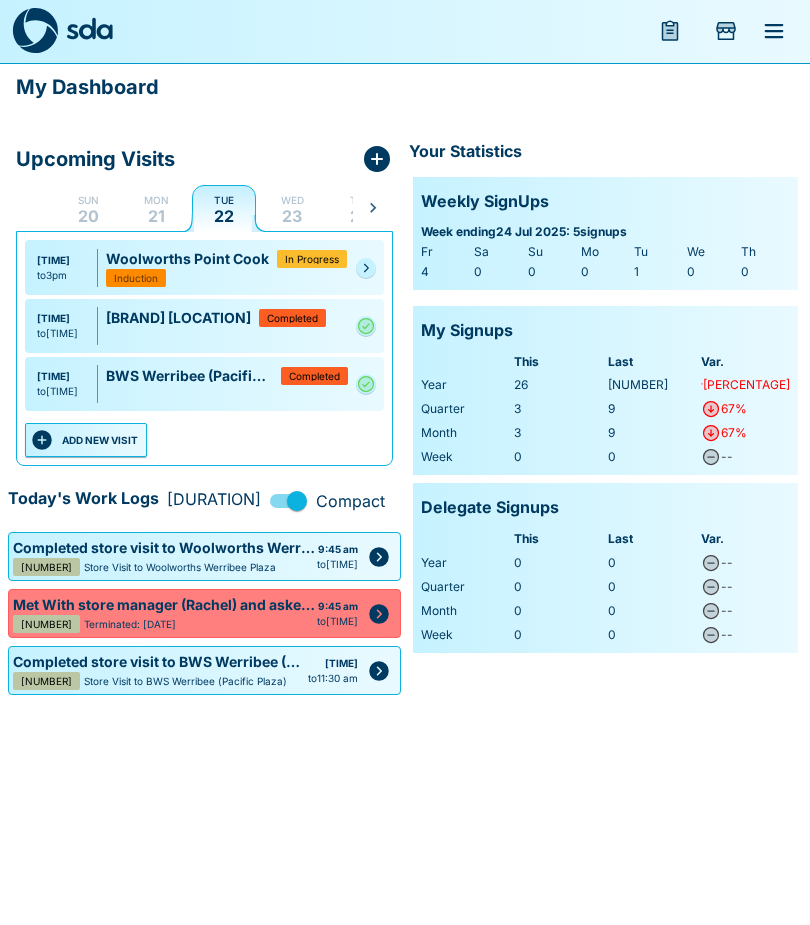 click on "ADD NEW VISIT" at bounding box center (86, 441) 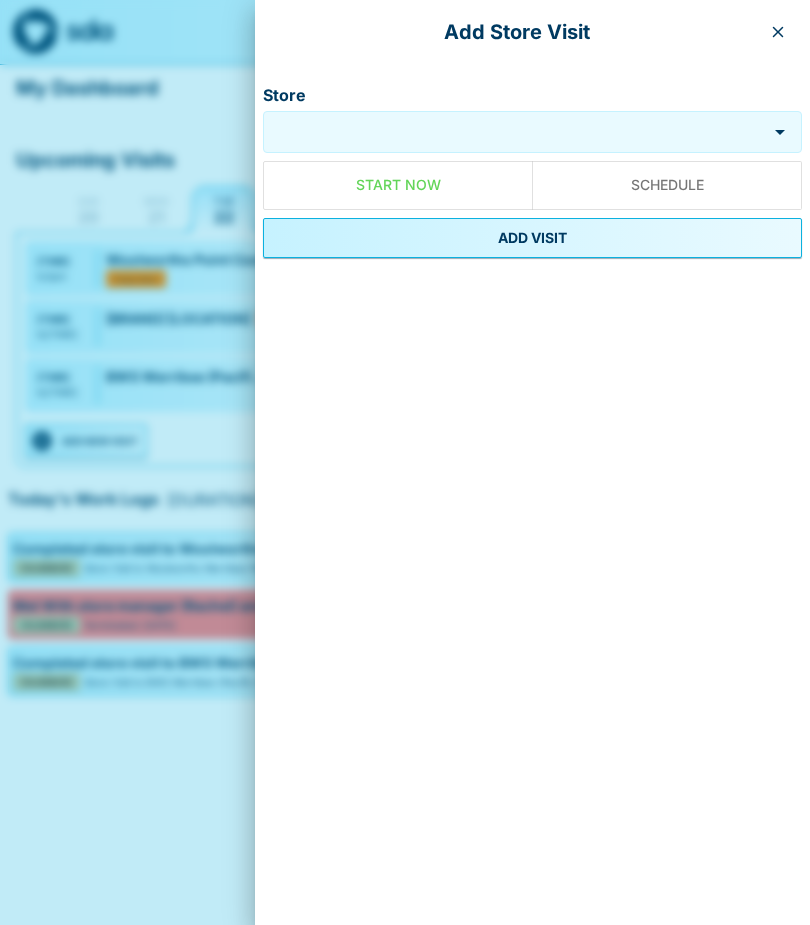 click at bounding box center (405, 462) 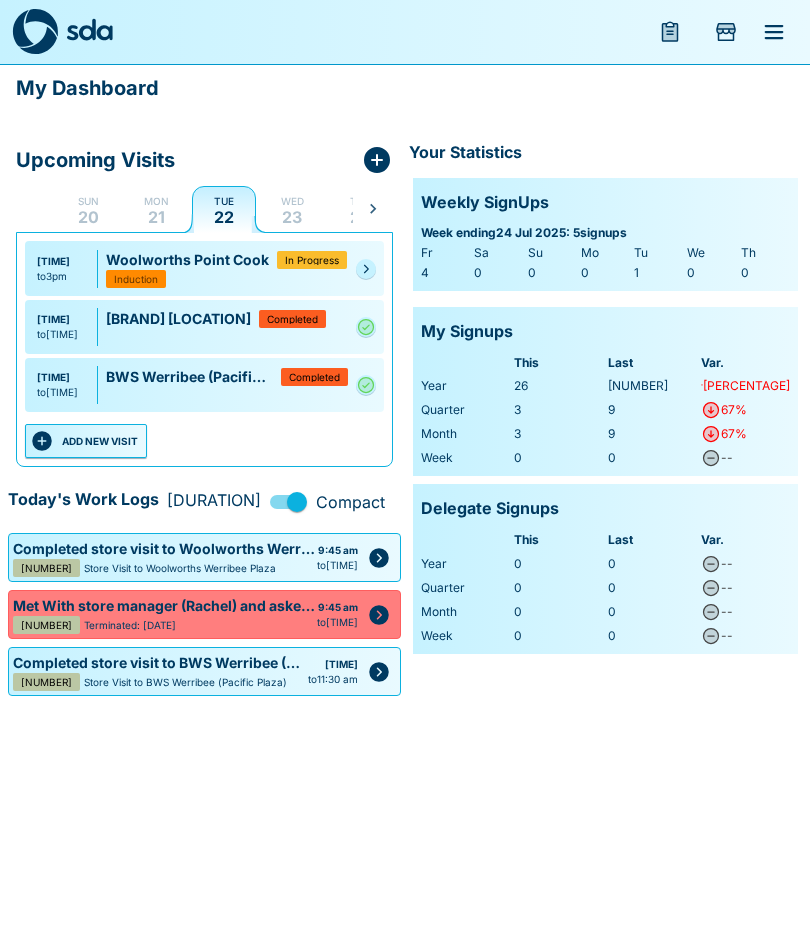 click on "ADD NEW VISIT" at bounding box center [86, 441] 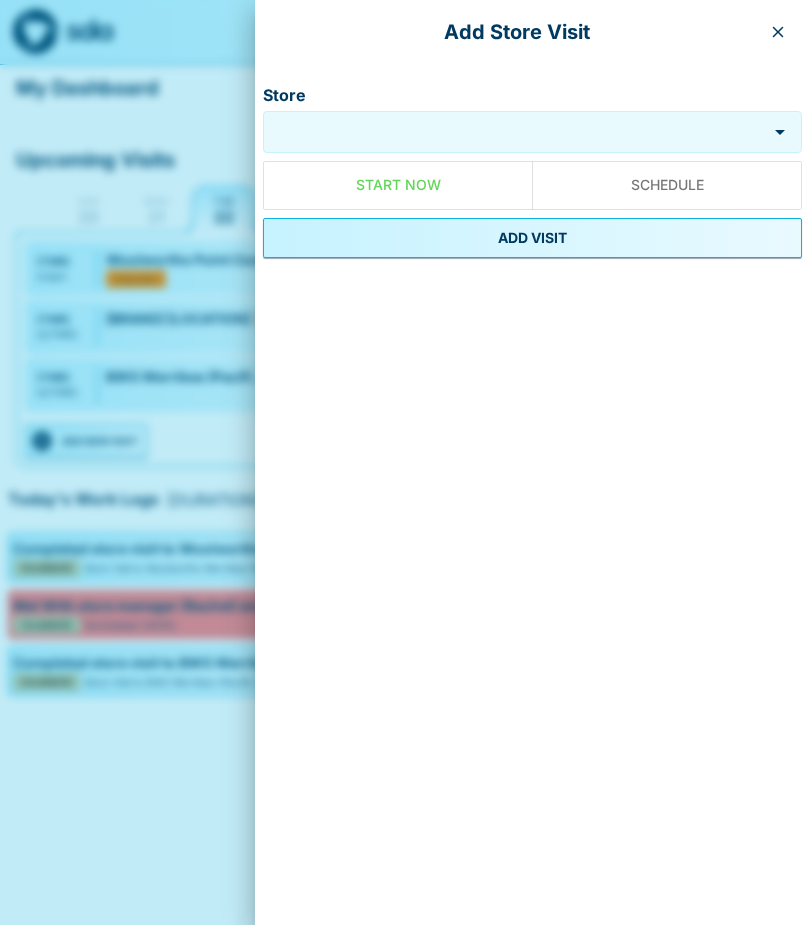 click on "Store" at bounding box center [515, 132] 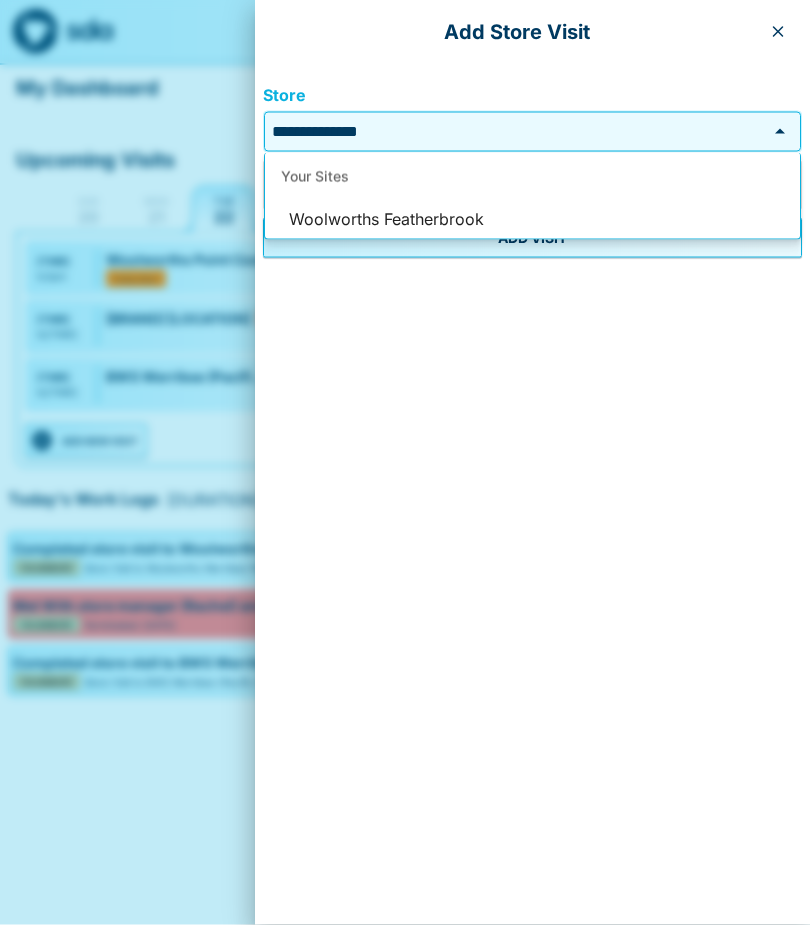 click on "Woolworths Featherbrook" at bounding box center [532, 220] 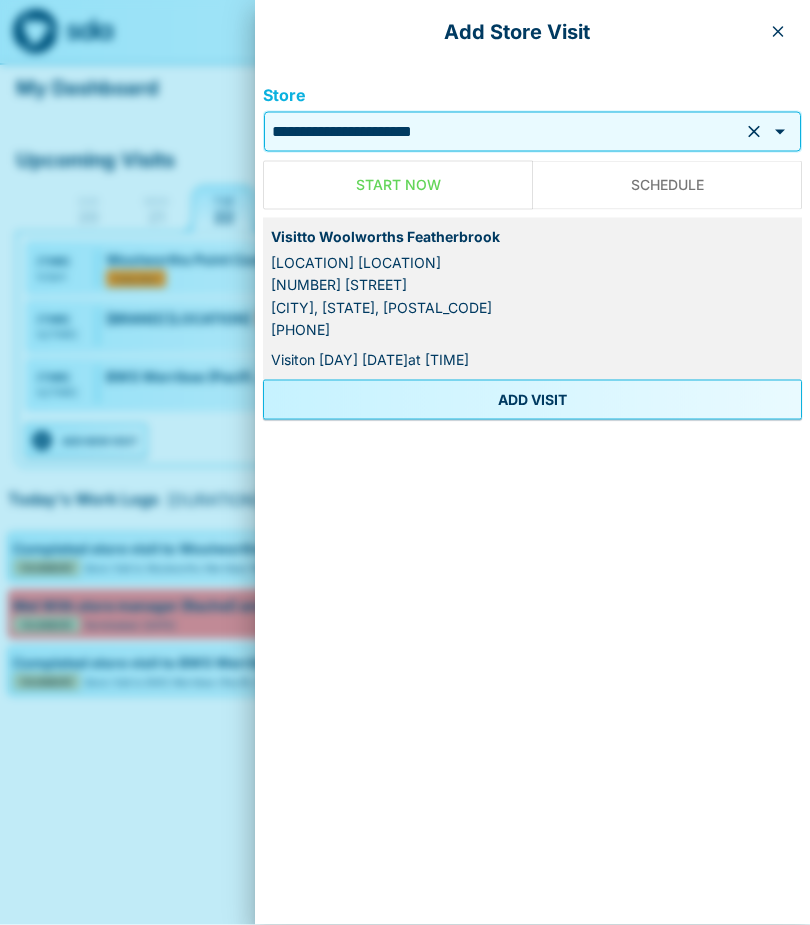 click on "ADD VISIT" at bounding box center [532, 400] 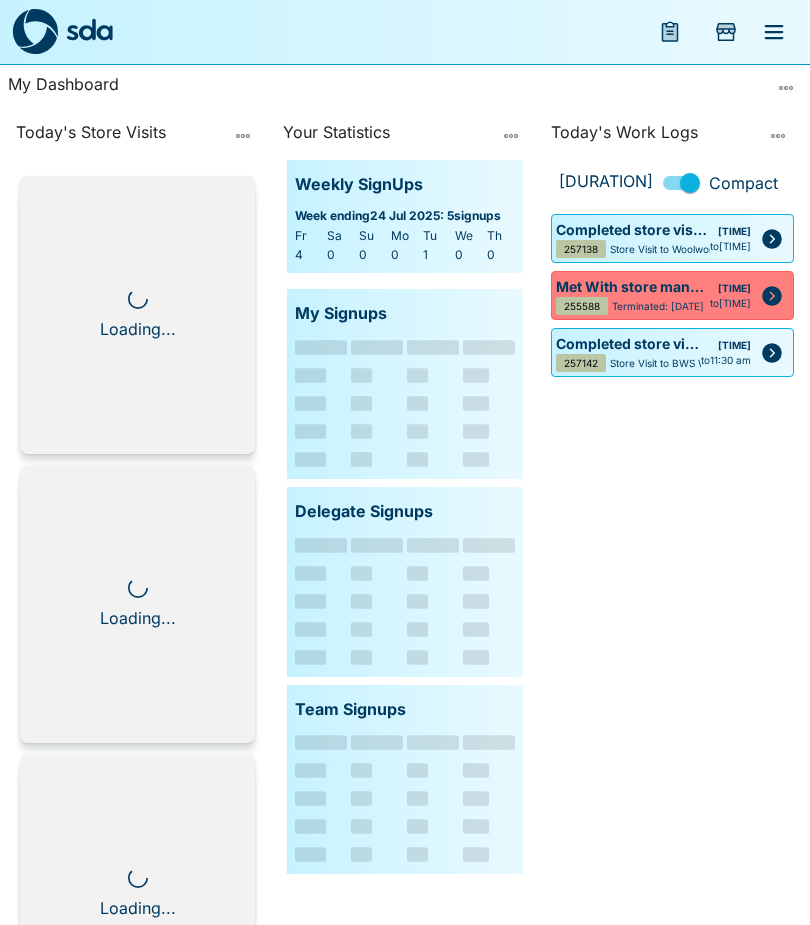 scroll, scrollTop: 0, scrollLeft: 0, axis: both 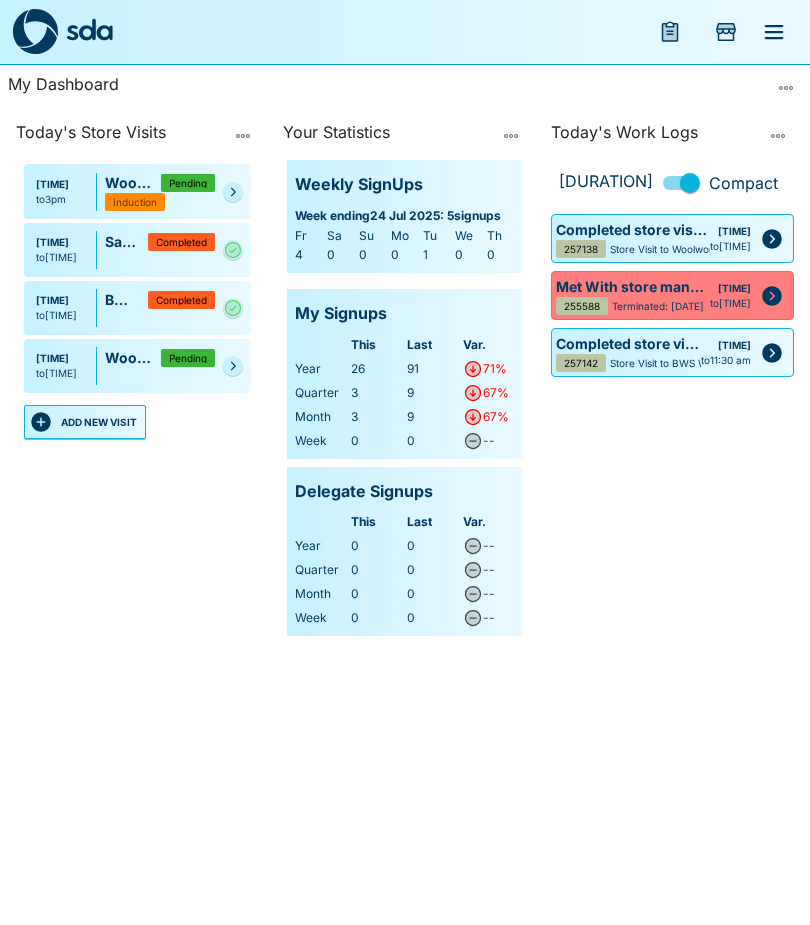 click at bounding box center (233, 366) 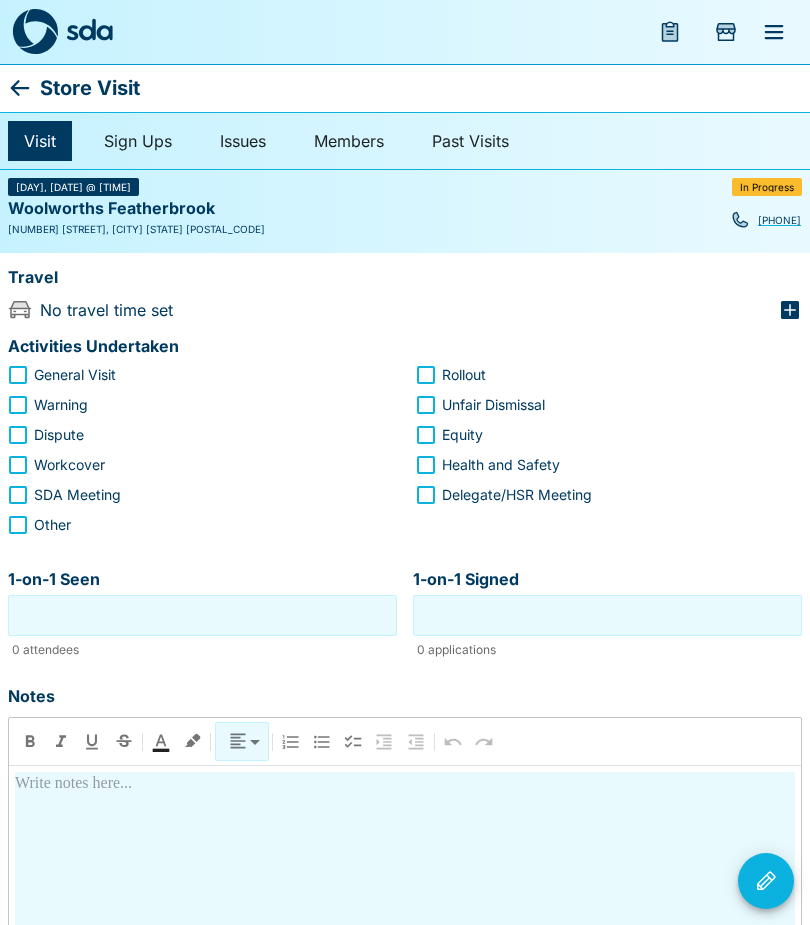 click 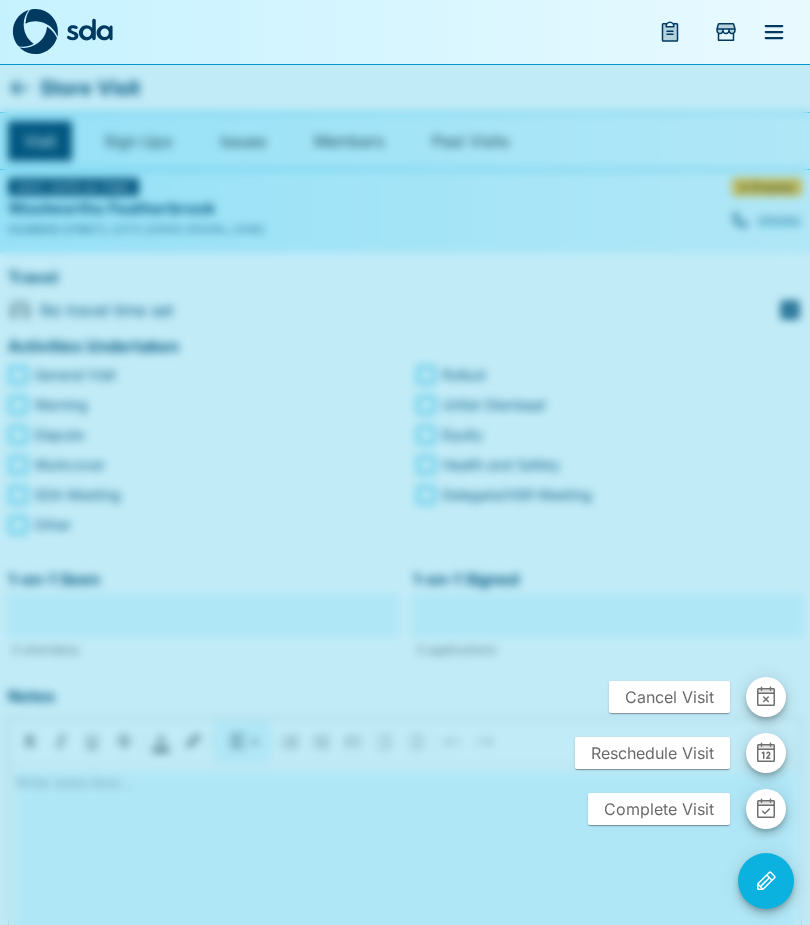 click on "Cancel Visit" at bounding box center [669, 697] 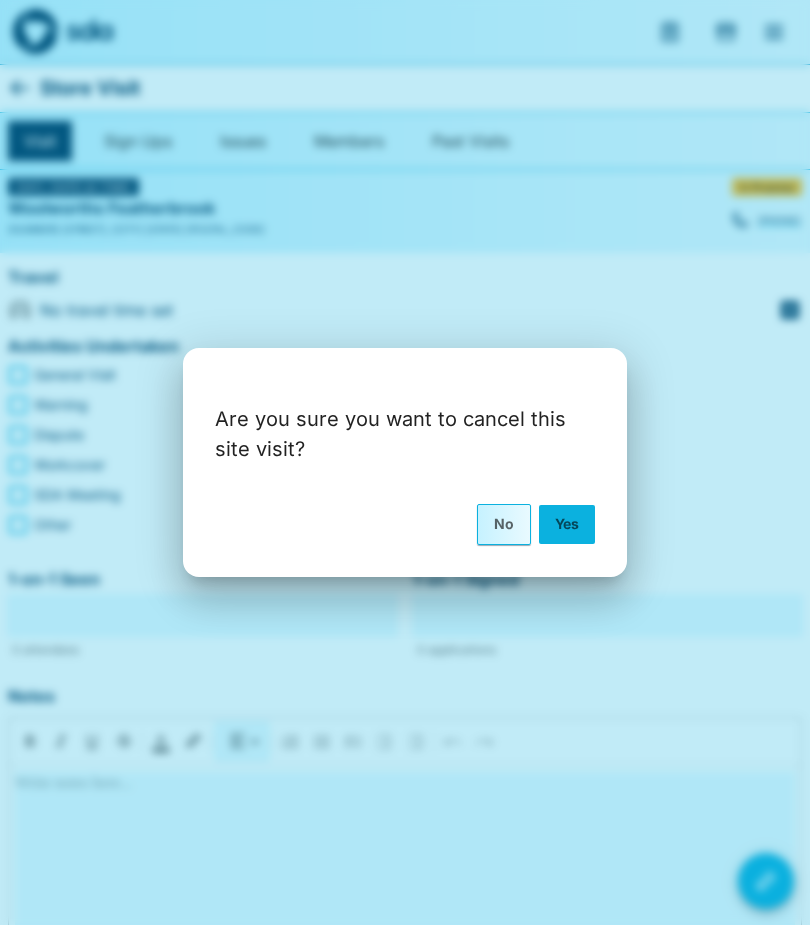 click on "Yes" at bounding box center (567, 524) 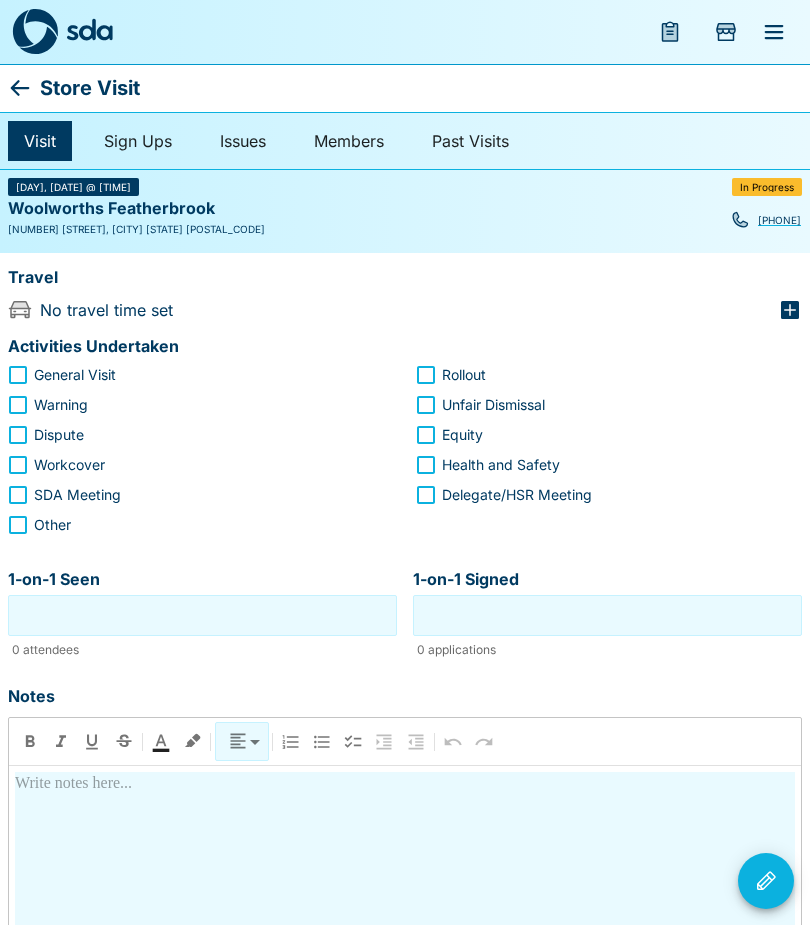 click 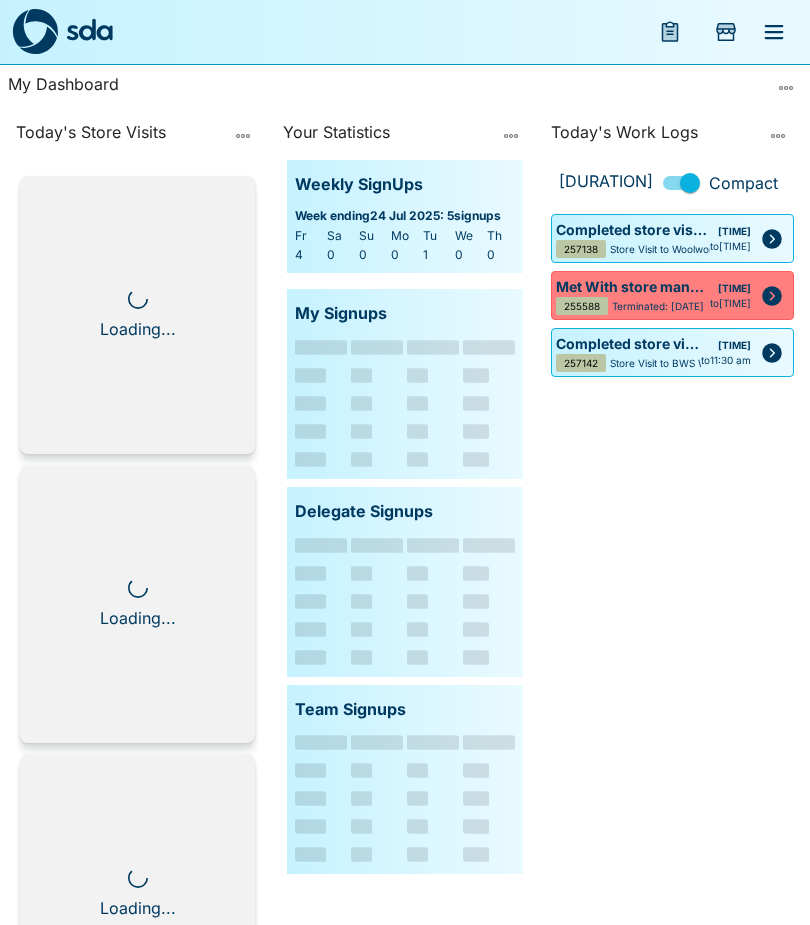 scroll, scrollTop: 0, scrollLeft: 0, axis: both 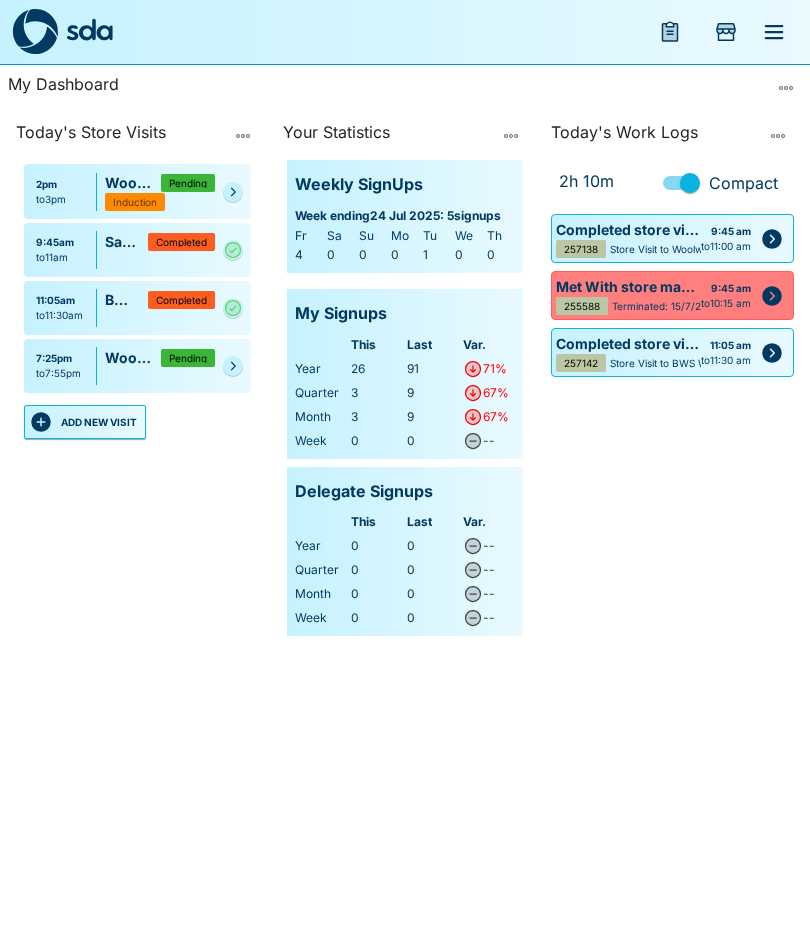 click at bounding box center [233, 366] 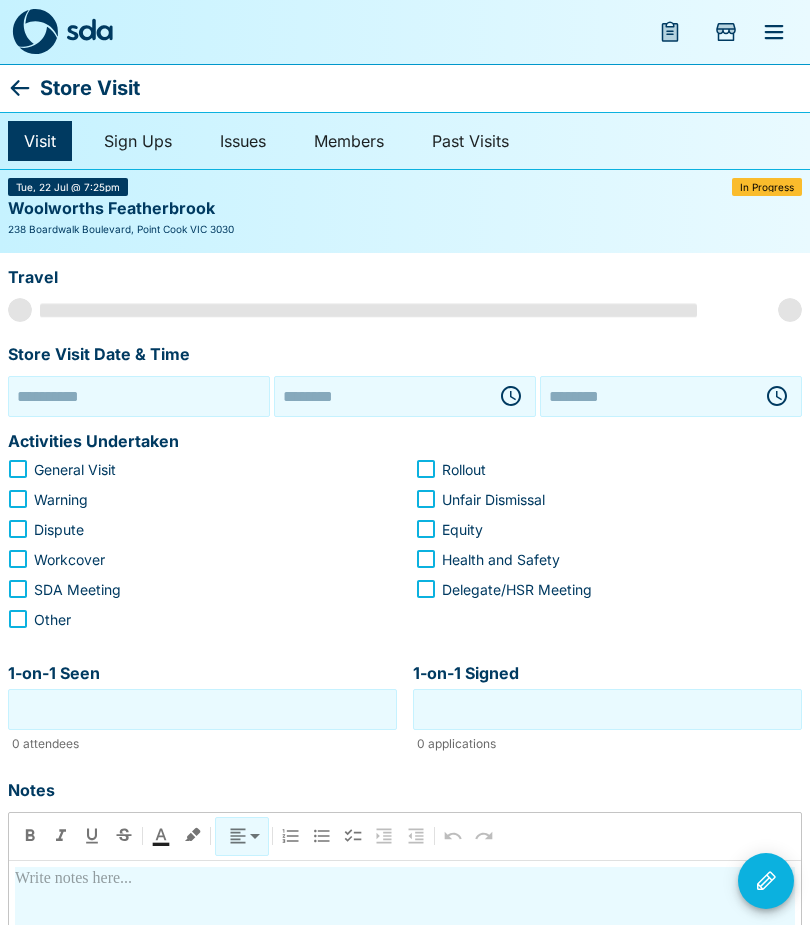 type on "**********" 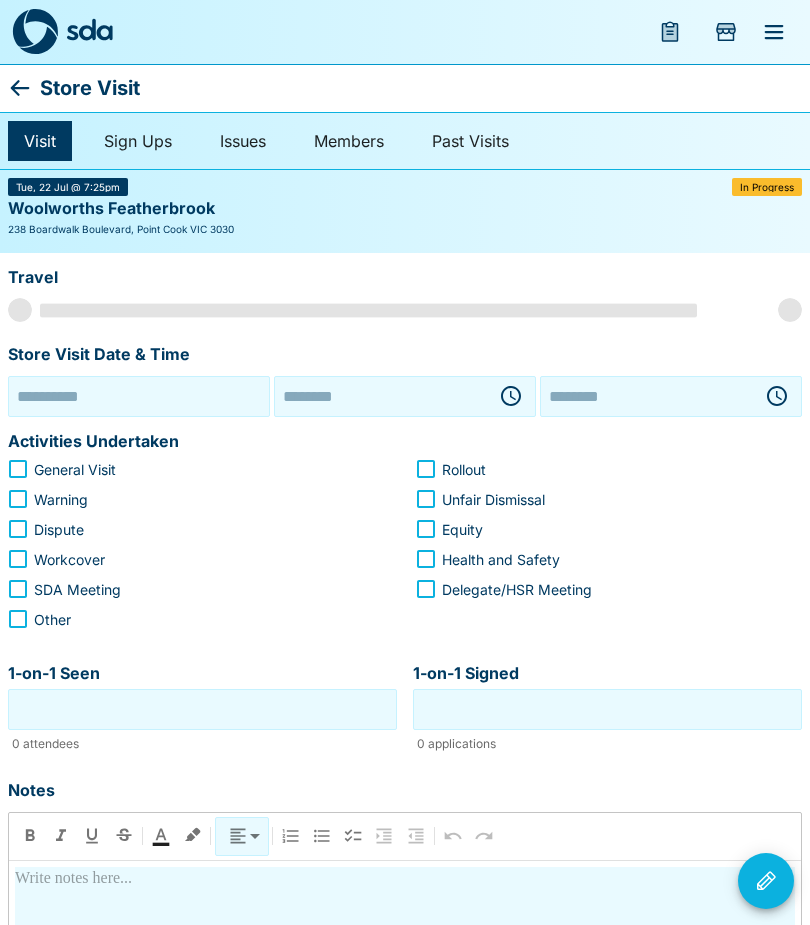 type on "********" 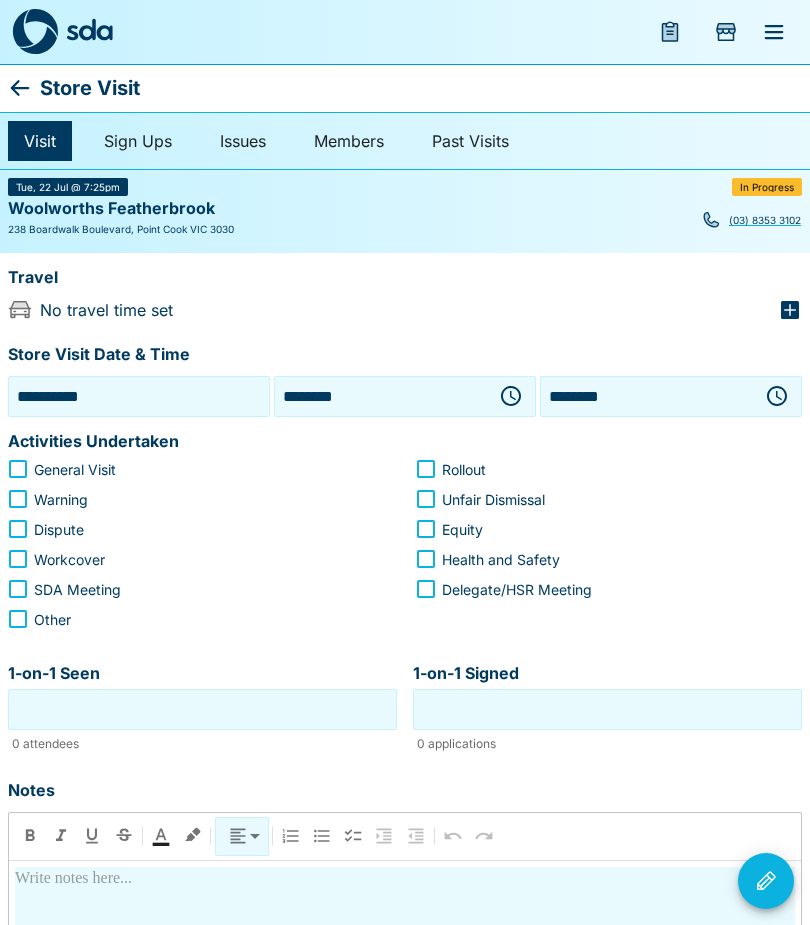 click 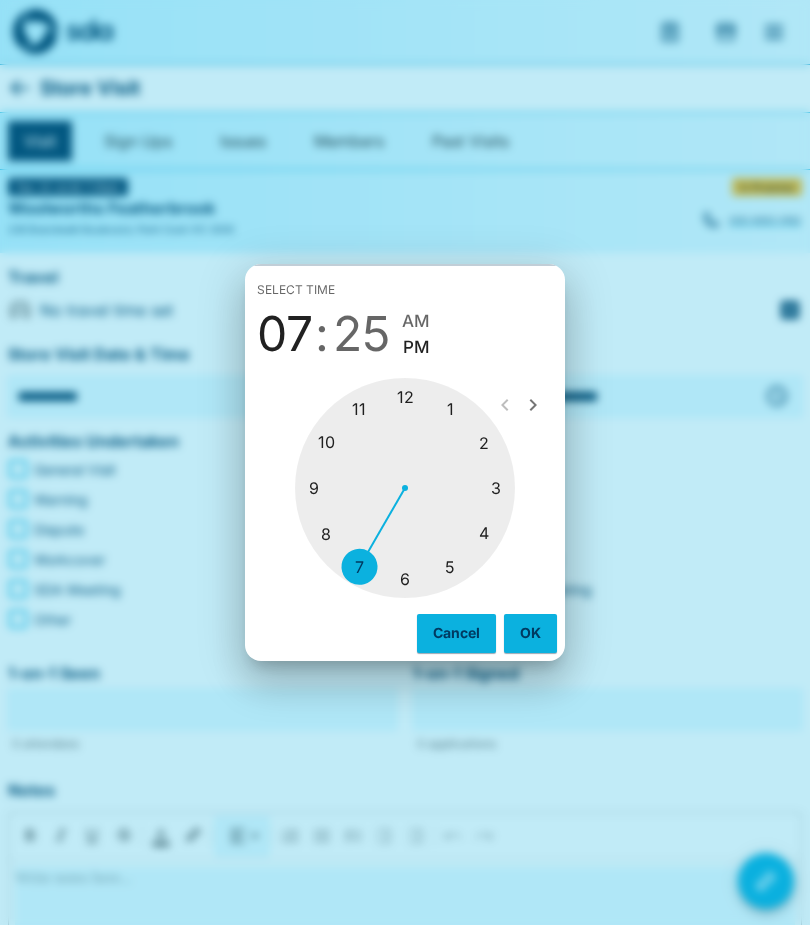 click at bounding box center (405, 488) 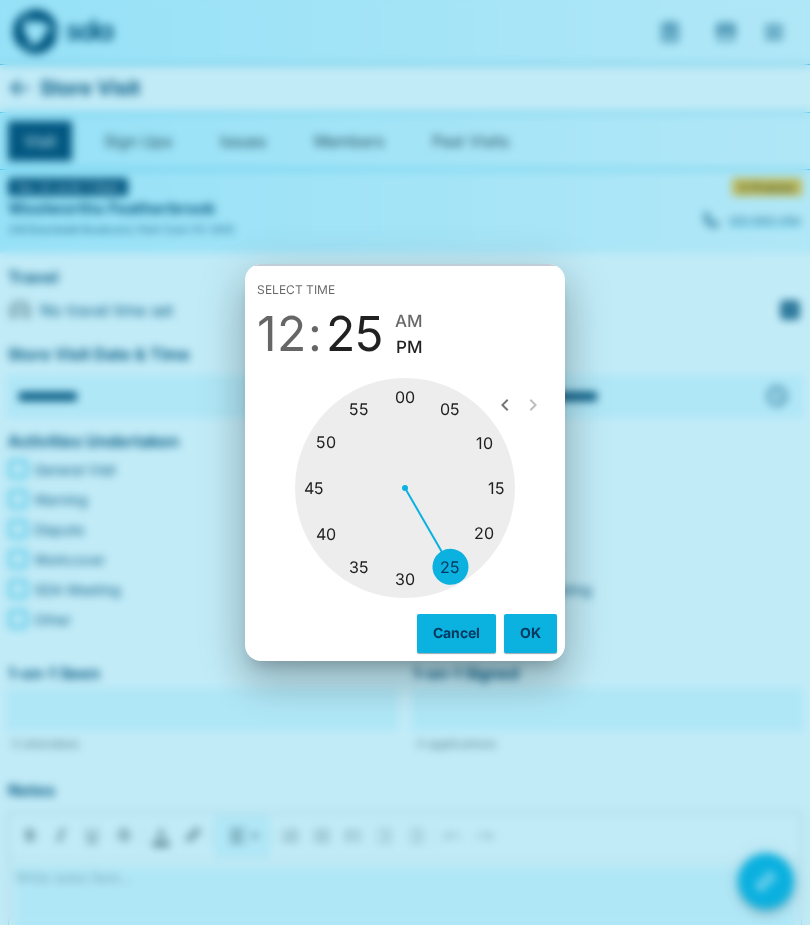 click at bounding box center (405, 488) 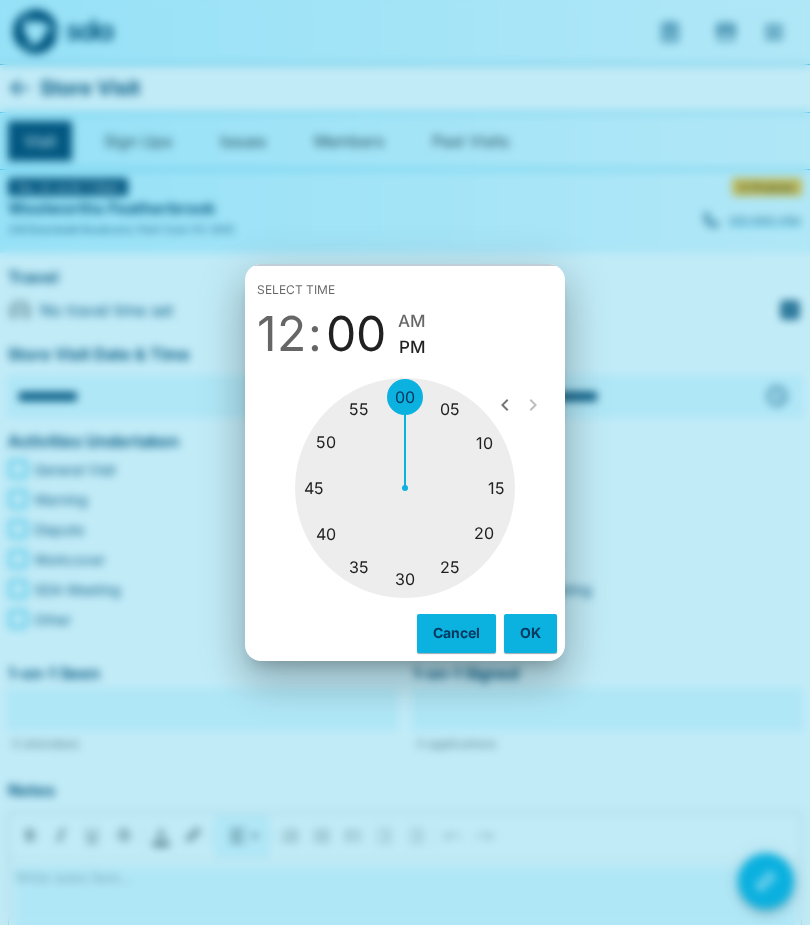 click on "OK" at bounding box center [530, 633] 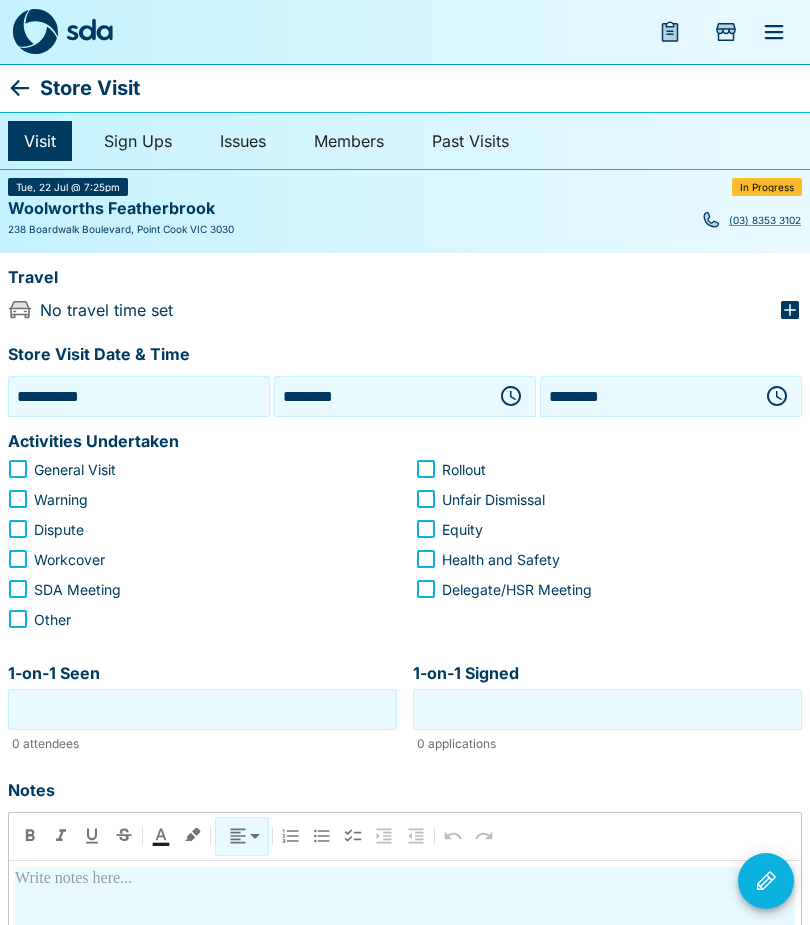 click 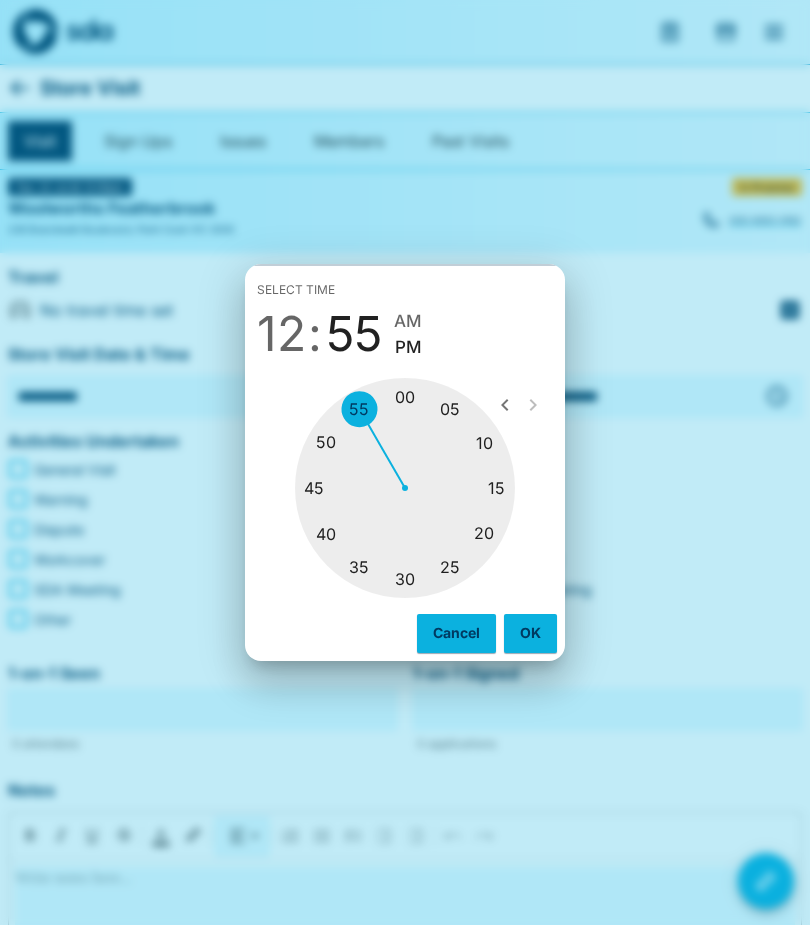 click at bounding box center (405, 488) 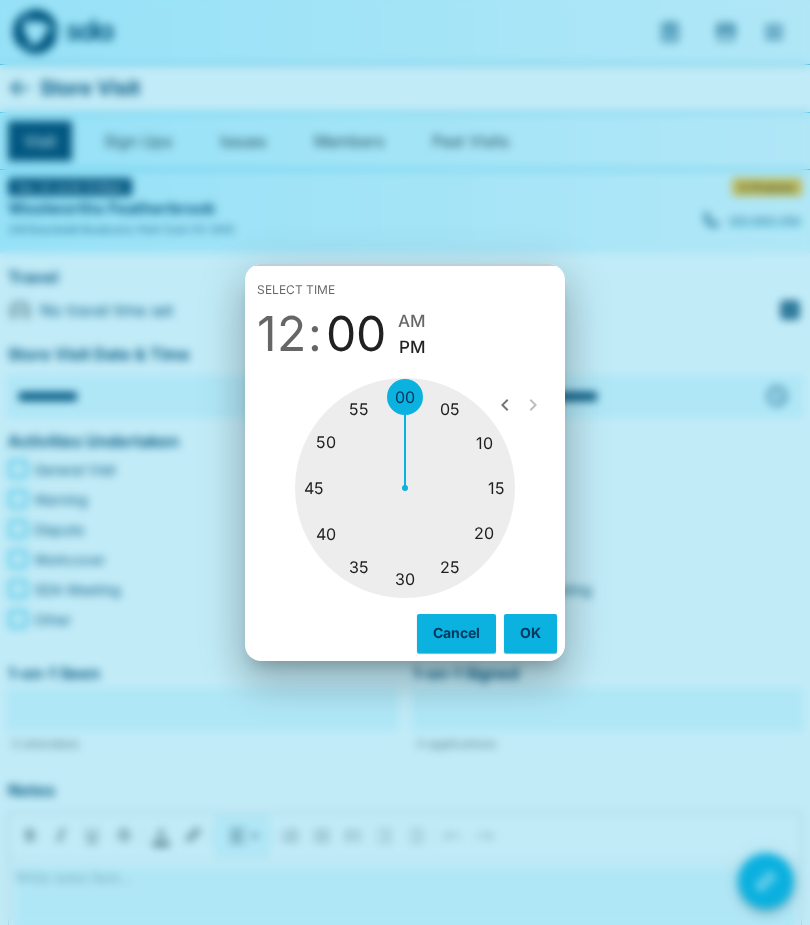 click at bounding box center [405, 488] 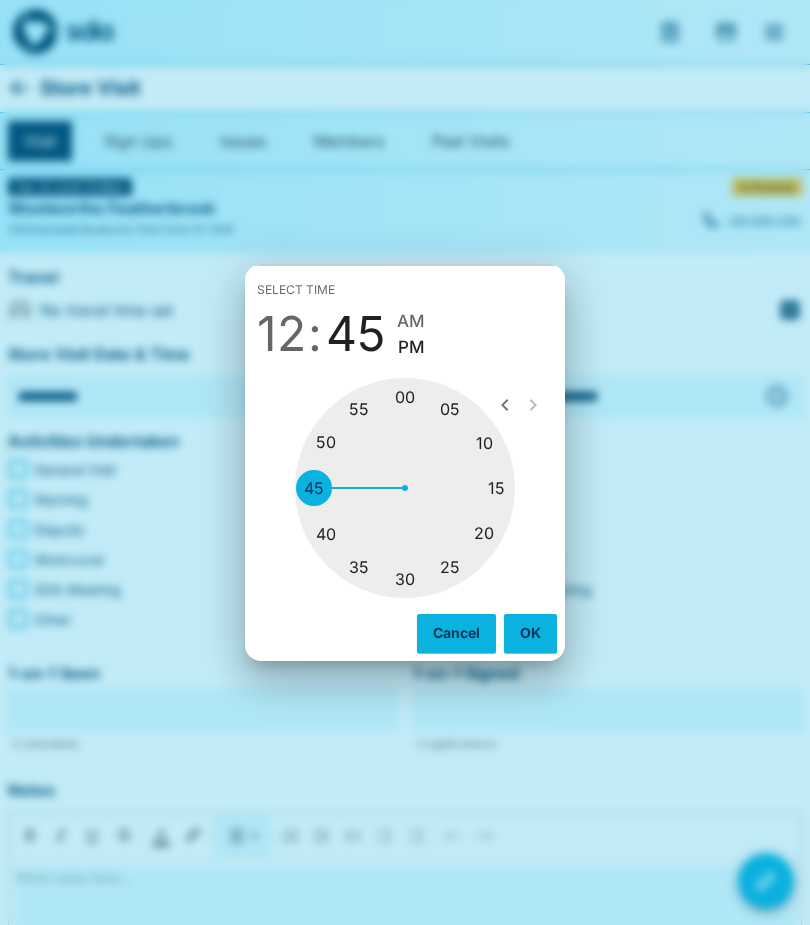 click on "OK" at bounding box center [530, 633] 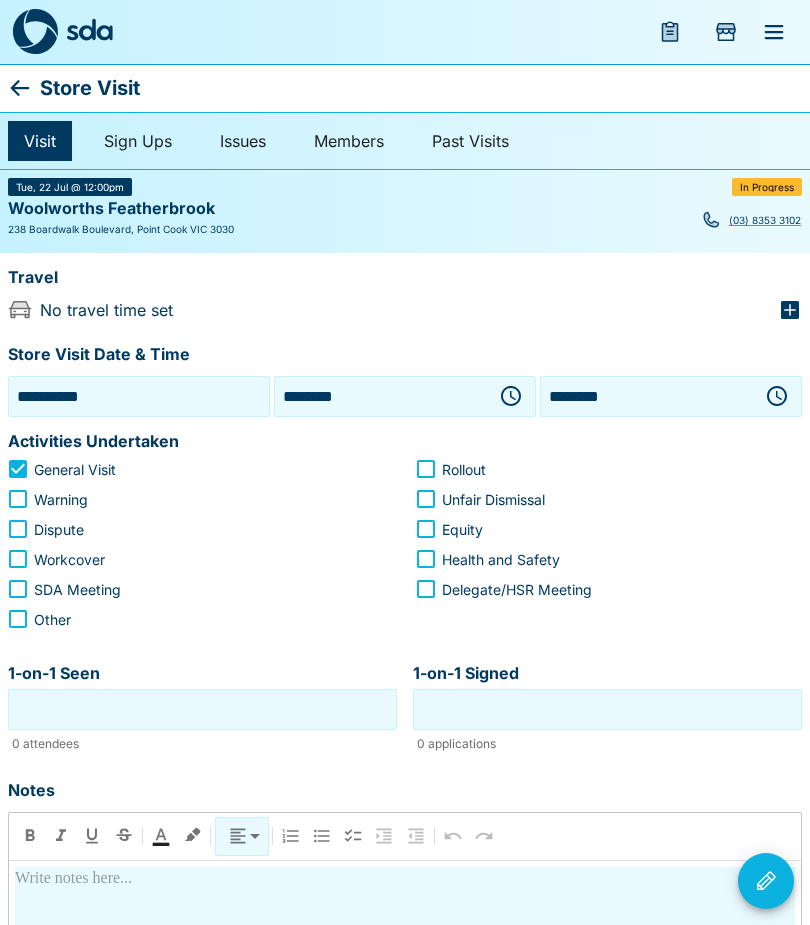 click on "1-on-1 Seen" at bounding box center [202, 709] 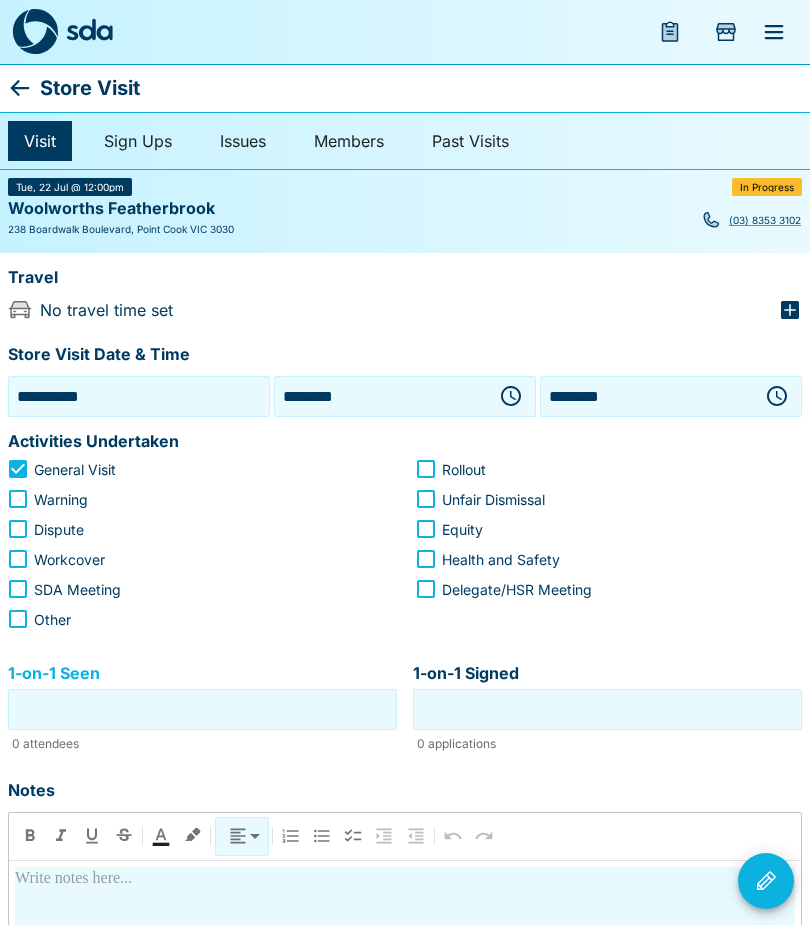 scroll, scrollTop: 85, scrollLeft: 0, axis: vertical 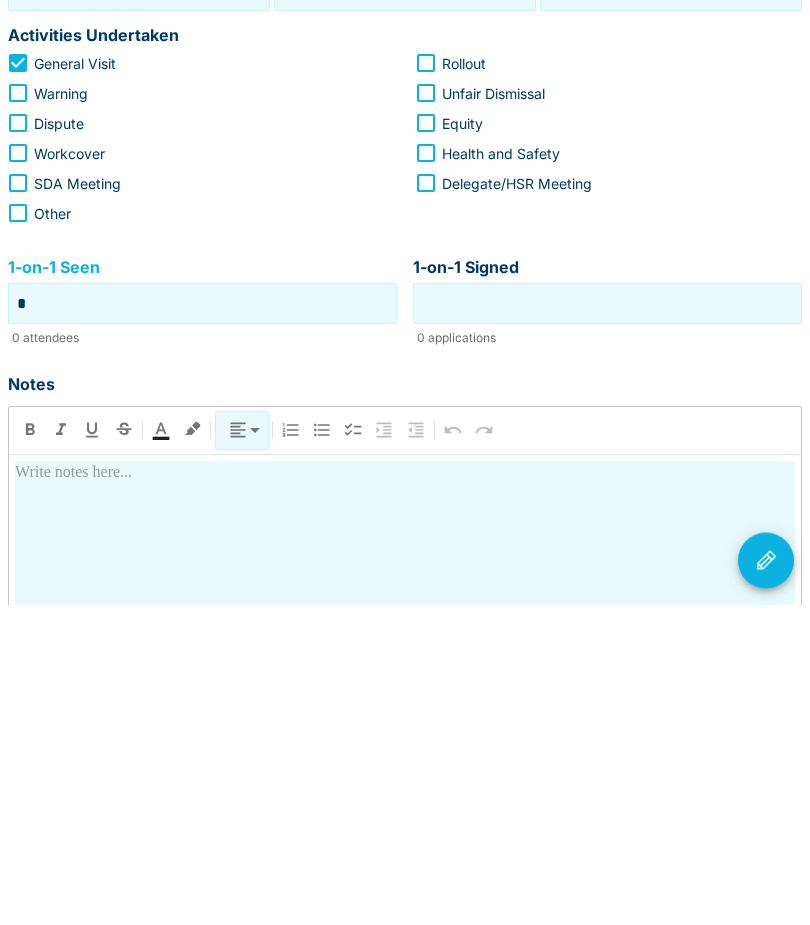 type on "*" 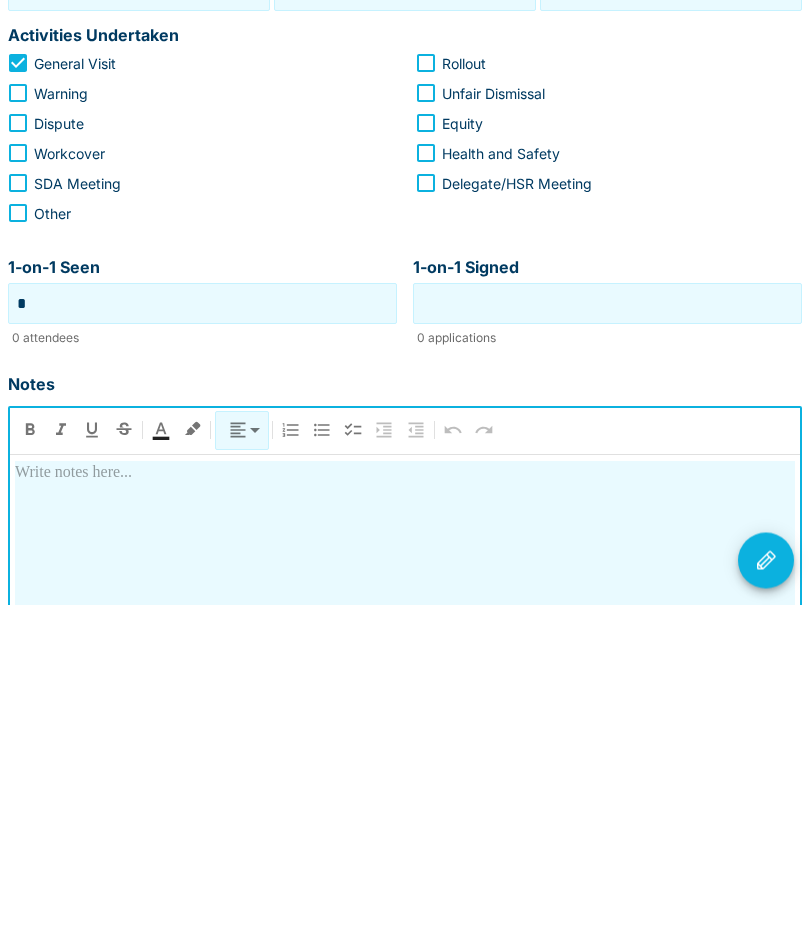 type 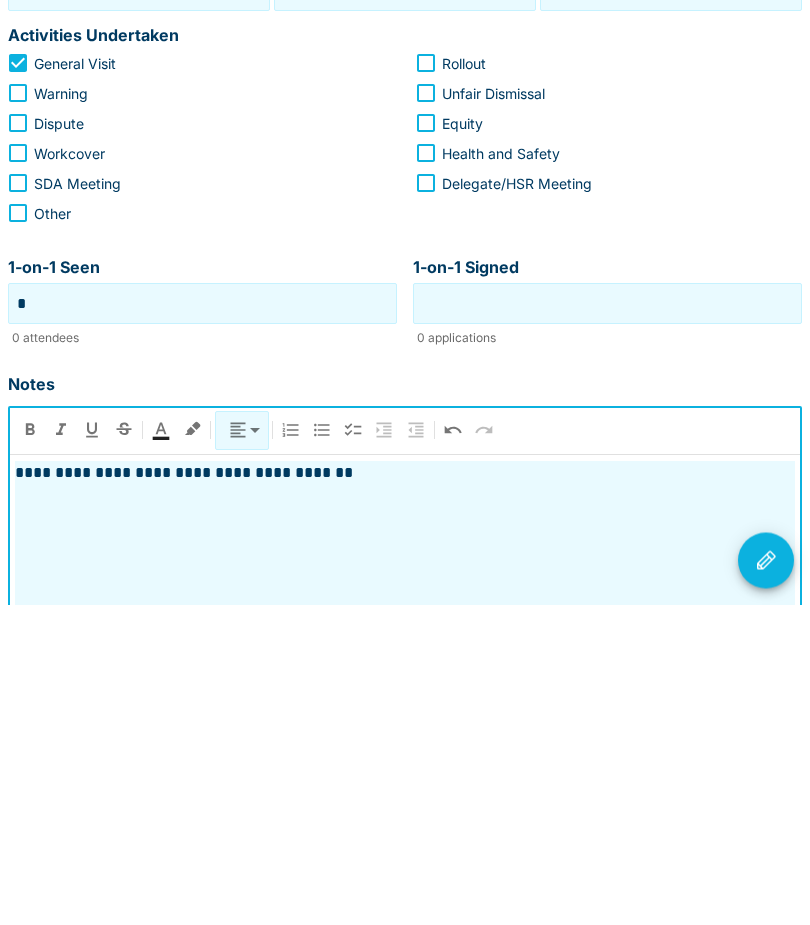 click 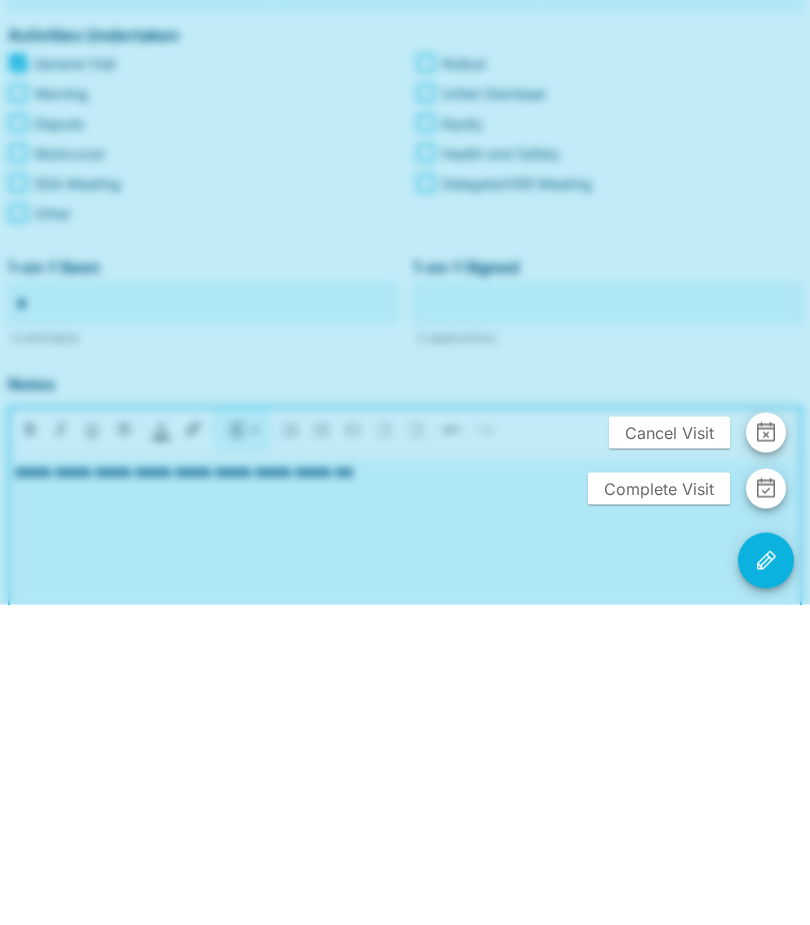 scroll, scrollTop: 406, scrollLeft: 0, axis: vertical 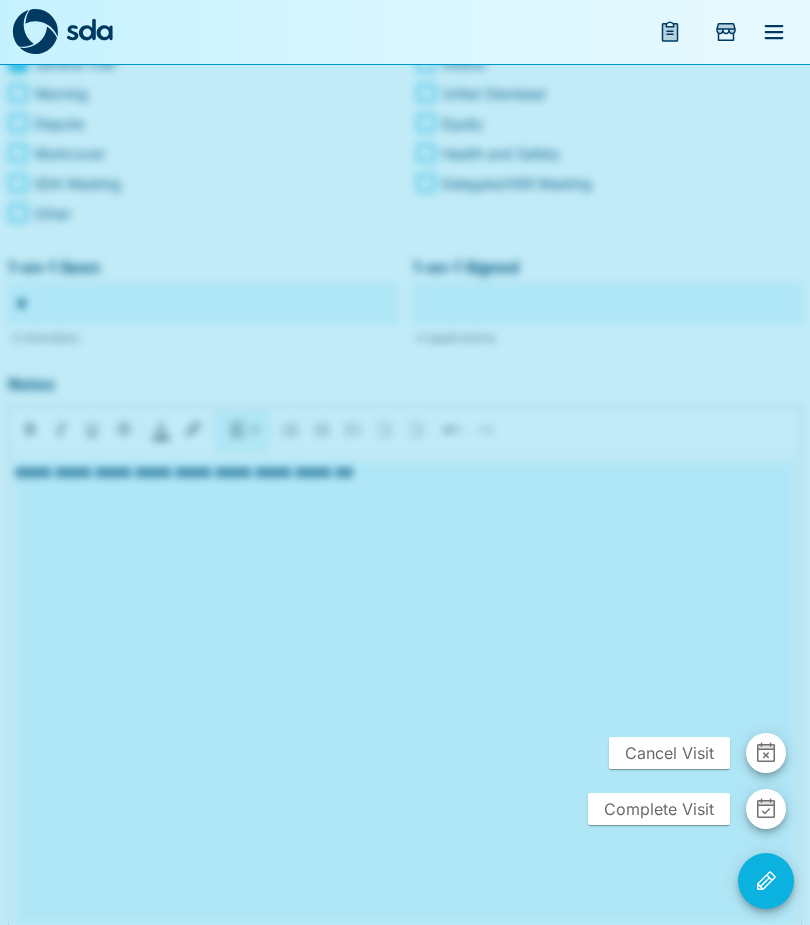 click on "Complete Visit" at bounding box center [659, 809] 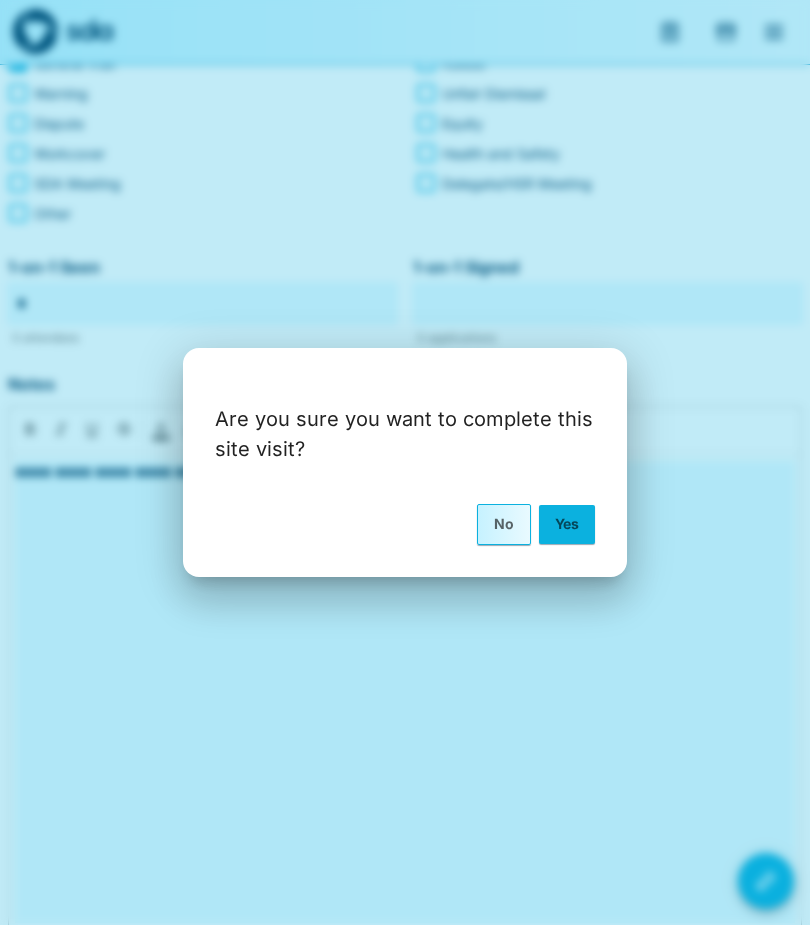 click on "Yes" at bounding box center (567, 524) 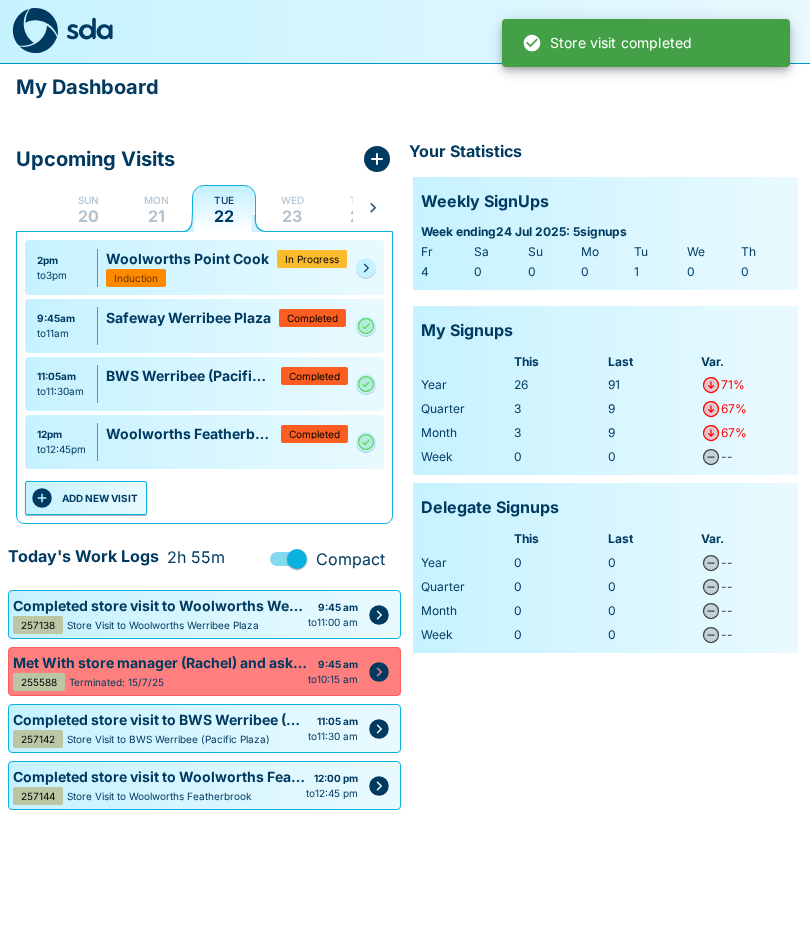 click on "ADD NEW VISIT" at bounding box center [86, 499] 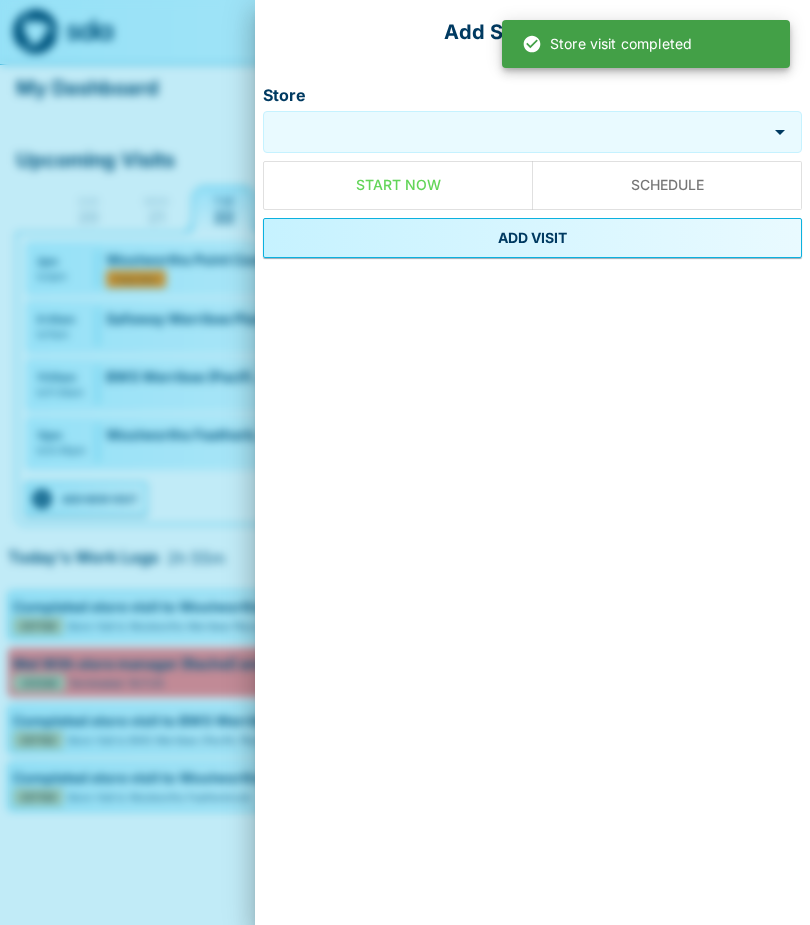 click on "Store" at bounding box center [515, 132] 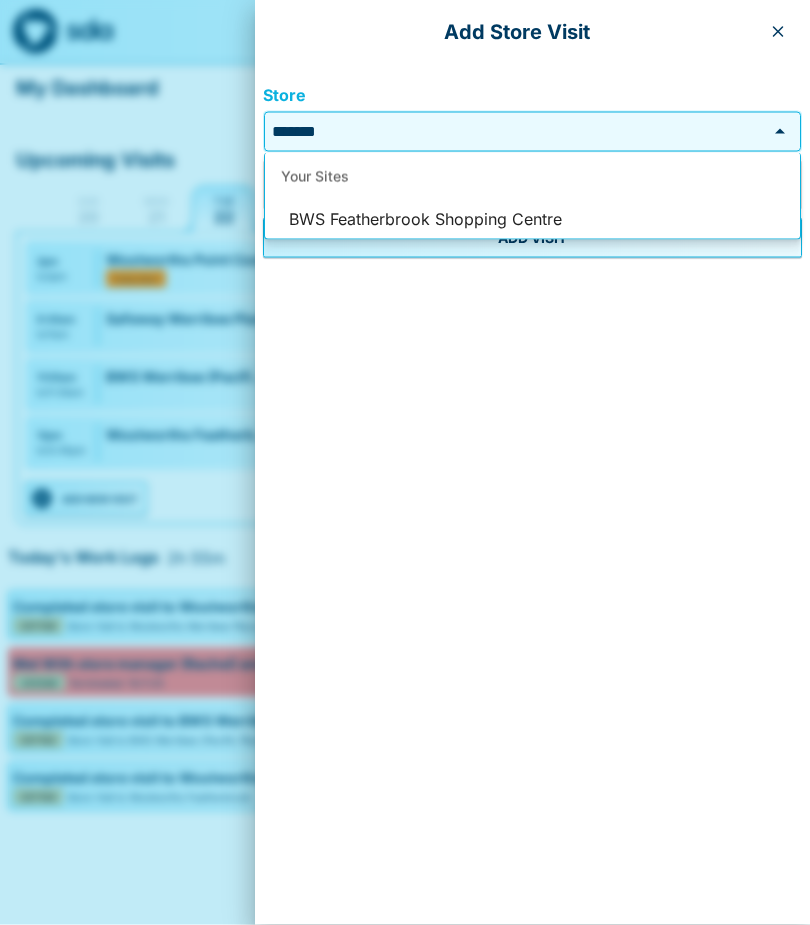 click on "BWS Featherbrook Shopping Centre" at bounding box center [532, 220] 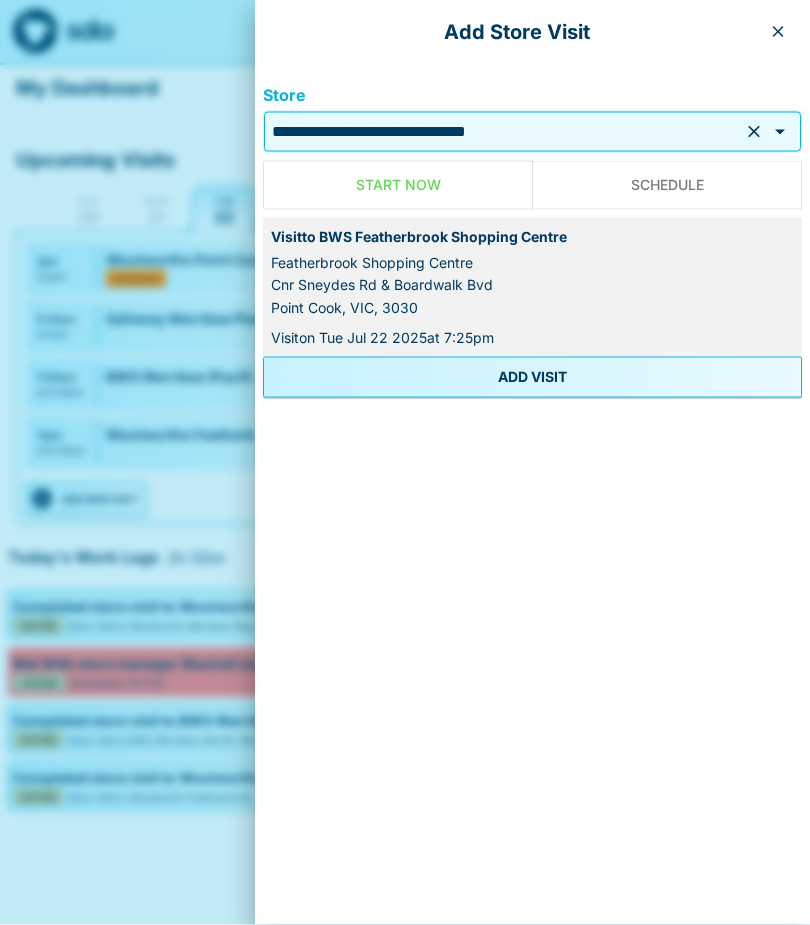 click on "ADD VISIT" at bounding box center [532, 377] 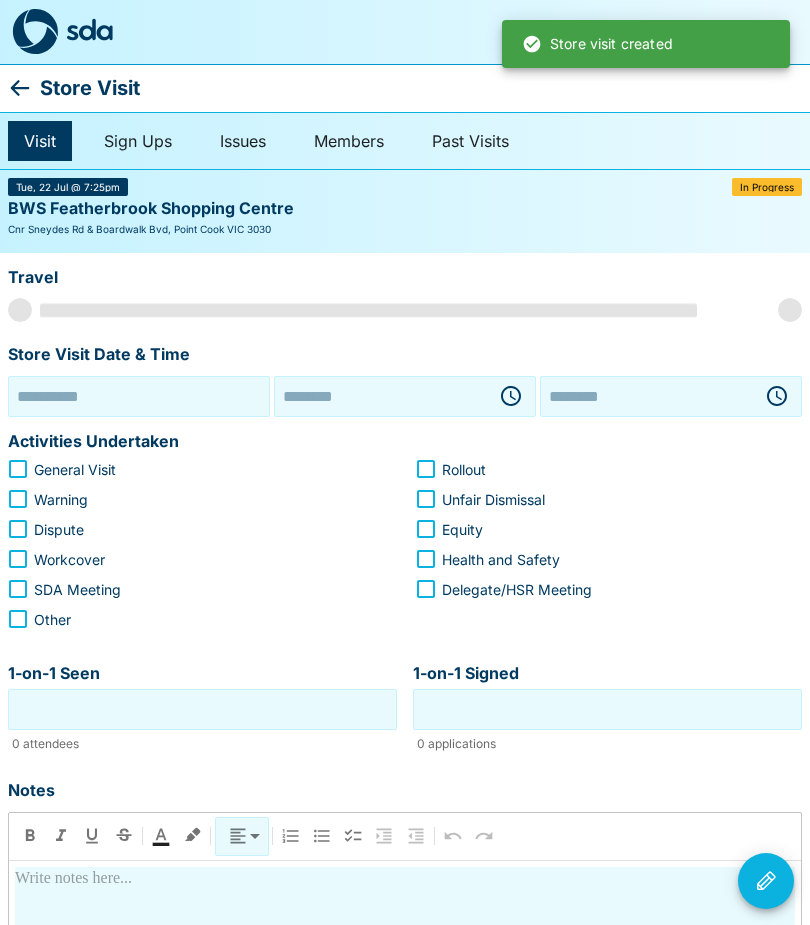 type on "**********" 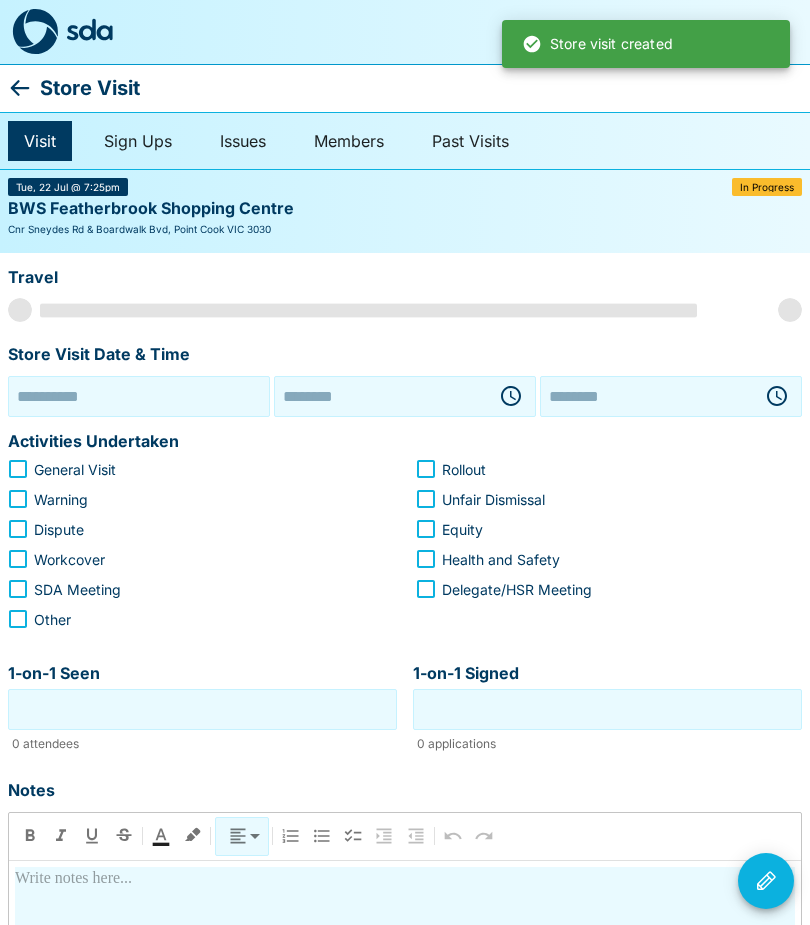 type on "********" 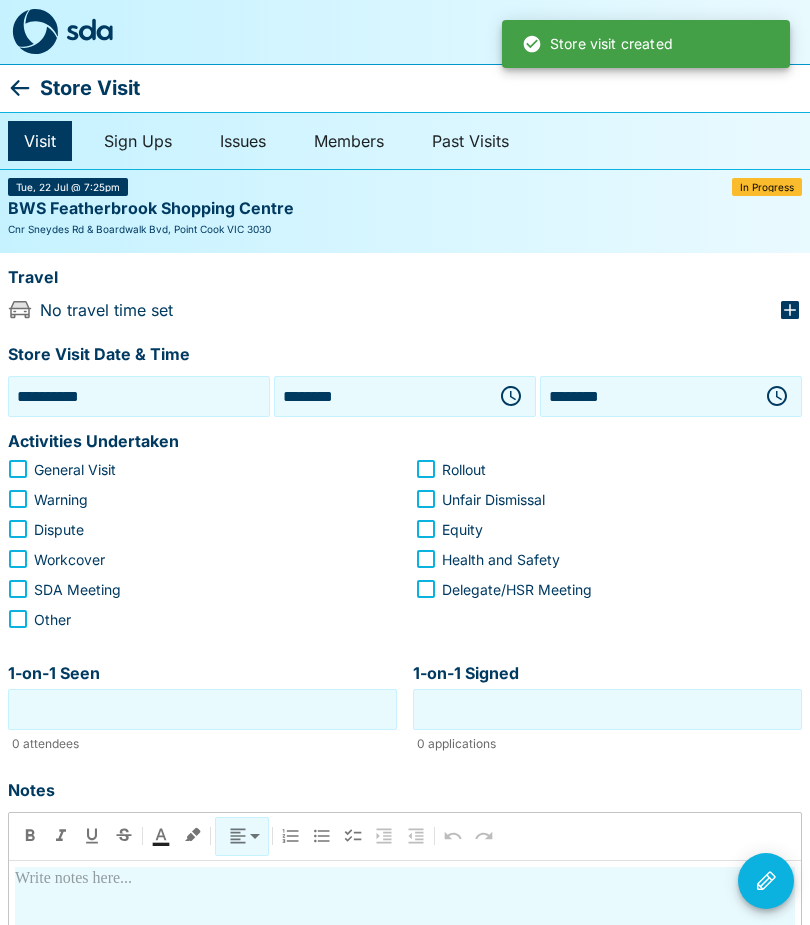 click 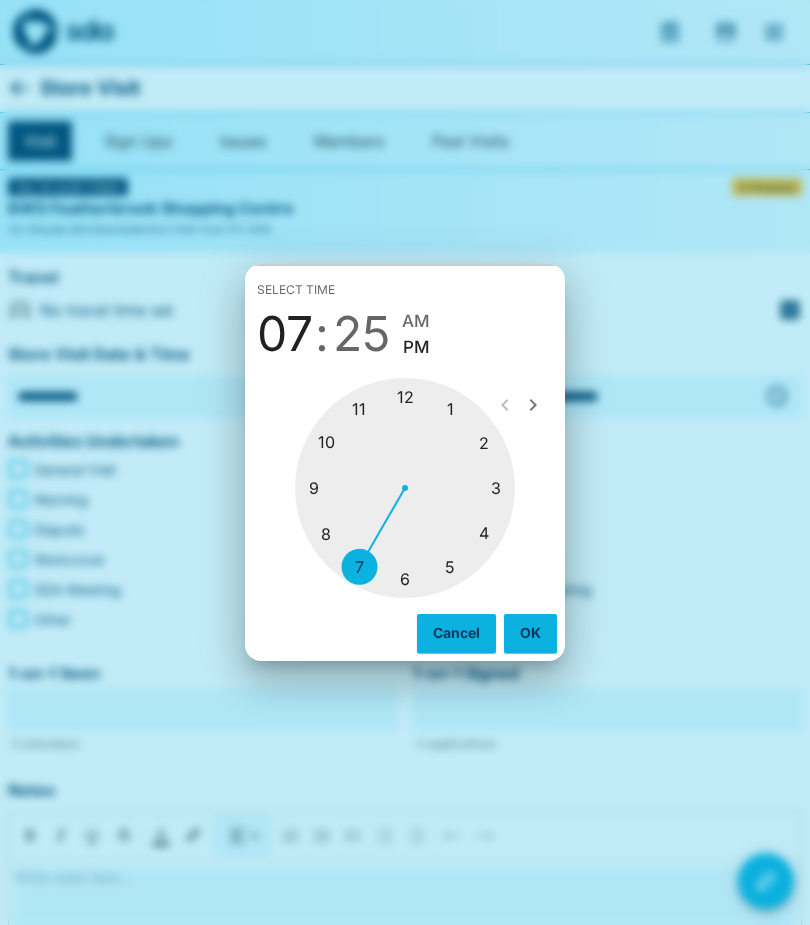 click at bounding box center [405, 488] 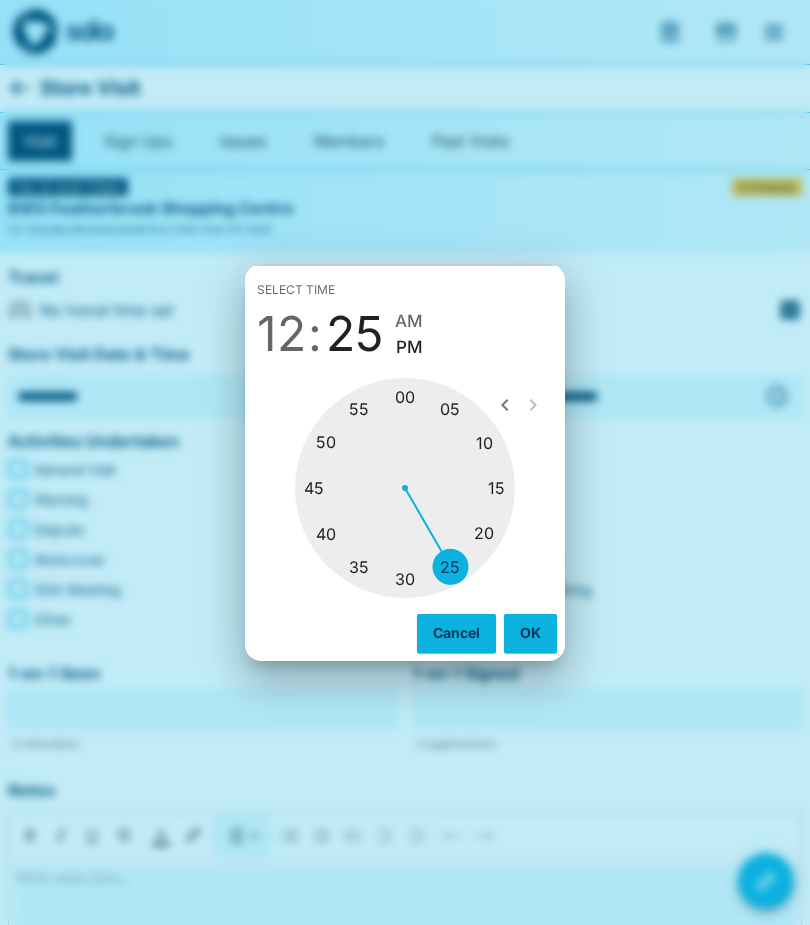 click at bounding box center (405, 488) 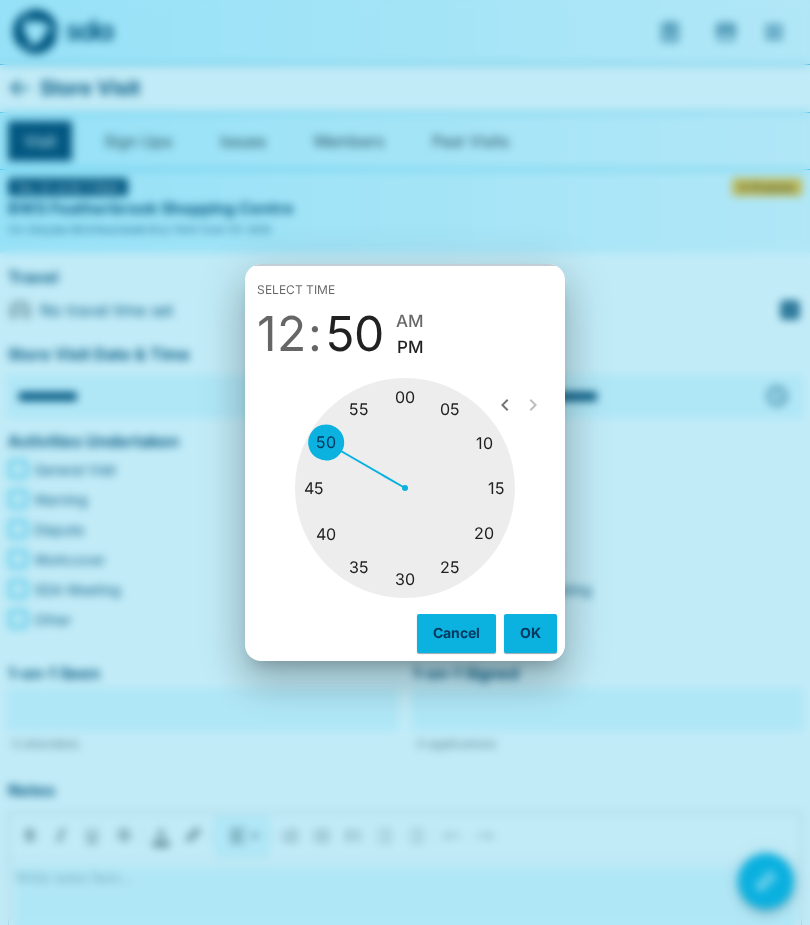 click on "OK" at bounding box center [530, 633] 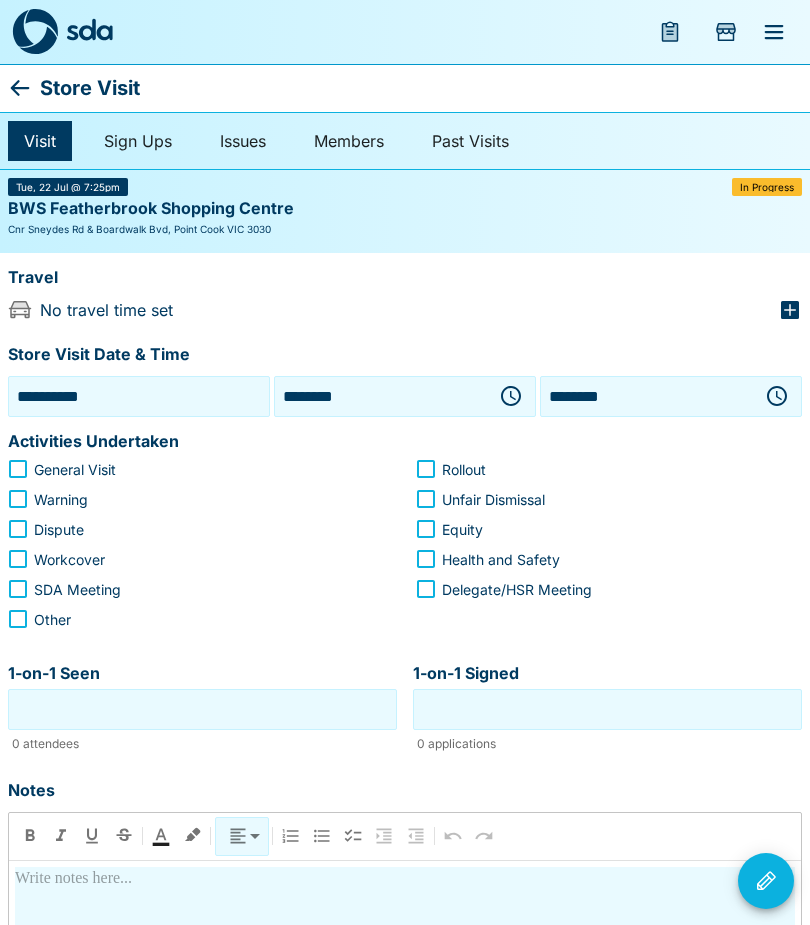 click at bounding box center [777, 396] 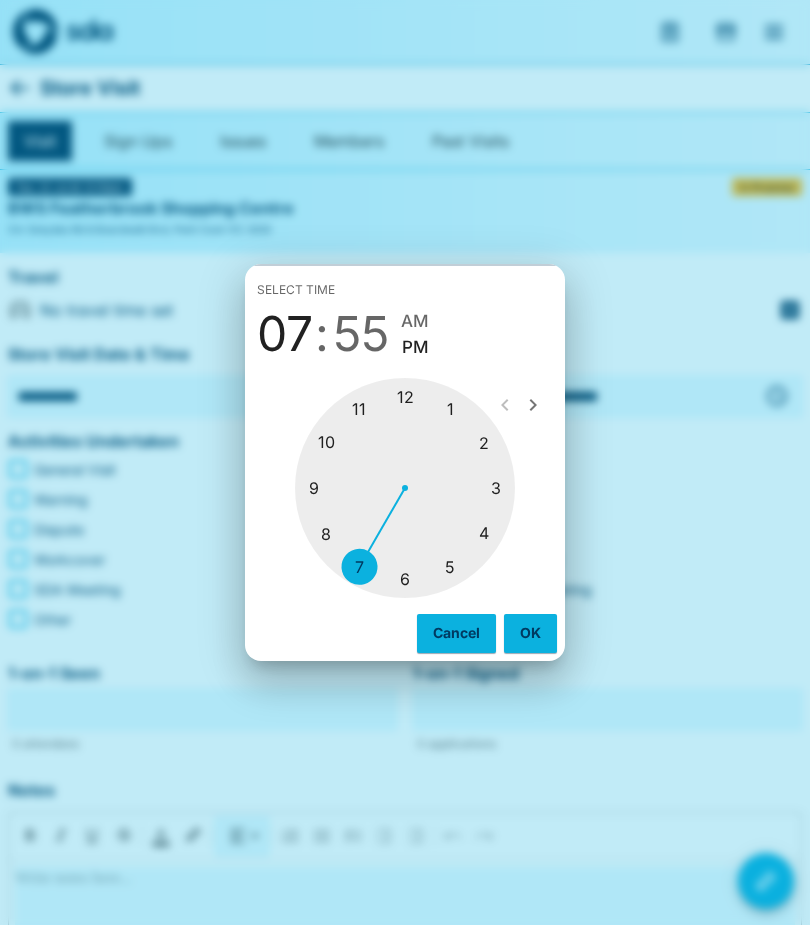 click at bounding box center [405, 488] 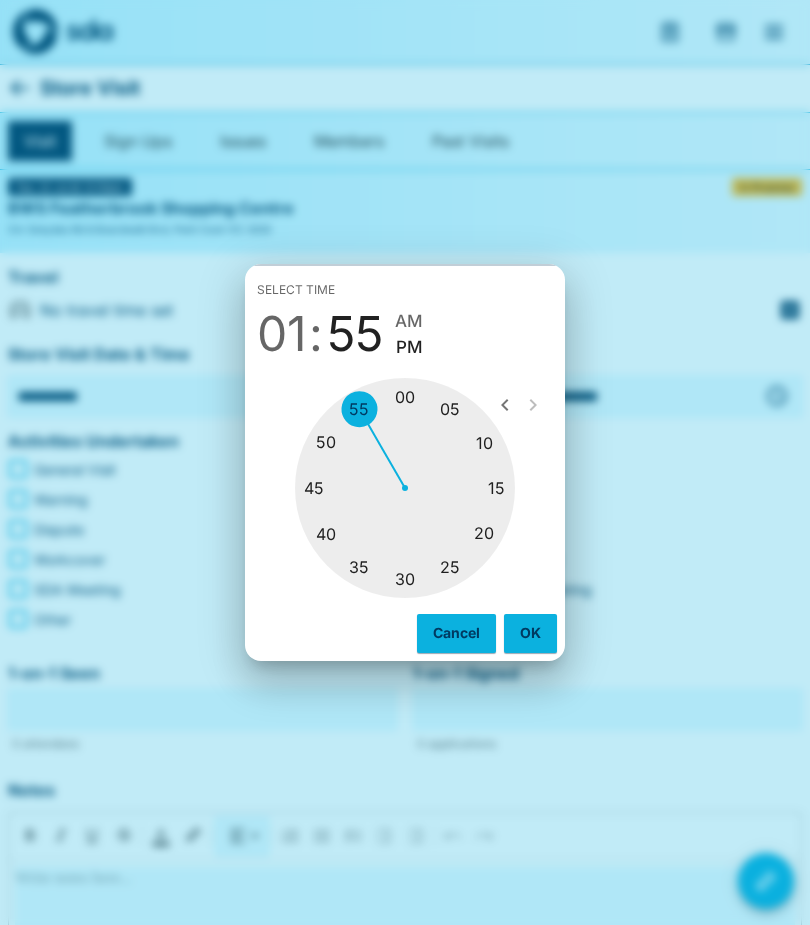click at bounding box center (405, 488) 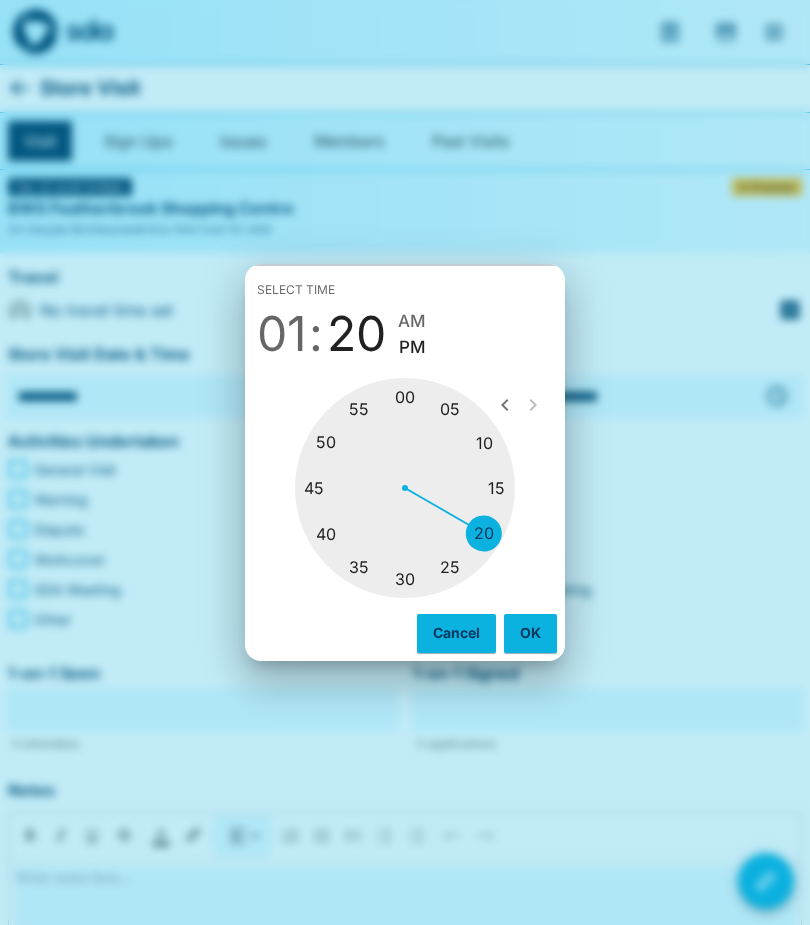 click on "OK" at bounding box center [530, 633] 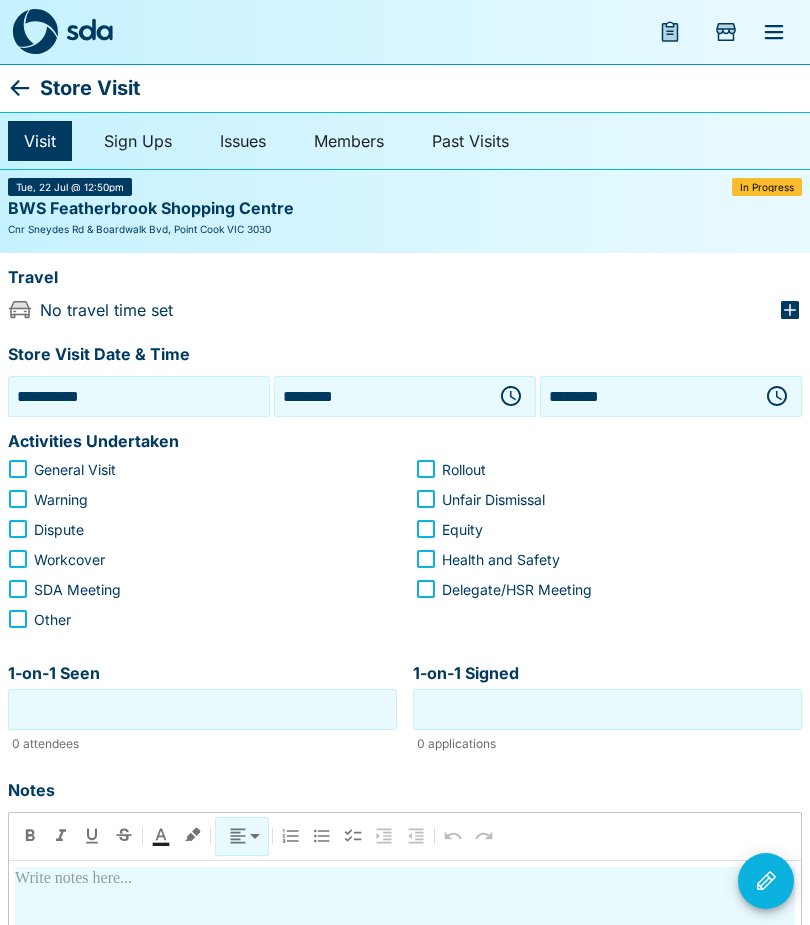 click on "Activities Undertaken" at bounding box center (93, 442) 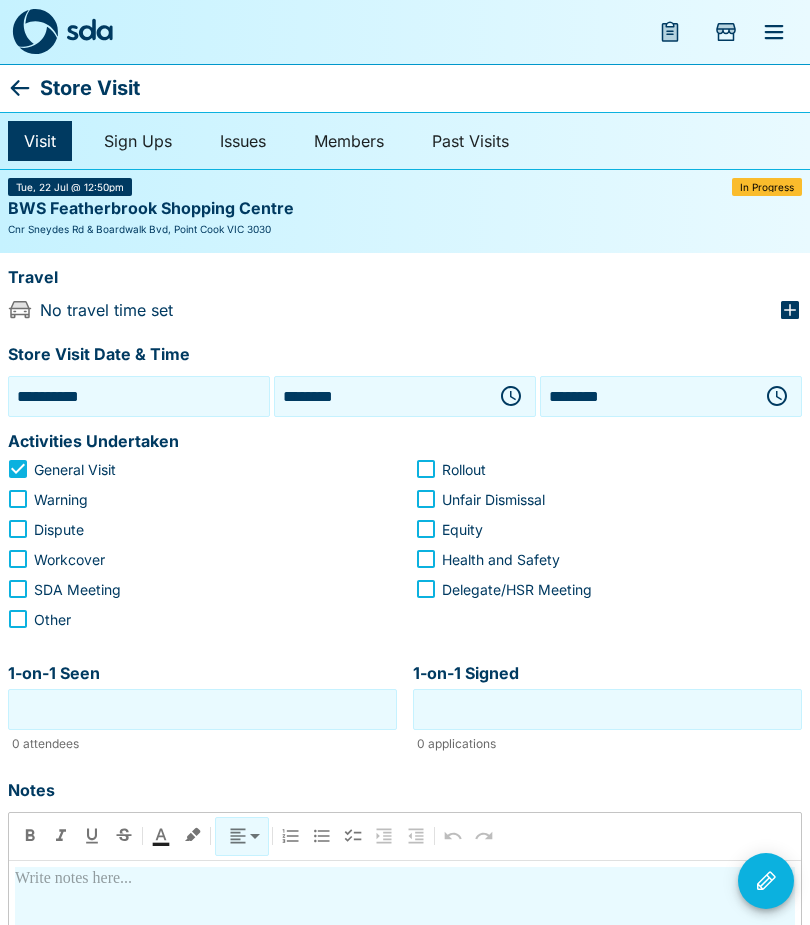 click on "General Visit" at bounding box center [187, 469] 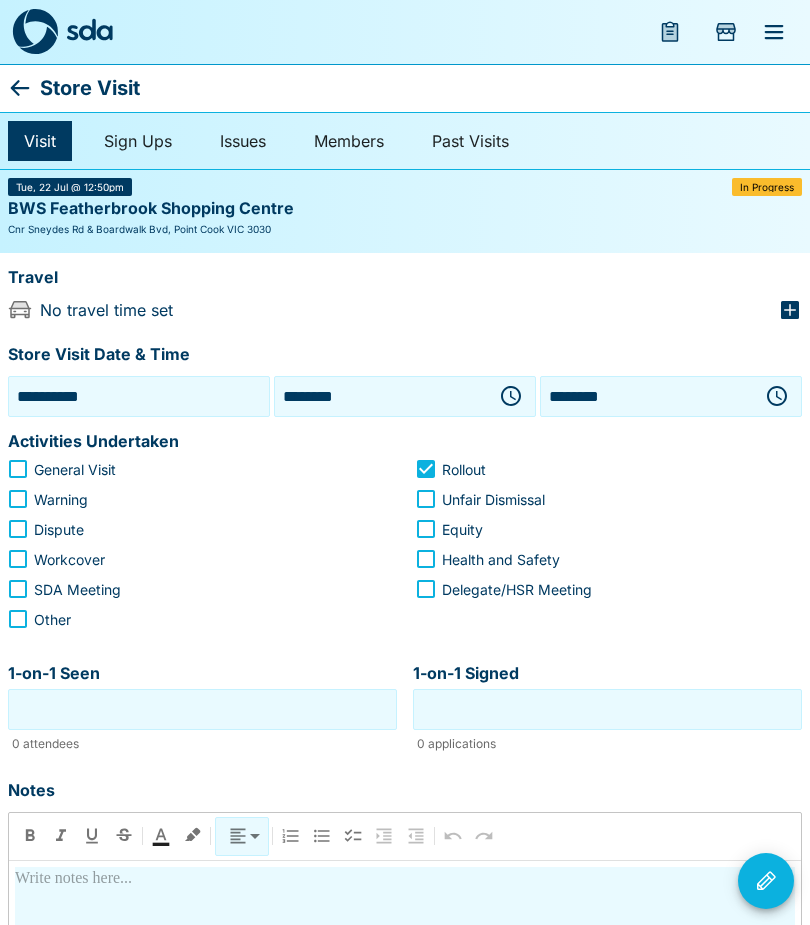 click on "1-on-1 Seen" at bounding box center [202, 709] 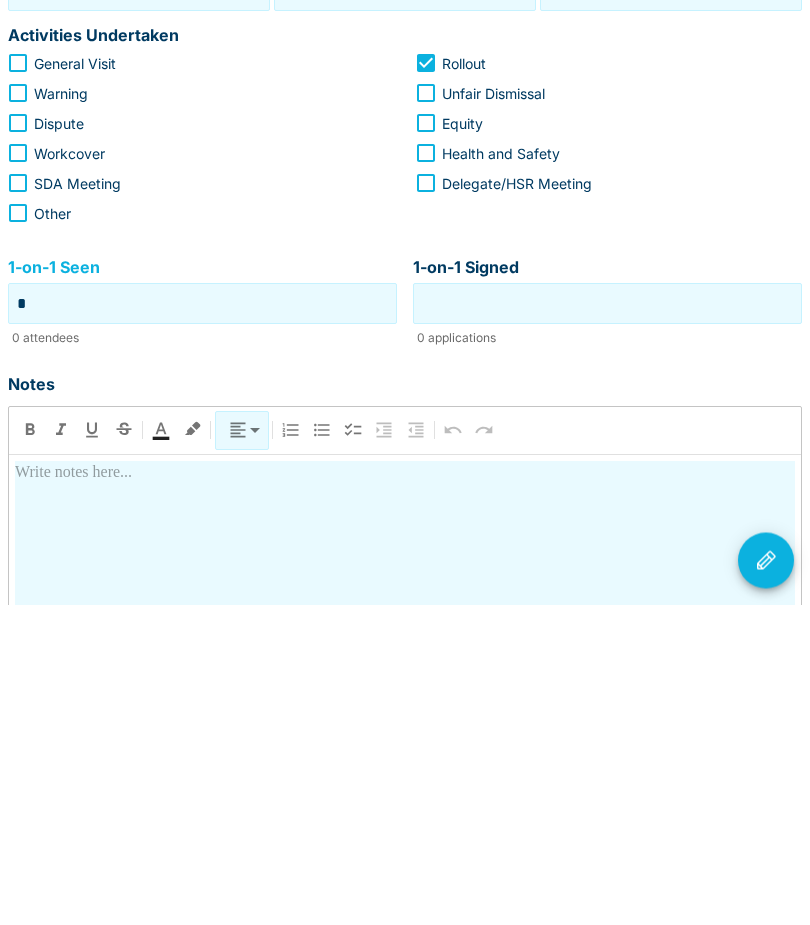type on "*" 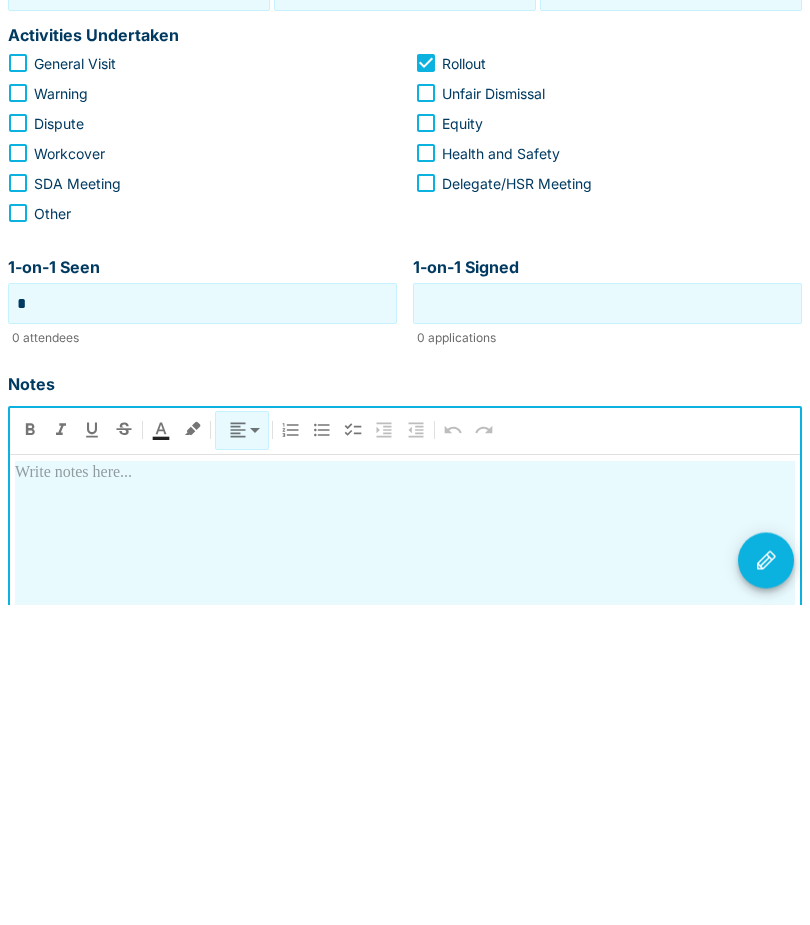 type 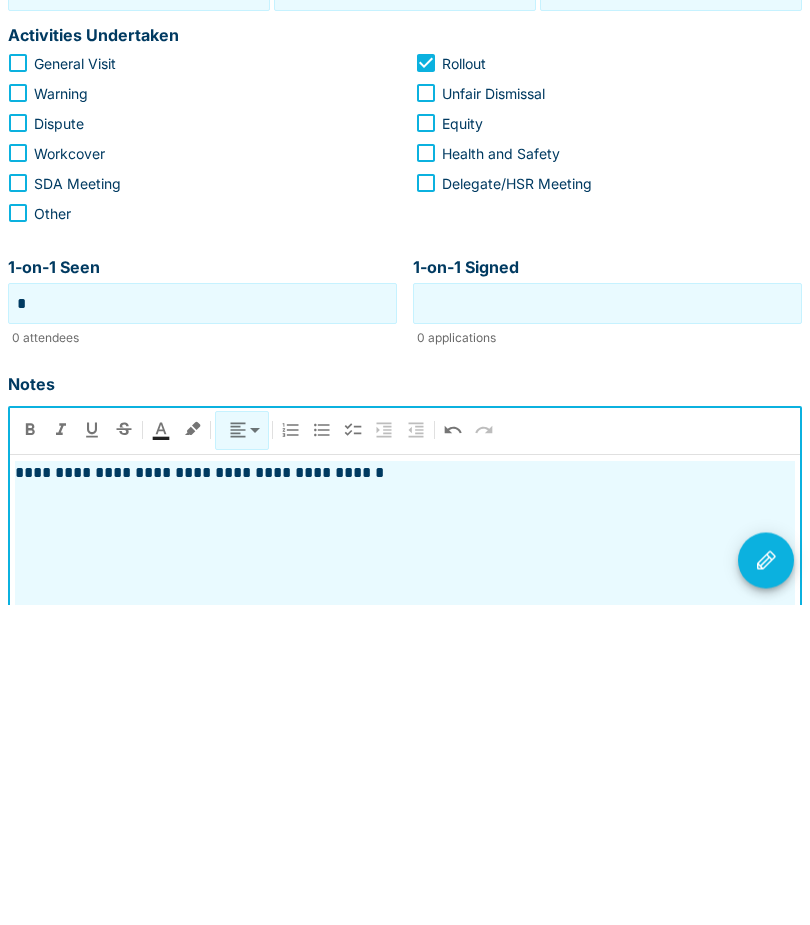 click on "**********" at bounding box center (405, 794) 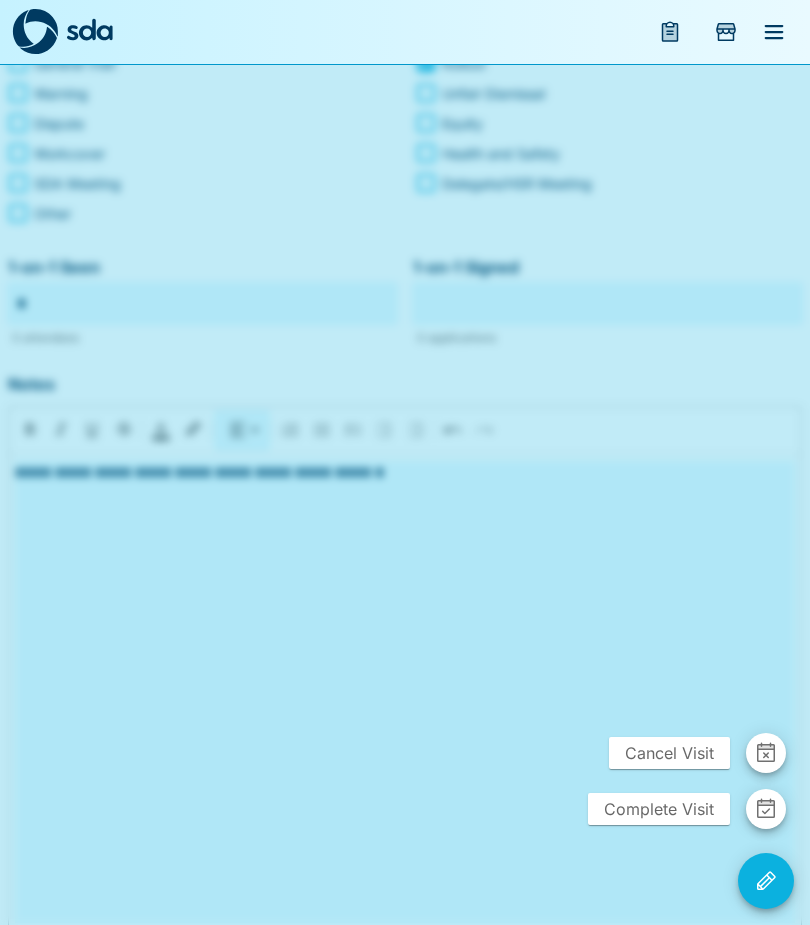 click on "Complete Visit" at bounding box center (659, 809) 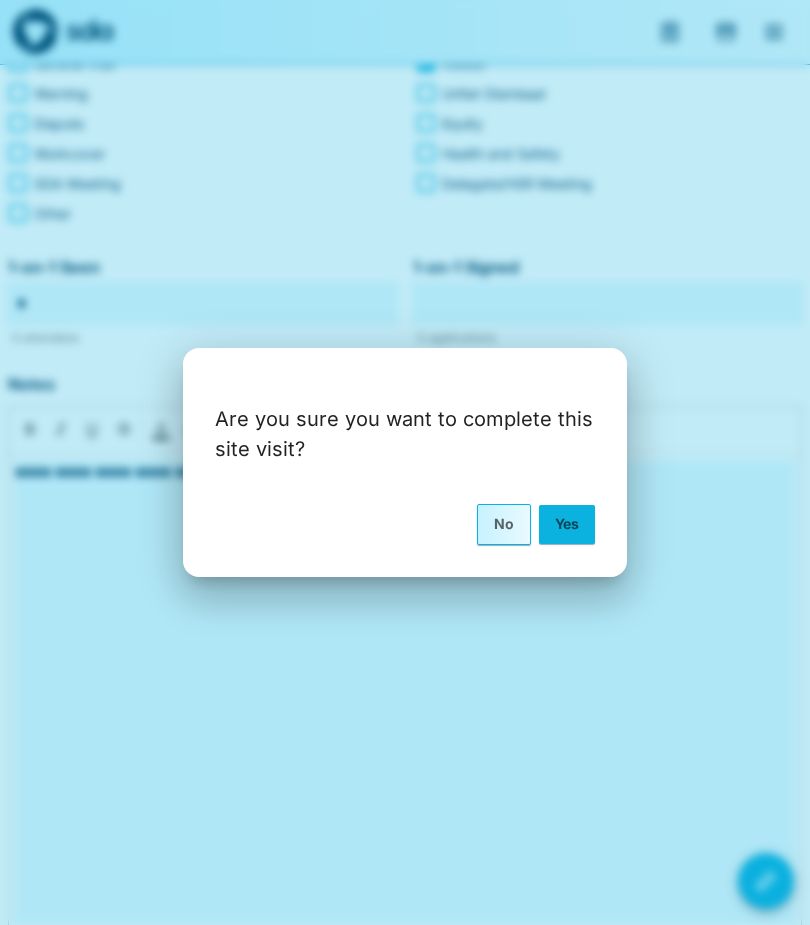 click on "Yes" at bounding box center (567, 524) 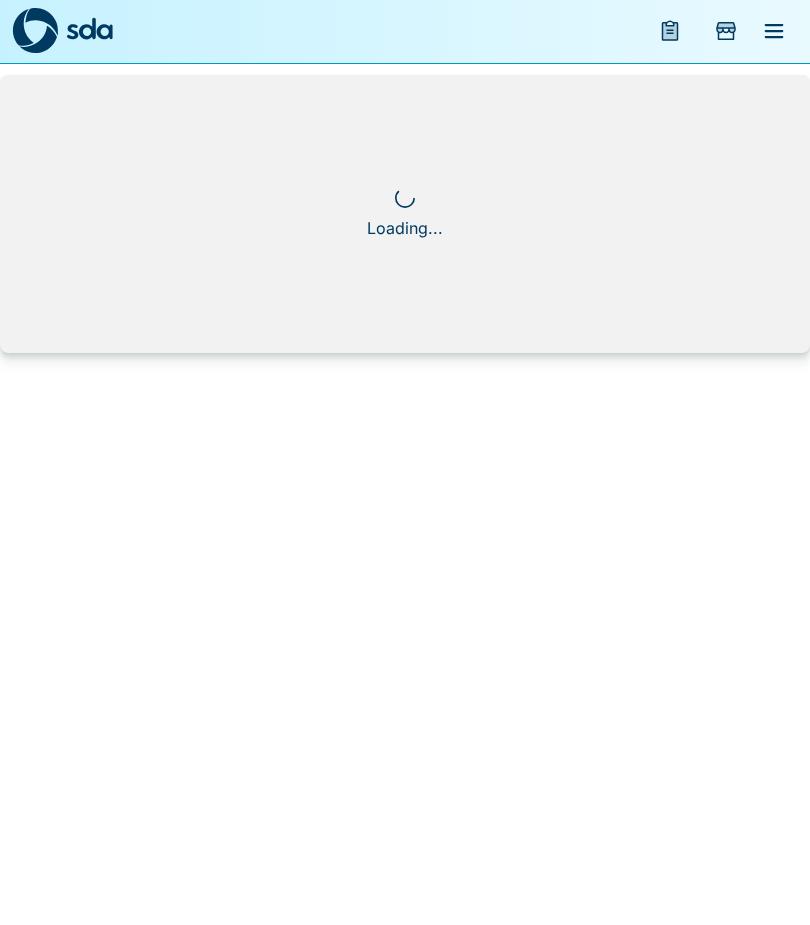 scroll, scrollTop: 1, scrollLeft: 0, axis: vertical 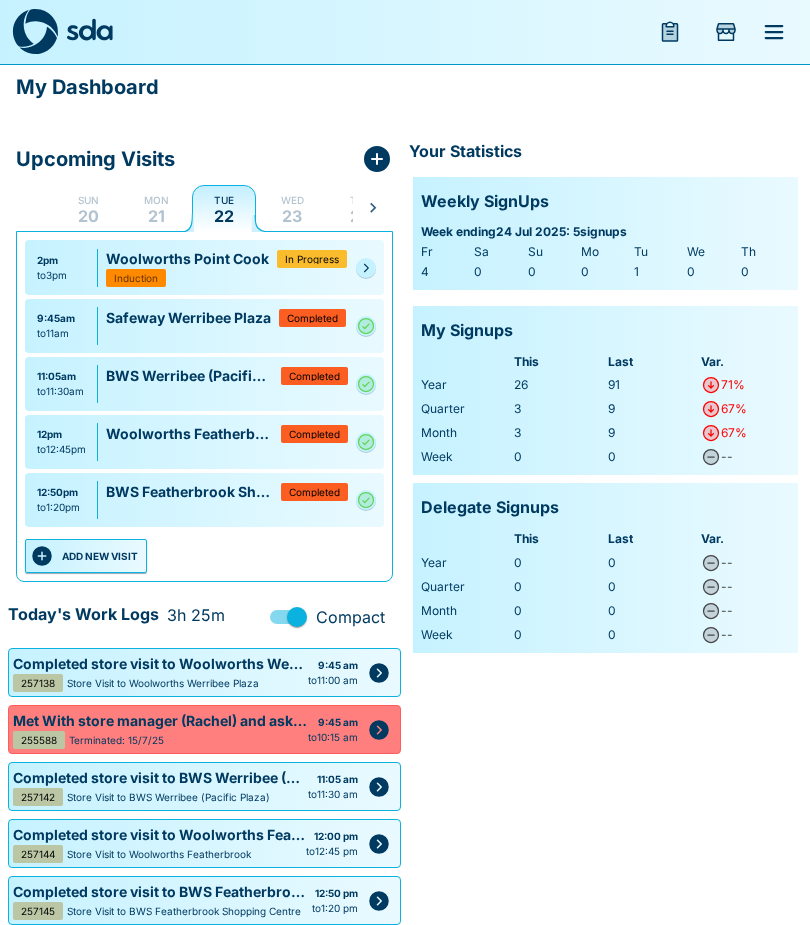 click on "ADD NEW VISIT" at bounding box center (86, 556) 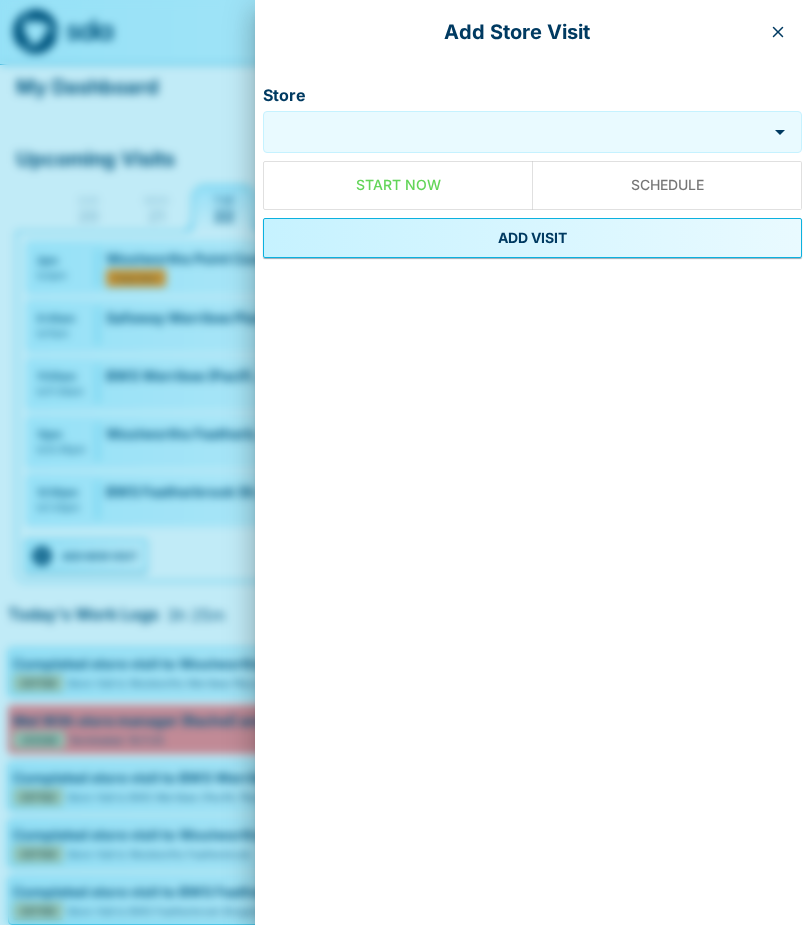 click at bounding box center (778, 32) 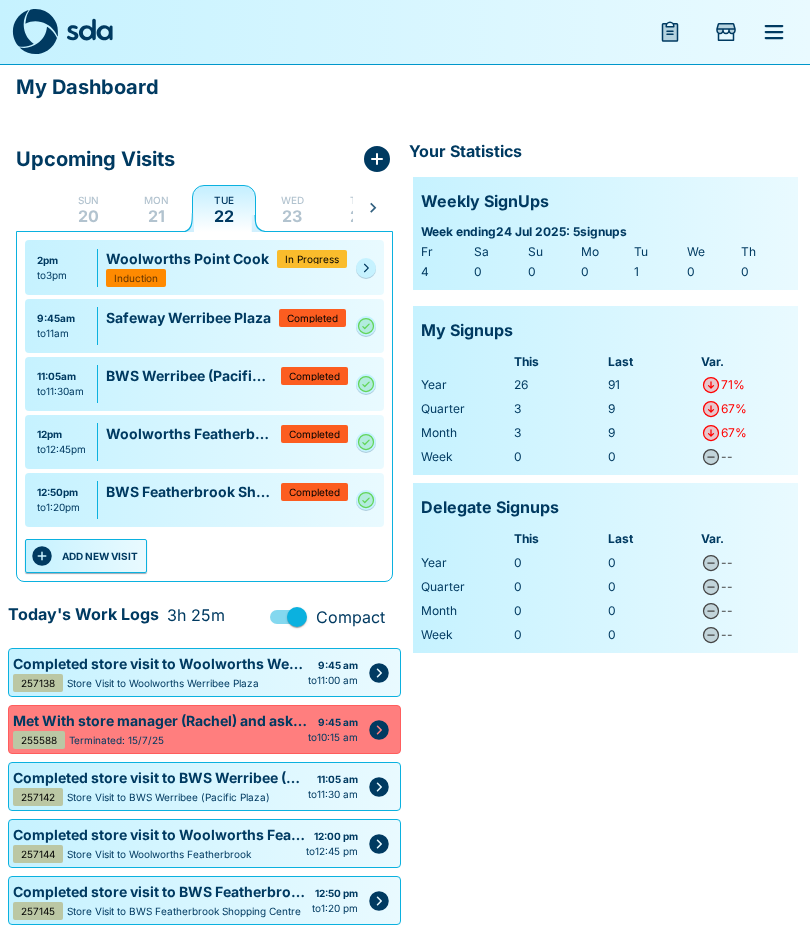 click 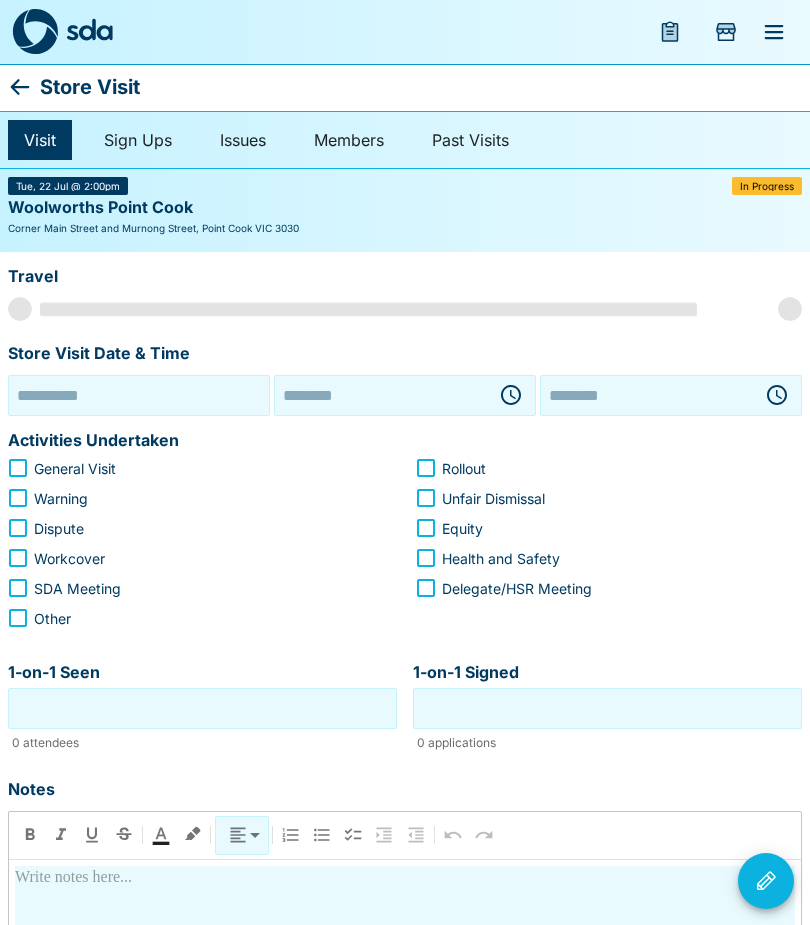 type on "**********" 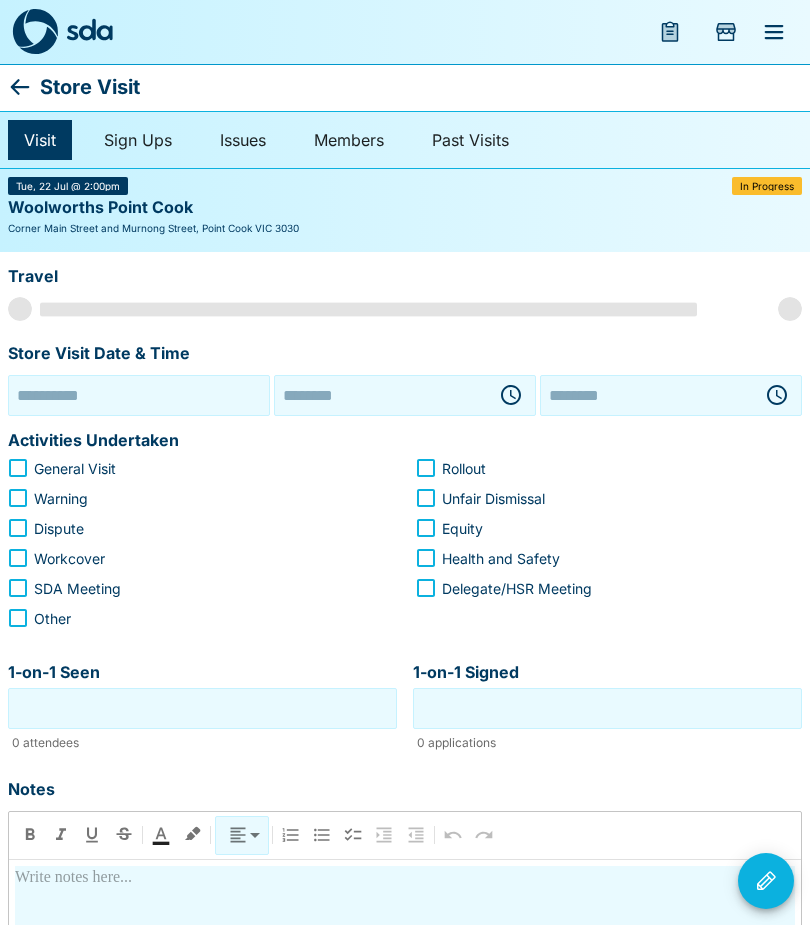 type on "********" 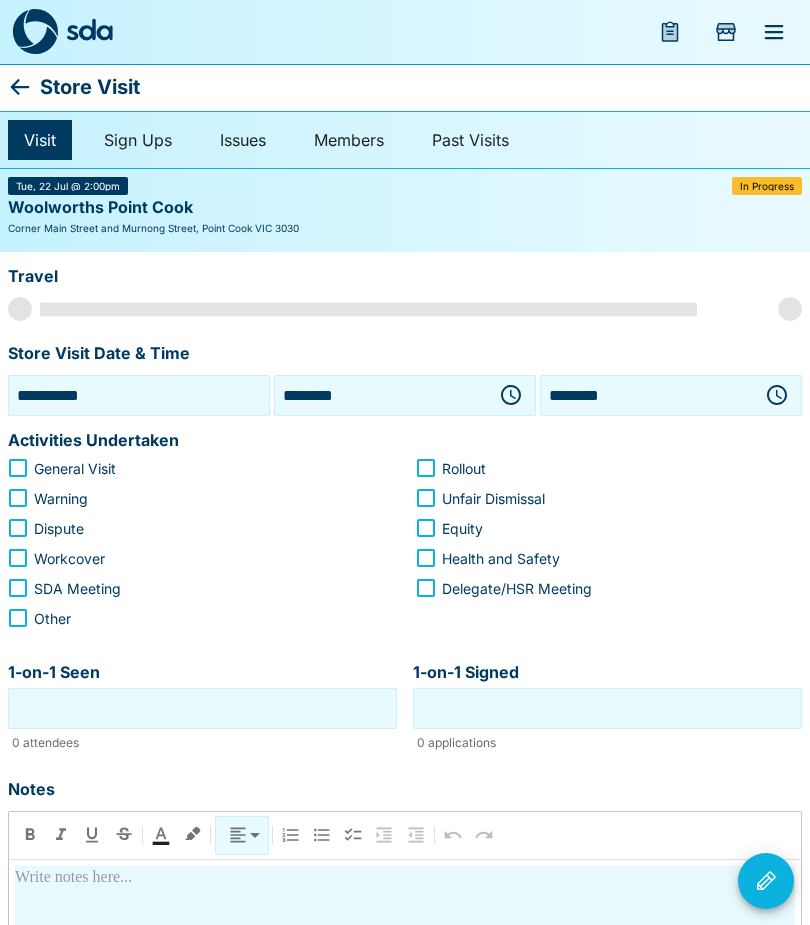 scroll, scrollTop: 0, scrollLeft: 0, axis: both 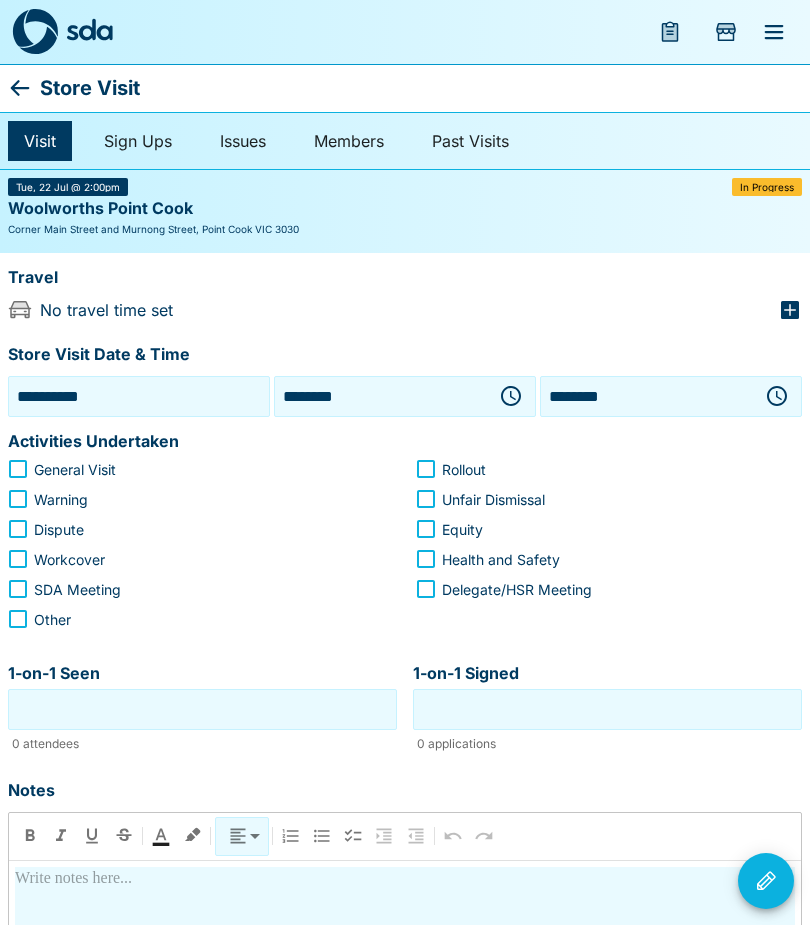 click 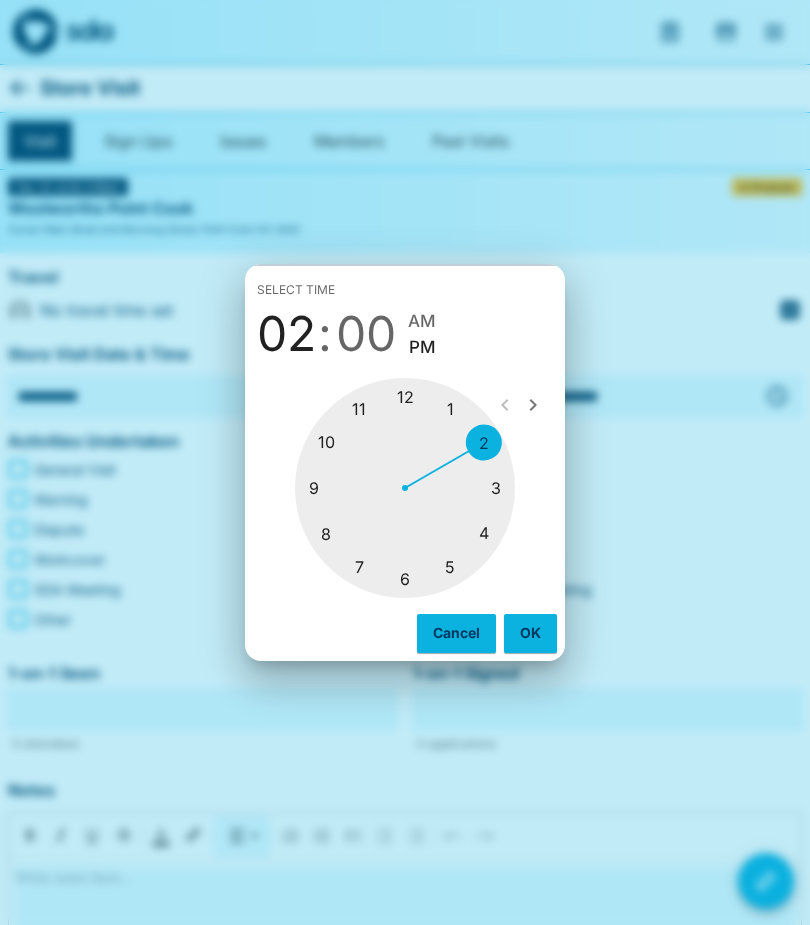 click at bounding box center (405, 488) 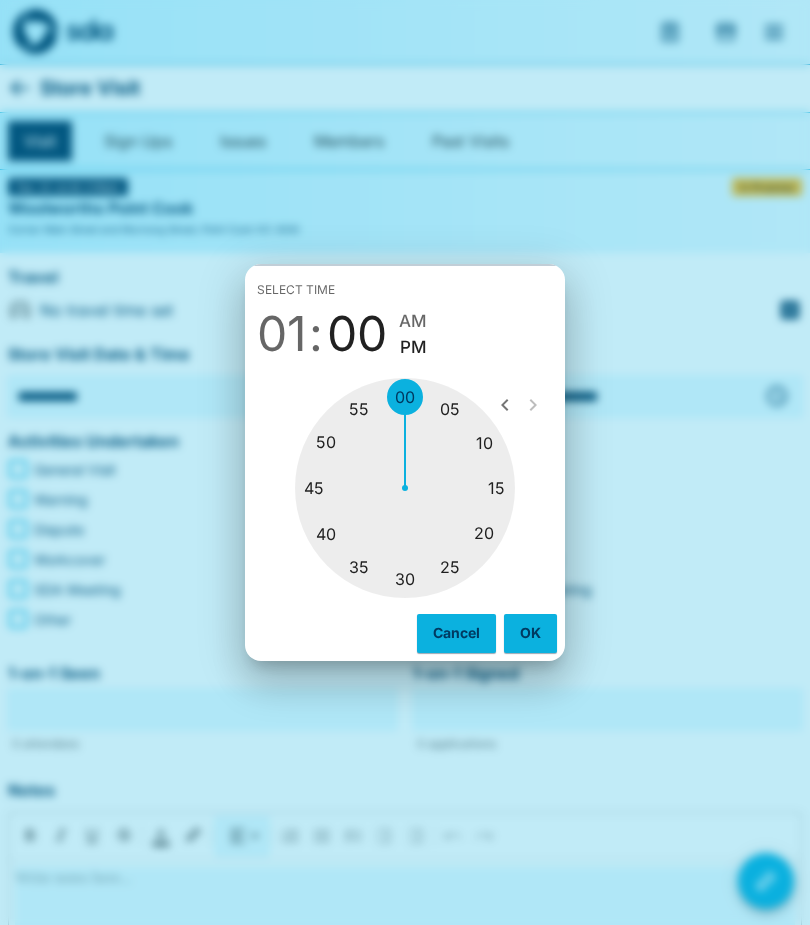 click at bounding box center (405, 488) 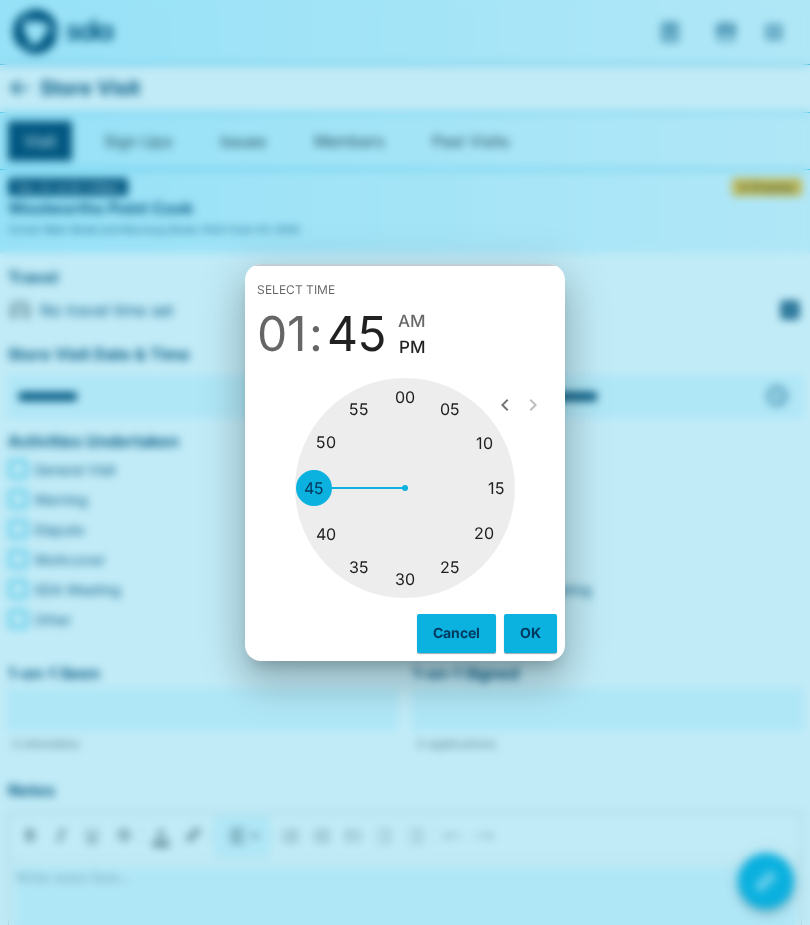 click on "OK" at bounding box center (530, 633) 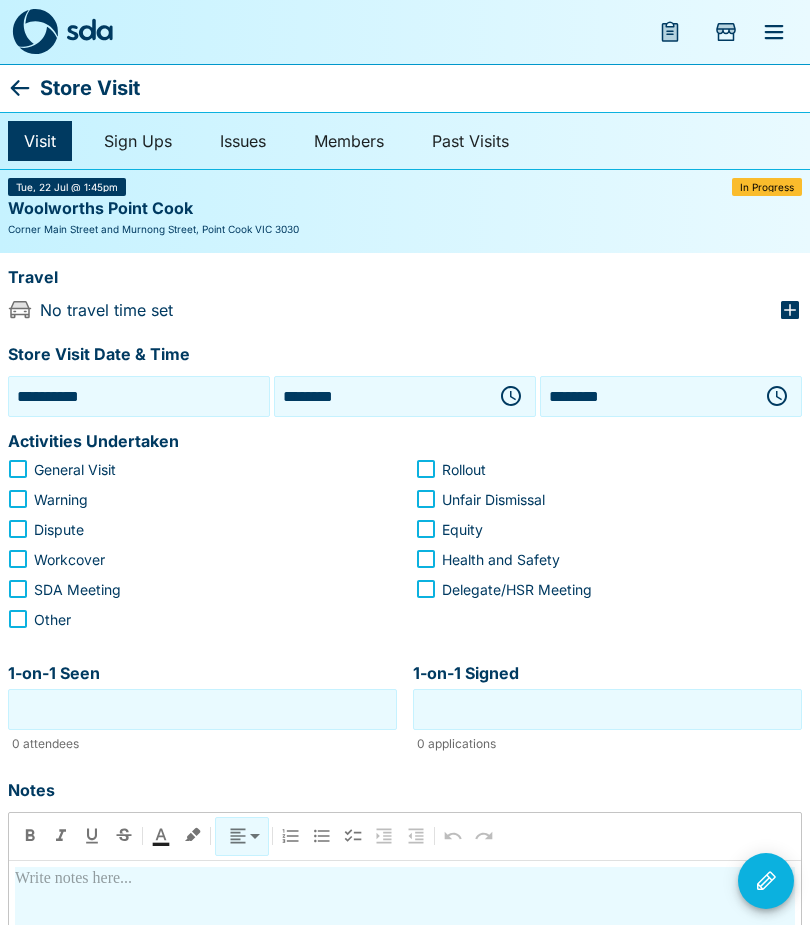 click 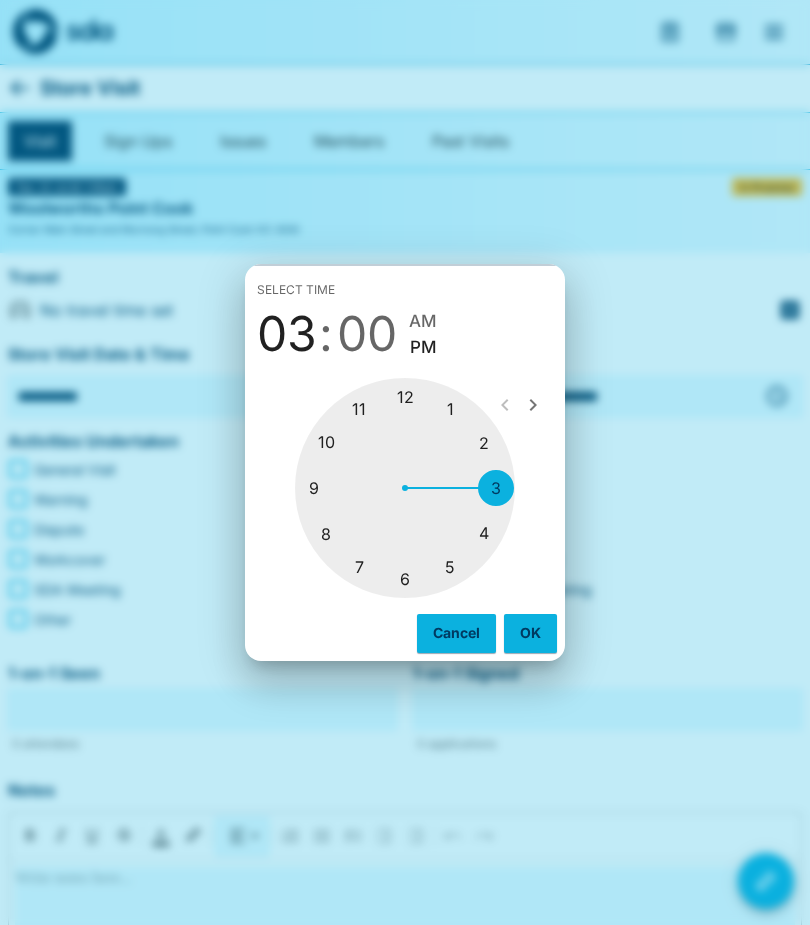 click at bounding box center (405, 488) 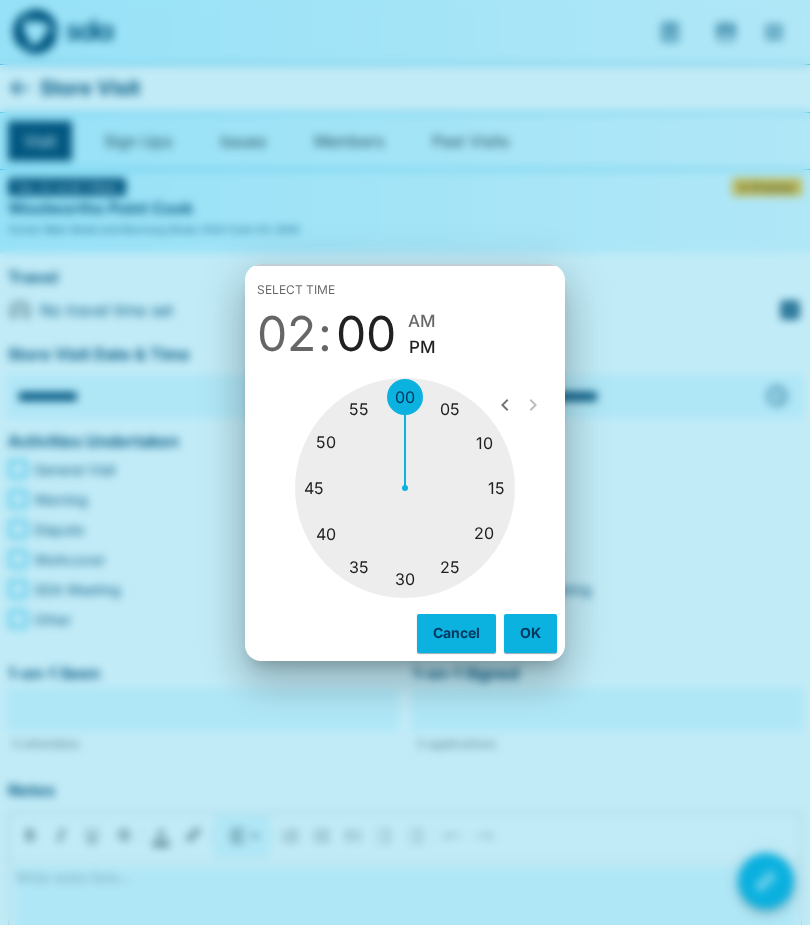 click at bounding box center (405, 488) 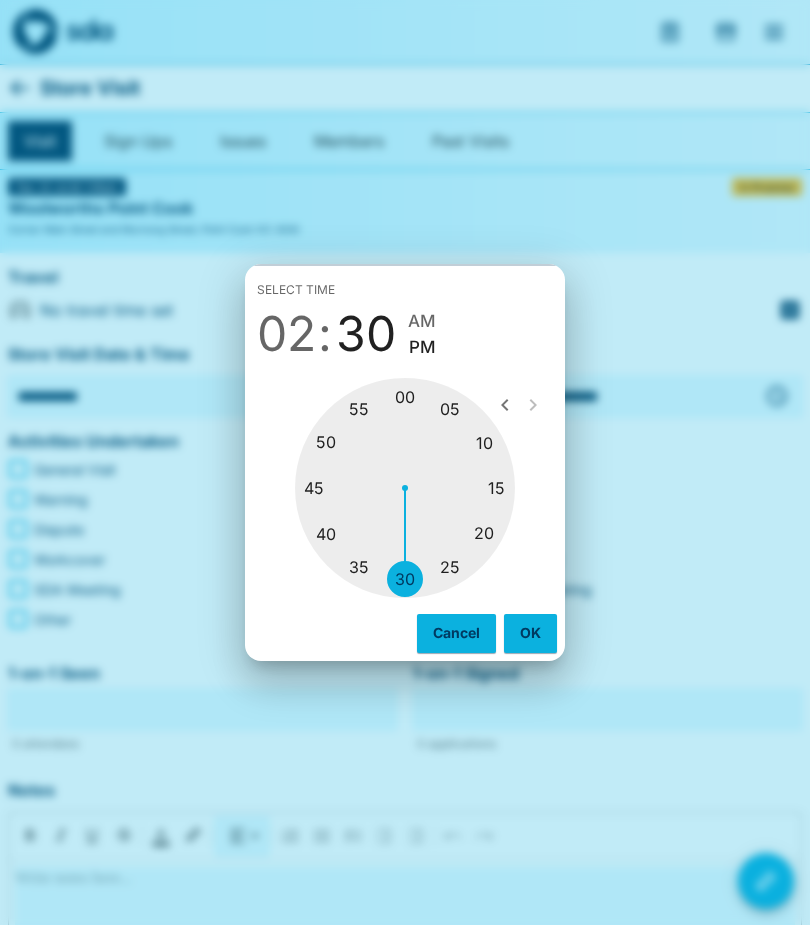 click on "OK" at bounding box center (530, 633) 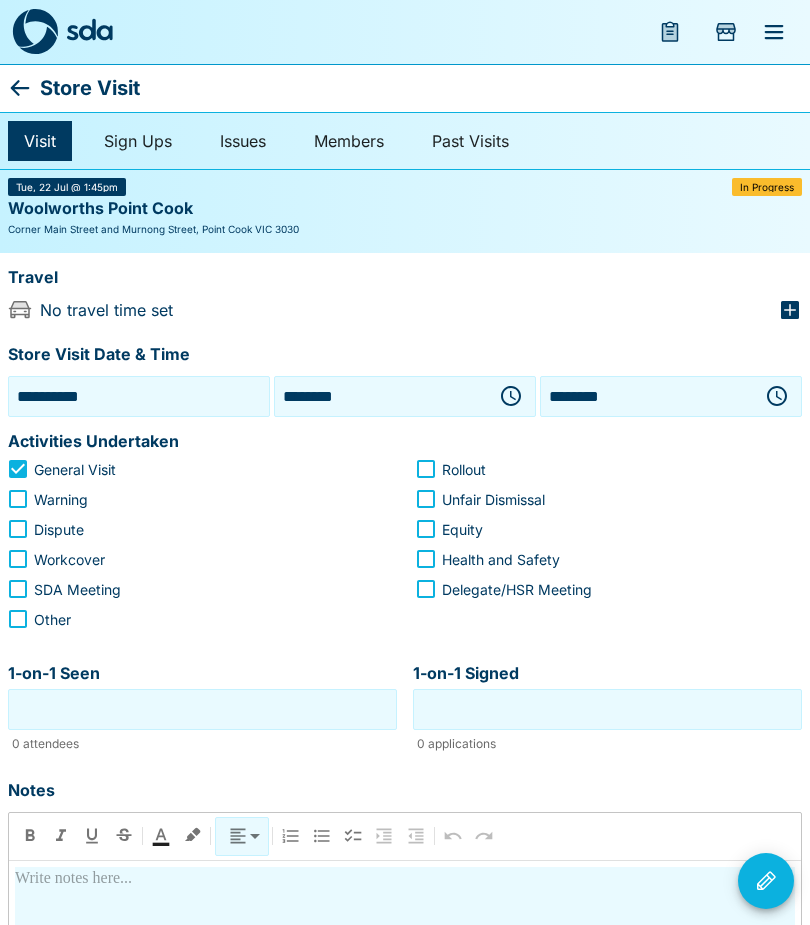 click on "1-on-1 Seen" at bounding box center [202, 709] 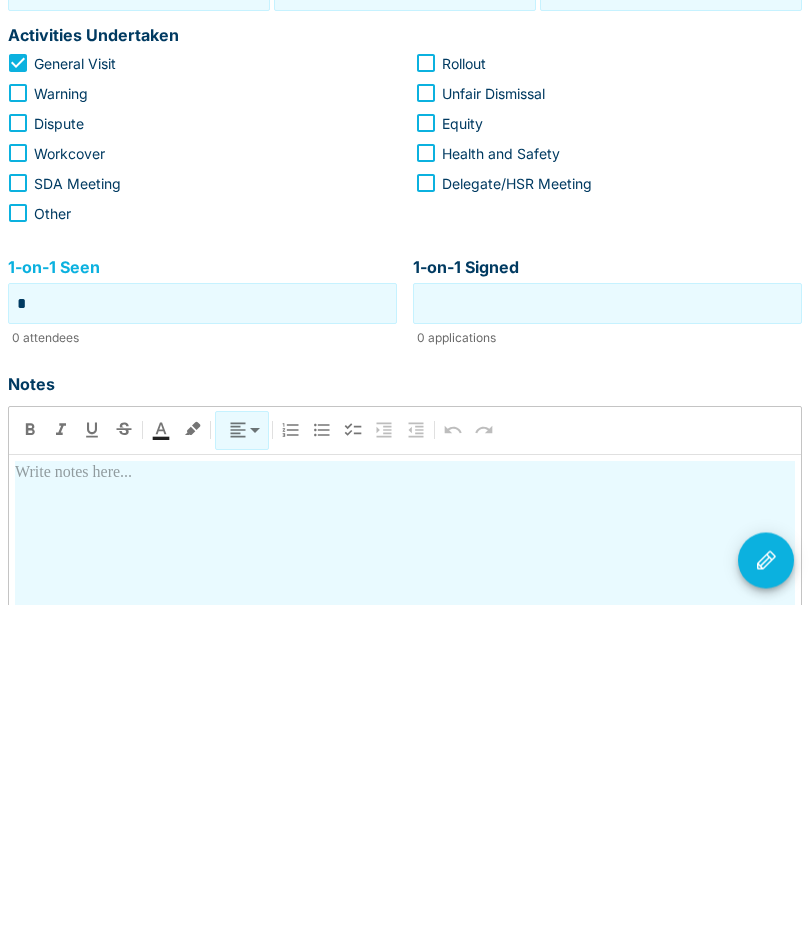 type on "*" 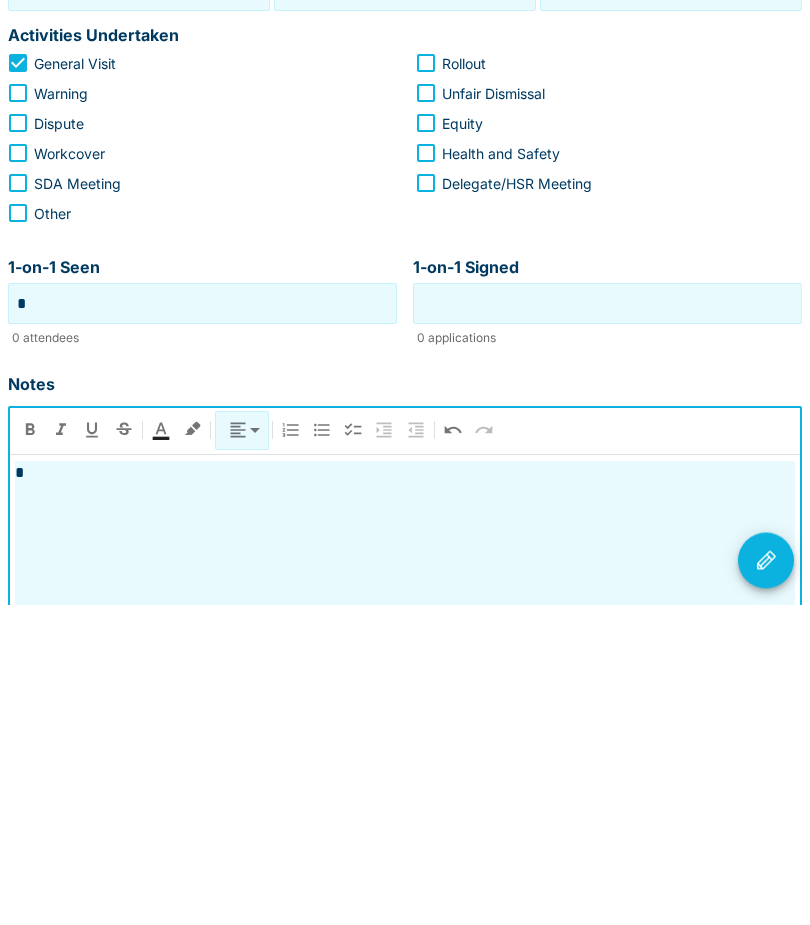 type 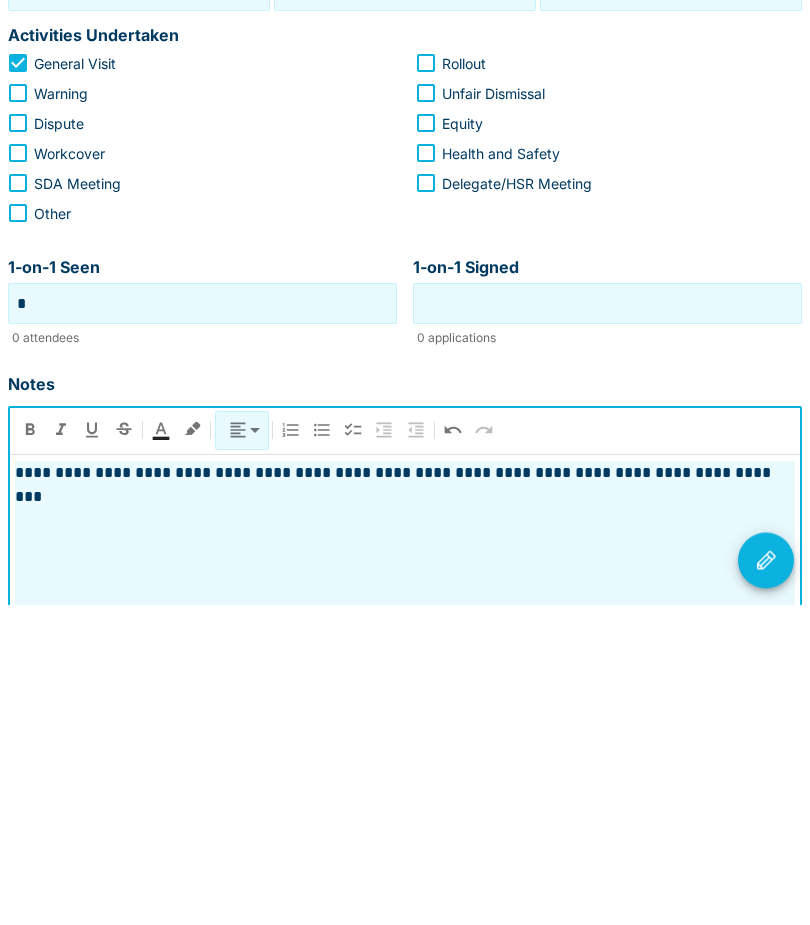 click on "**********" at bounding box center (405, 794) 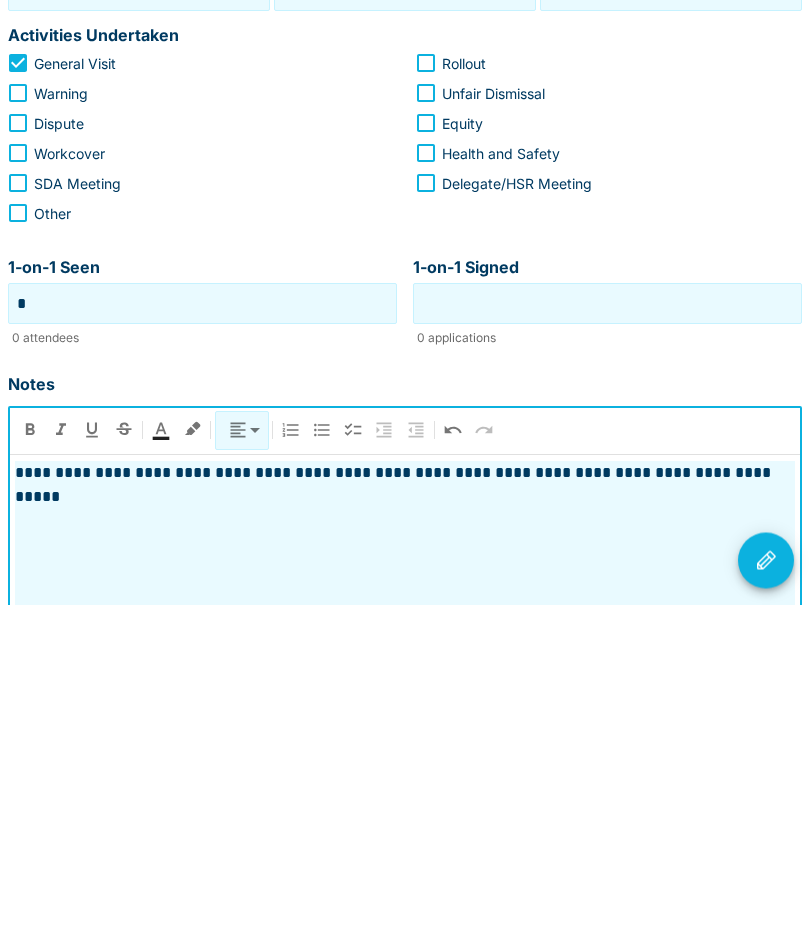 click at bounding box center [766, 881] 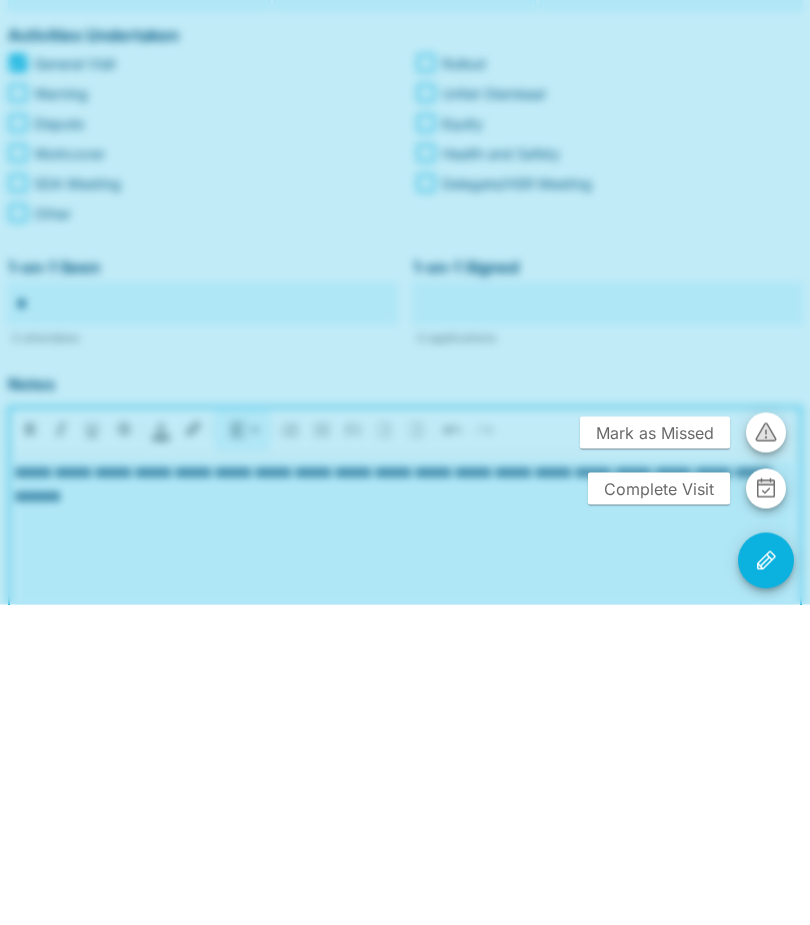 scroll, scrollTop: 406, scrollLeft: 0, axis: vertical 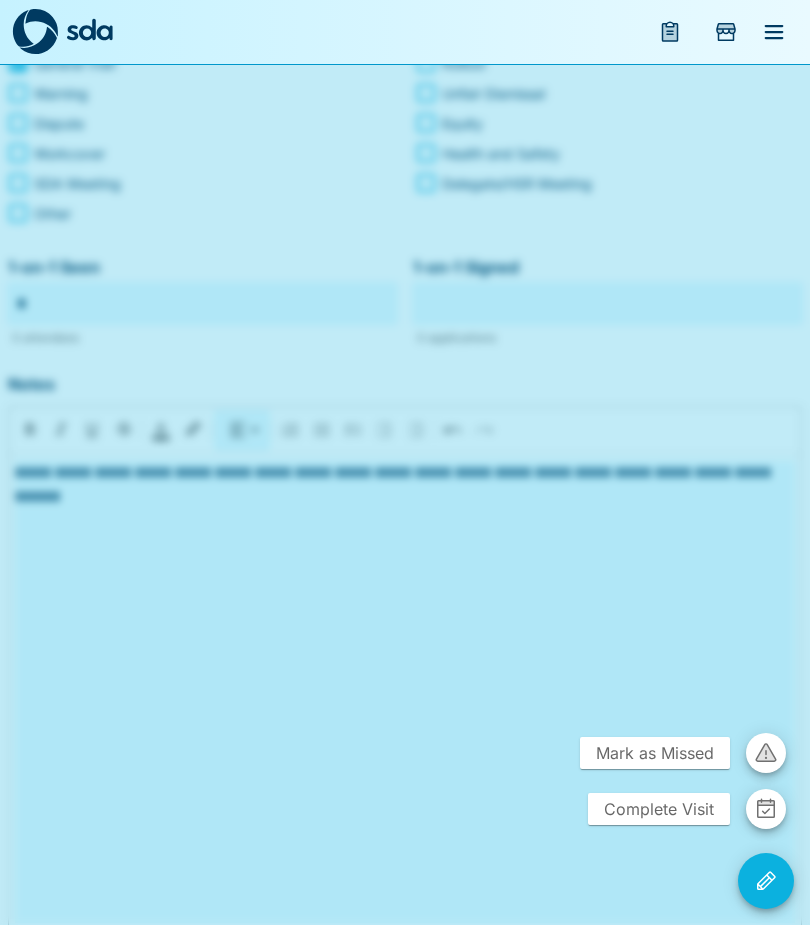 click on "Complete Visit" at bounding box center (659, 809) 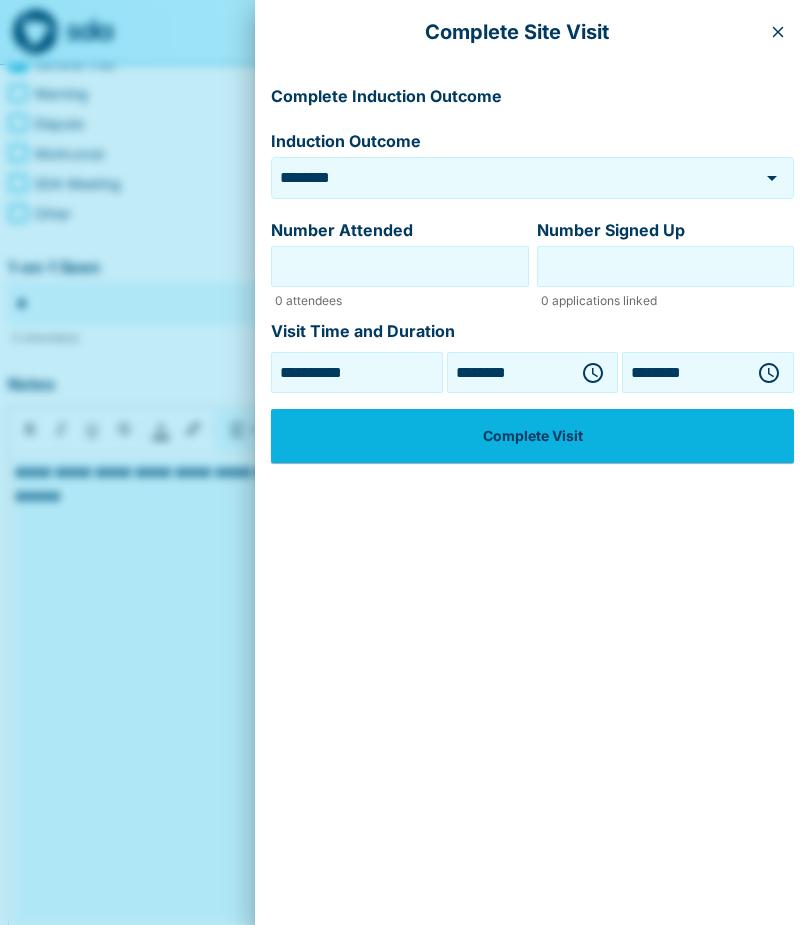 click on "Number Attended" at bounding box center [400, 266] 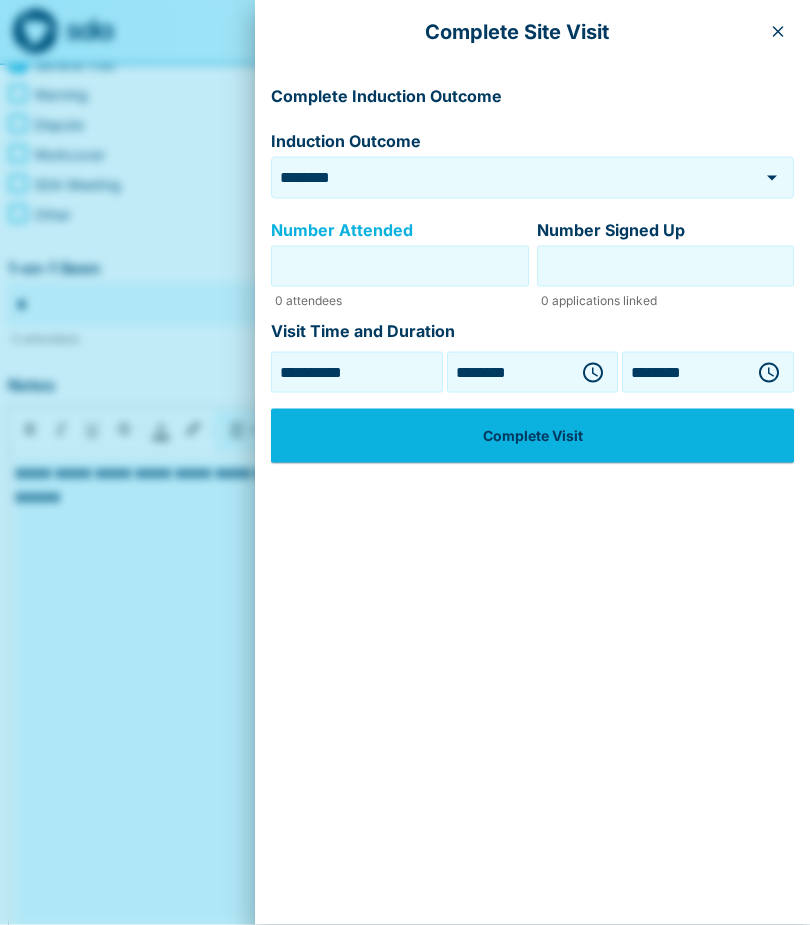 click on "********" at bounding box center (502, 177) 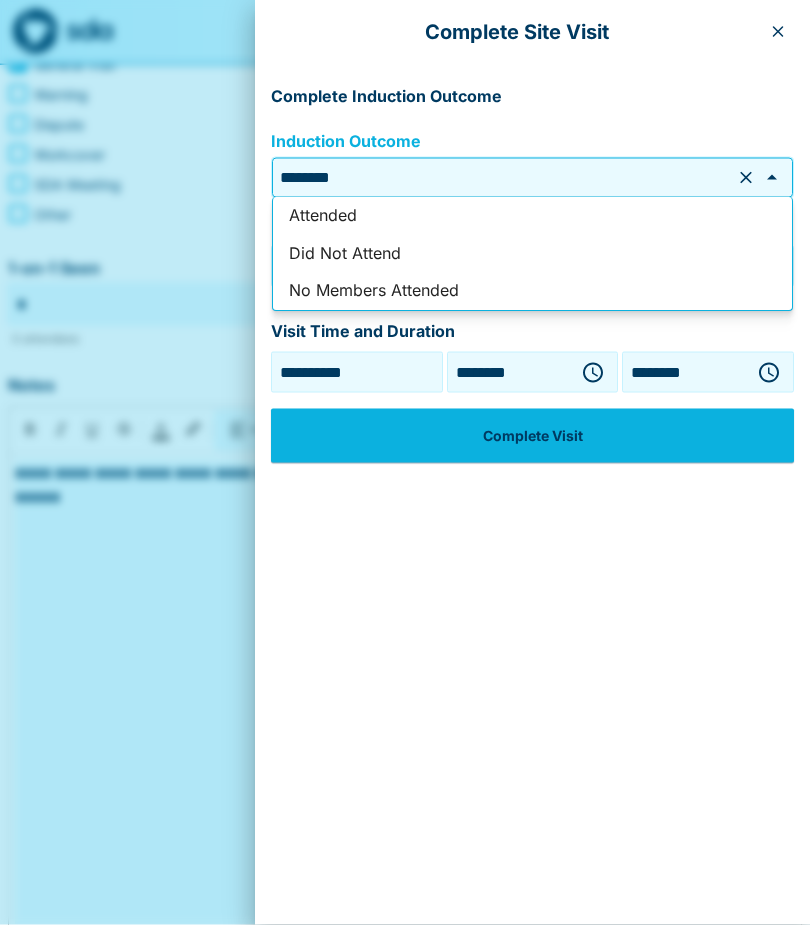 click on "No Members Attended" at bounding box center (532, 292) 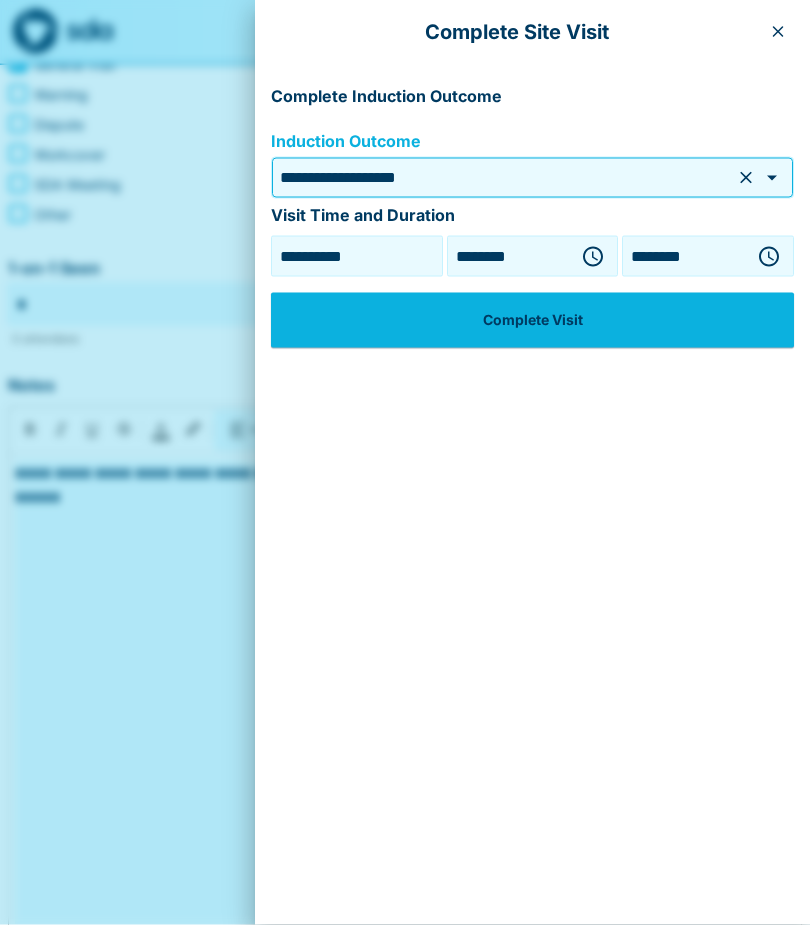 click on "Complete Visit" at bounding box center (532, 320) 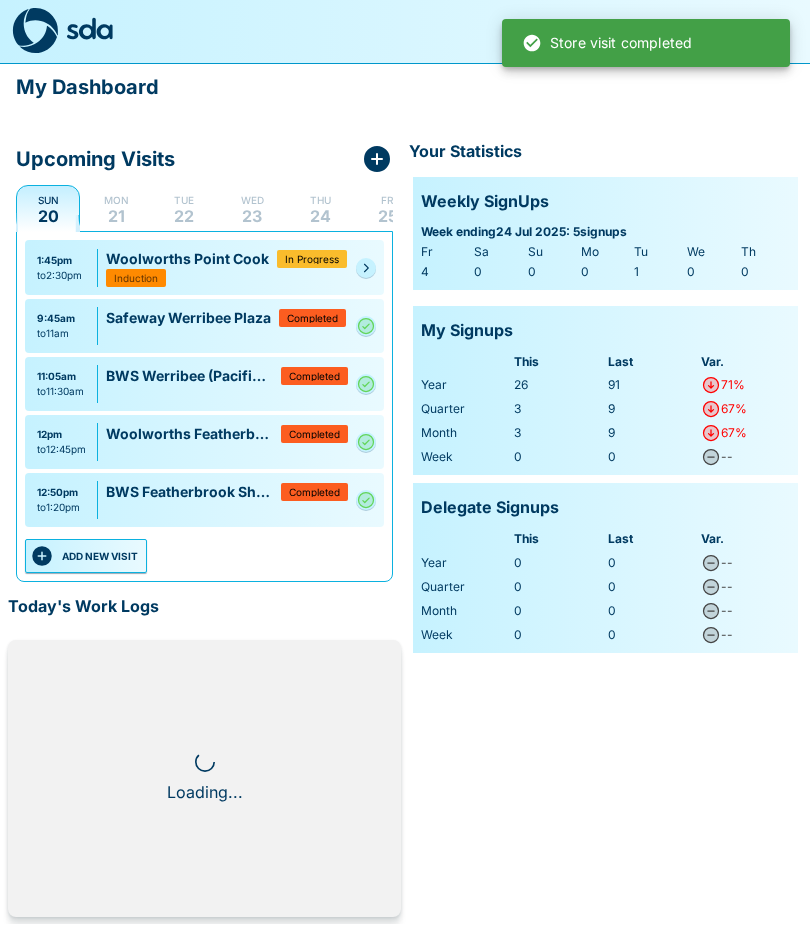 scroll, scrollTop: 1, scrollLeft: 0, axis: vertical 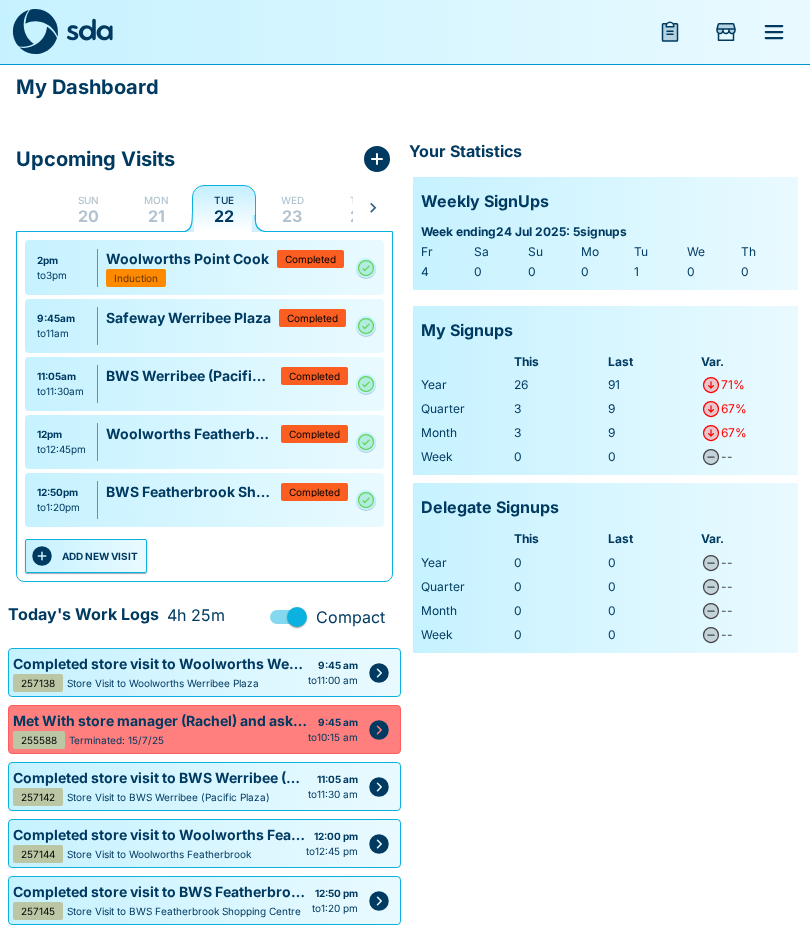 click 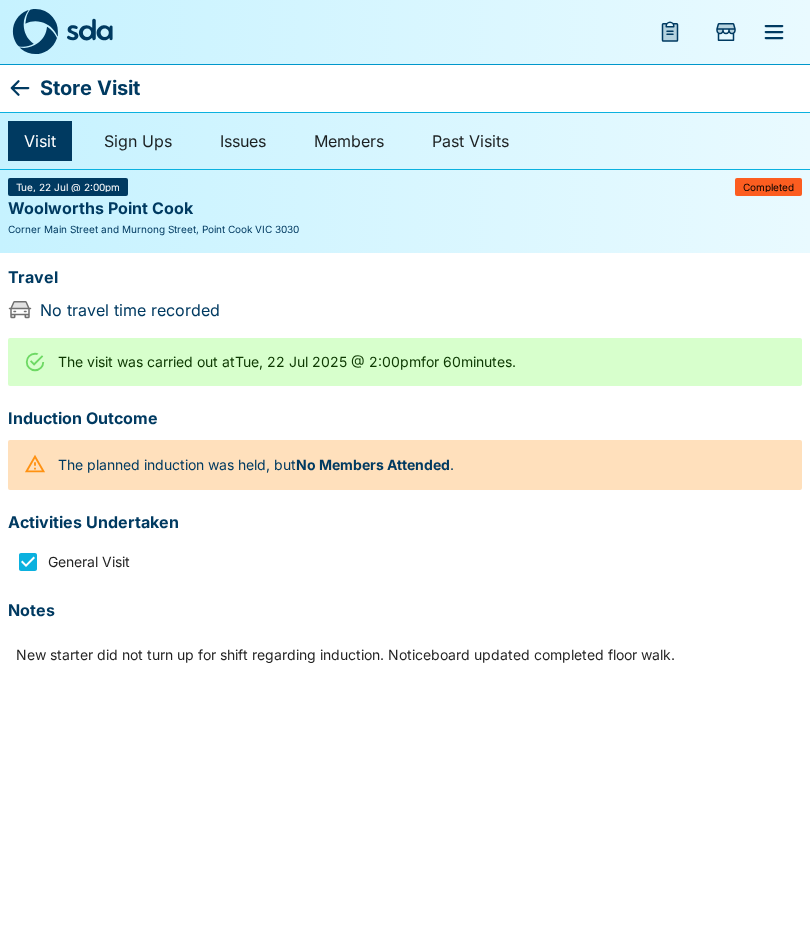 scroll, scrollTop: 0, scrollLeft: 0, axis: both 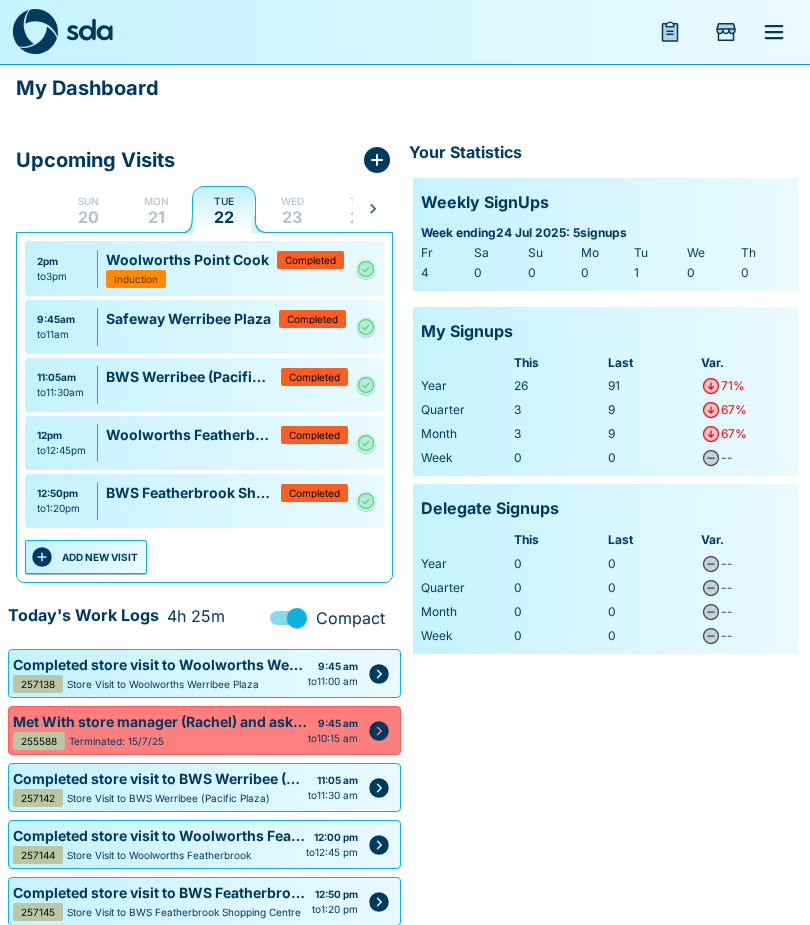 click on "ADD NEW VISIT" at bounding box center [86, 557] 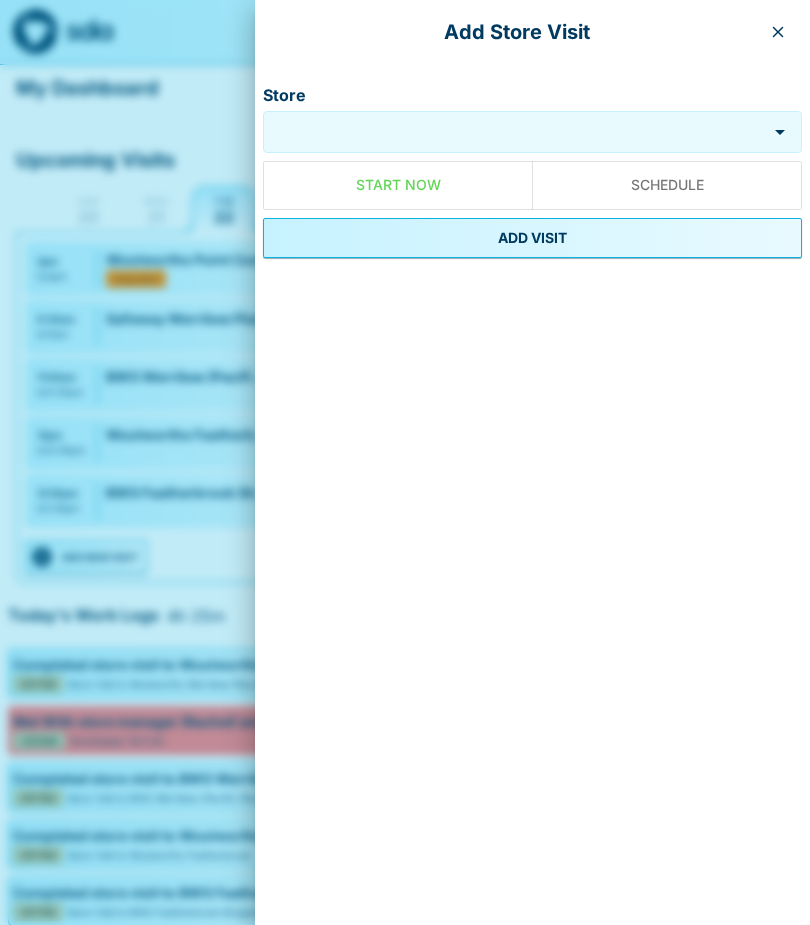 click on "Store" at bounding box center [515, 132] 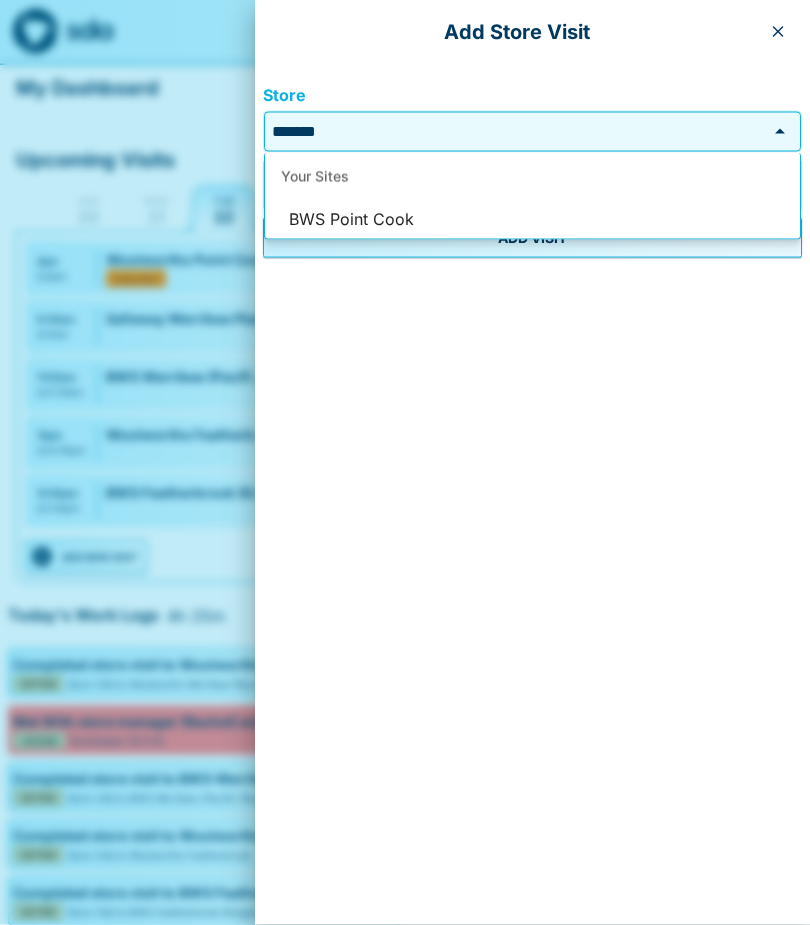 click on "BWS Point Cook" at bounding box center [532, 220] 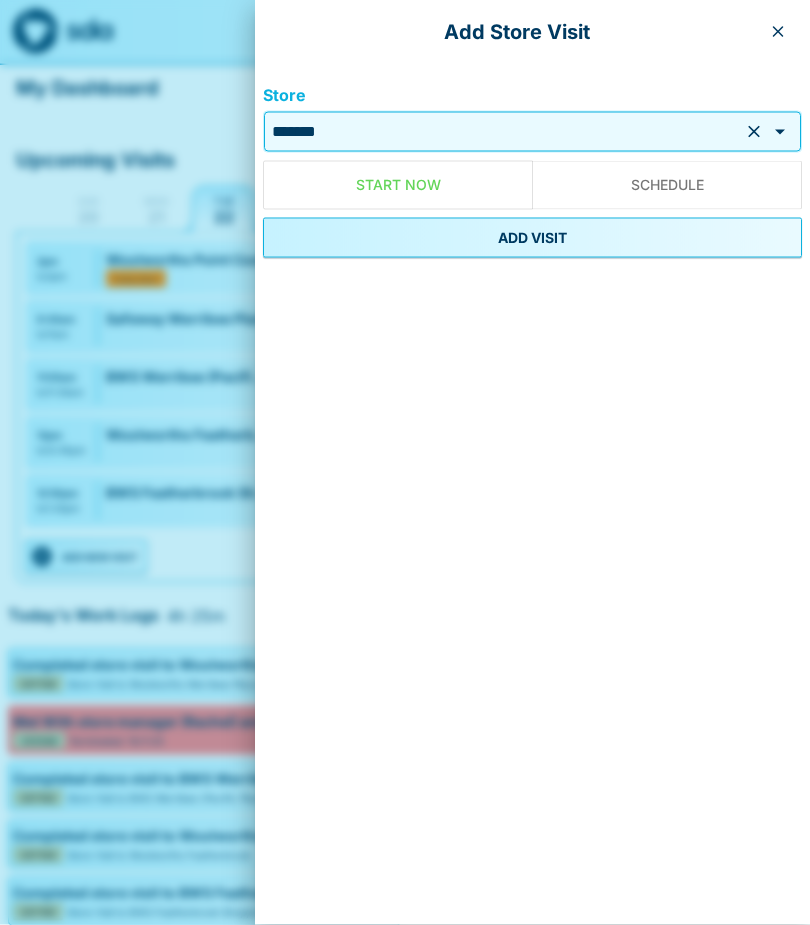 type on "**********" 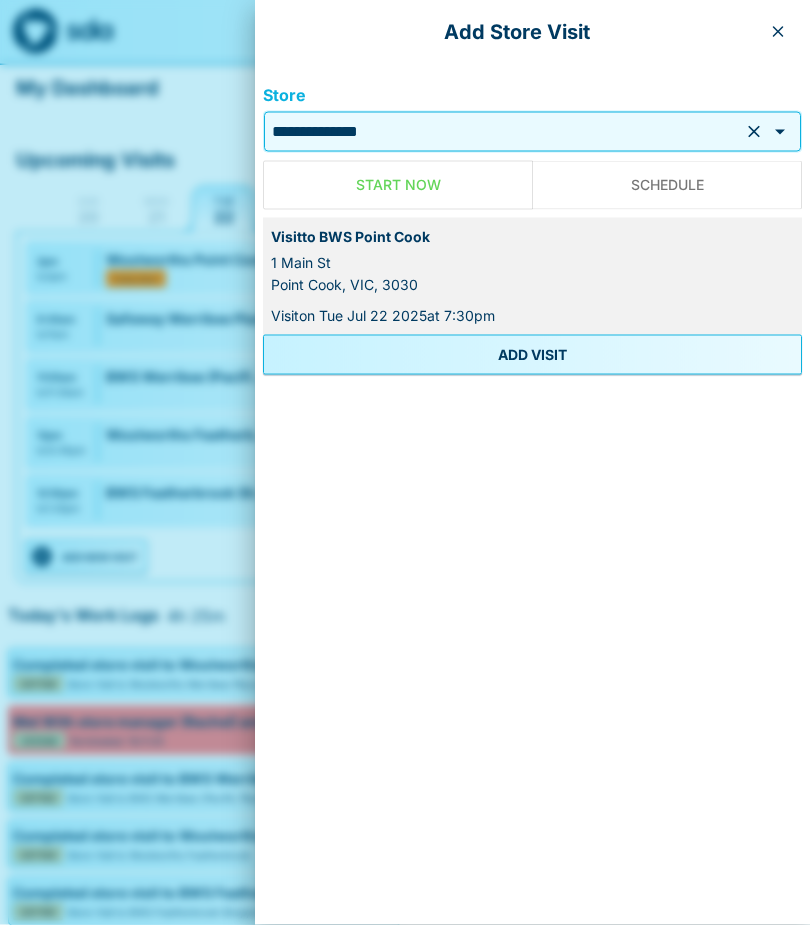 click on "ADD VISIT" at bounding box center [532, 355] 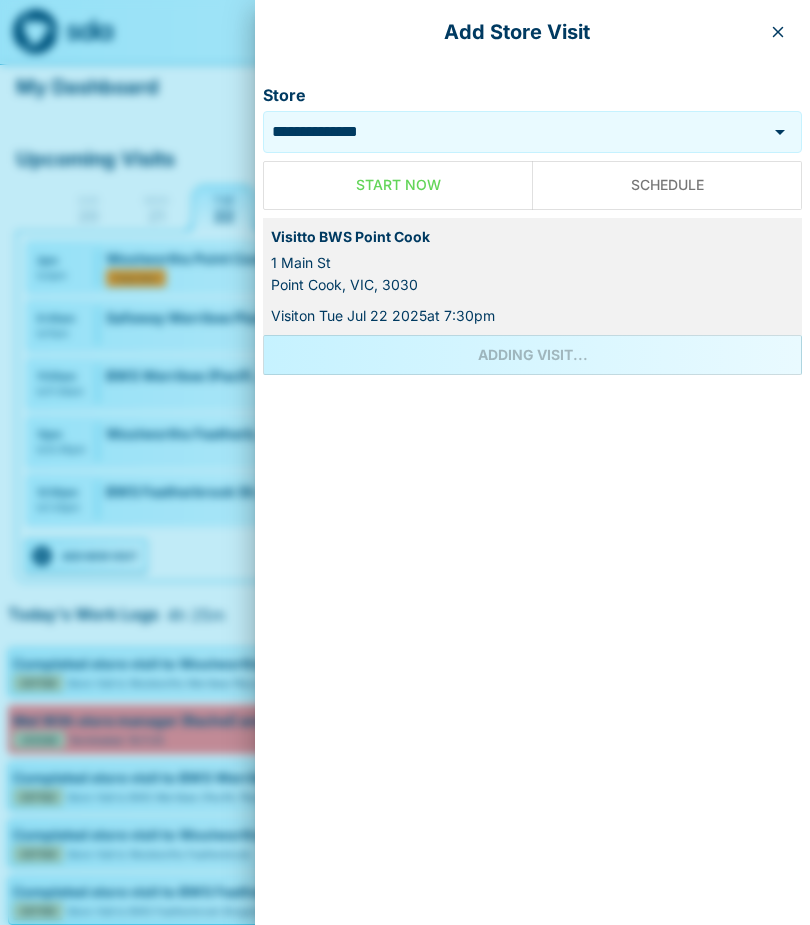 scroll, scrollTop: 0, scrollLeft: 0, axis: both 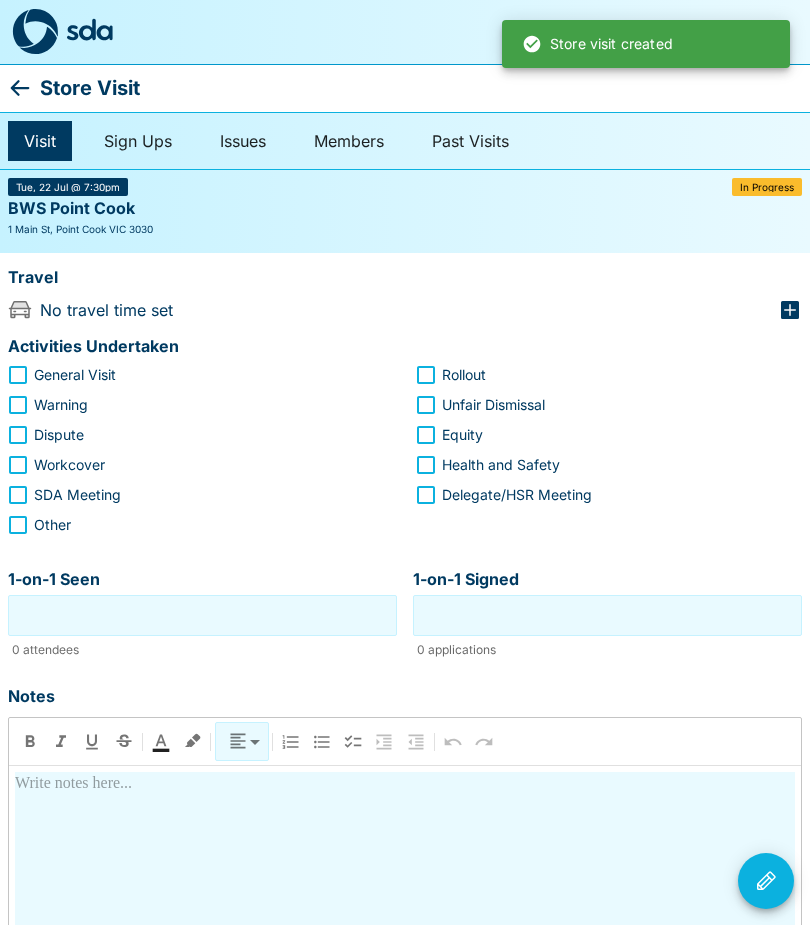 click 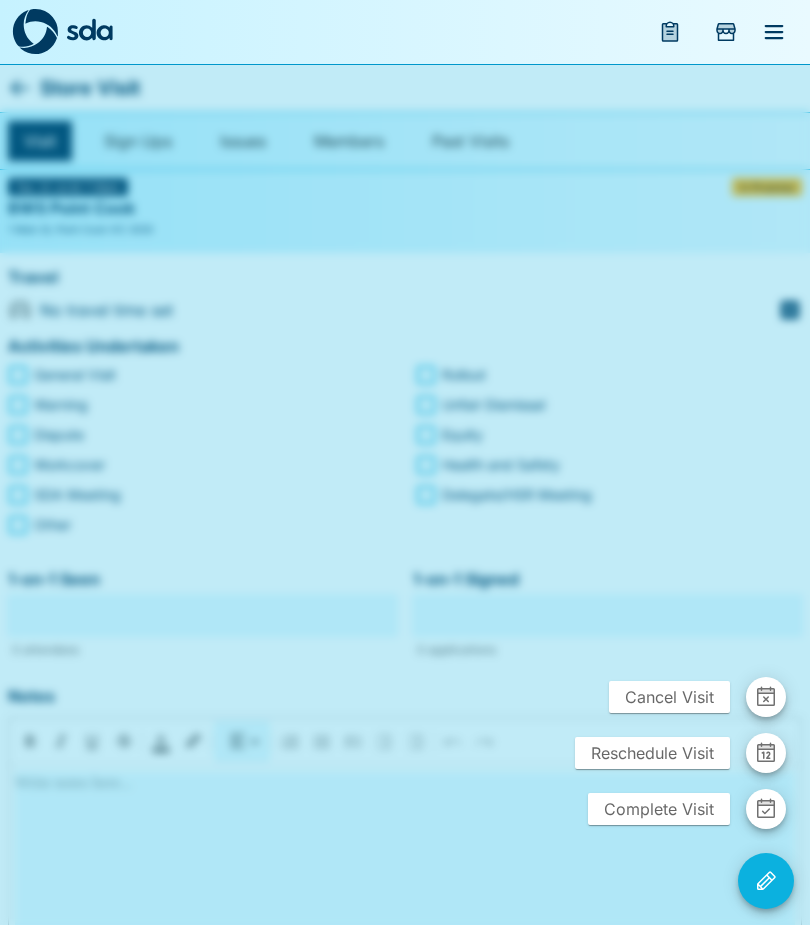 click on "Cancel Visit" at bounding box center [669, 697] 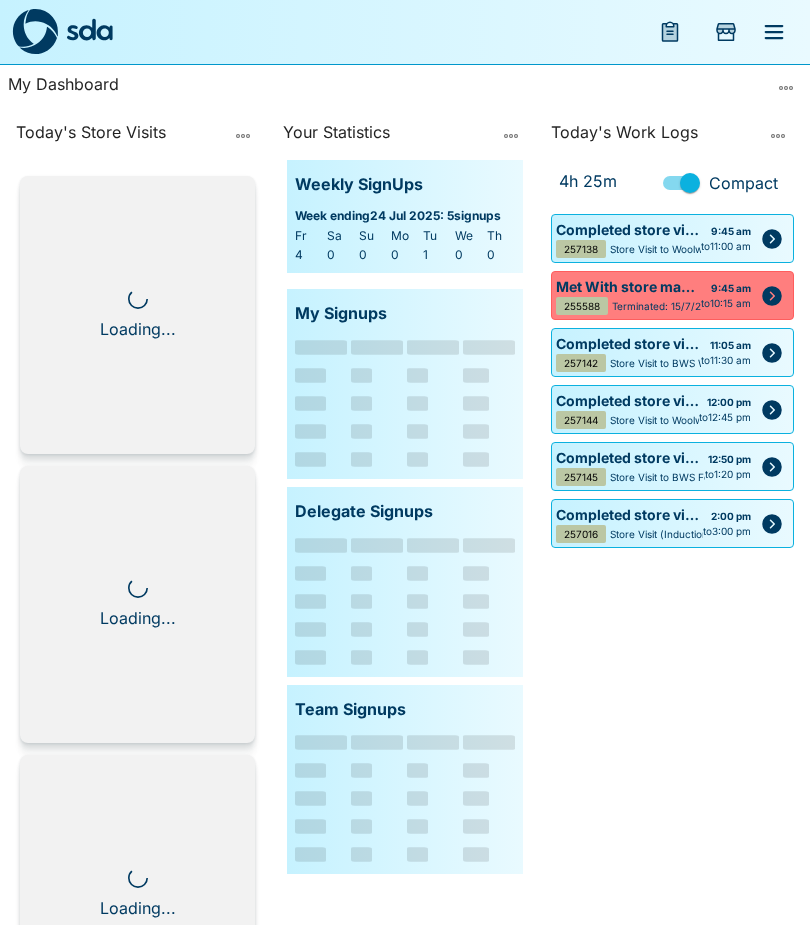 scroll, scrollTop: 0, scrollLeft: 0, axis: both 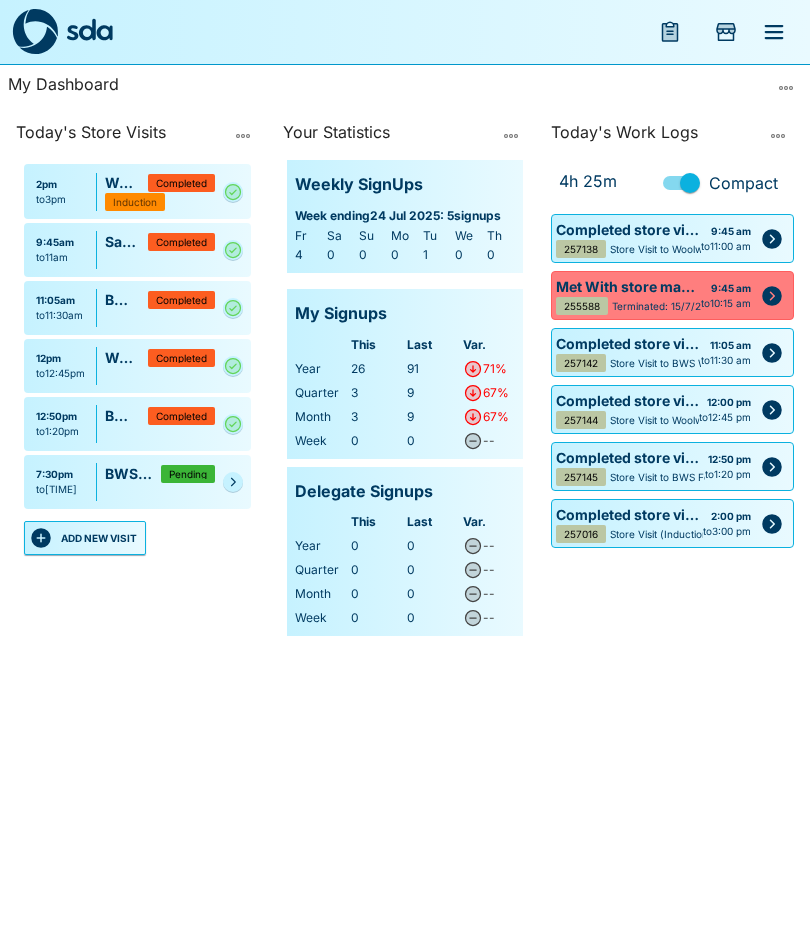 click 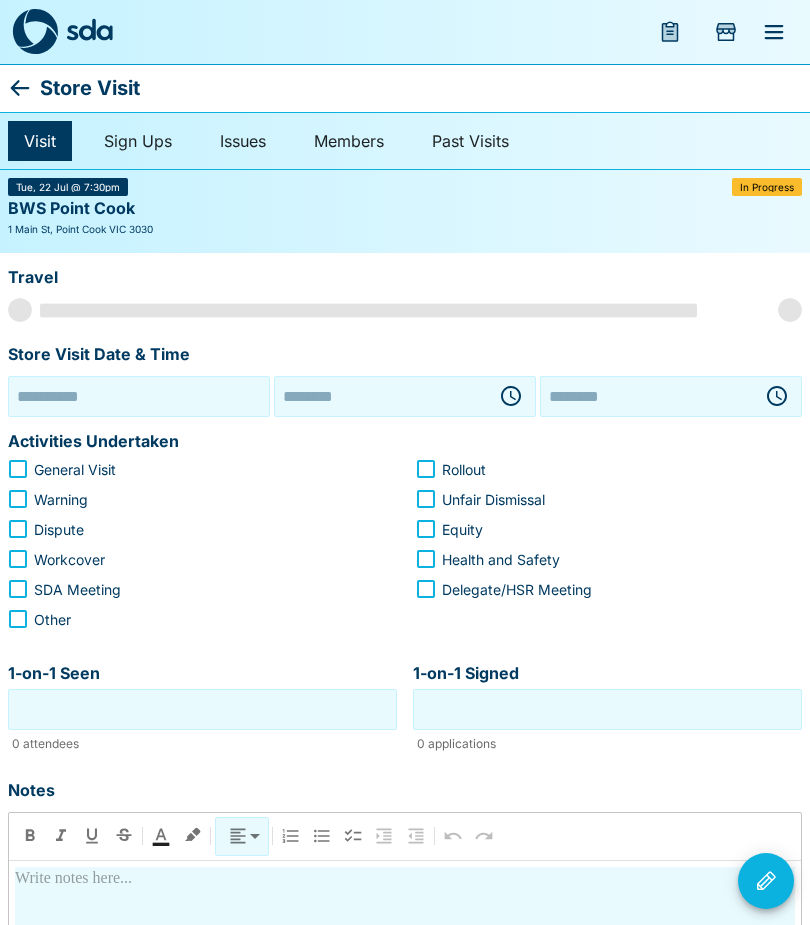 type on "**********" 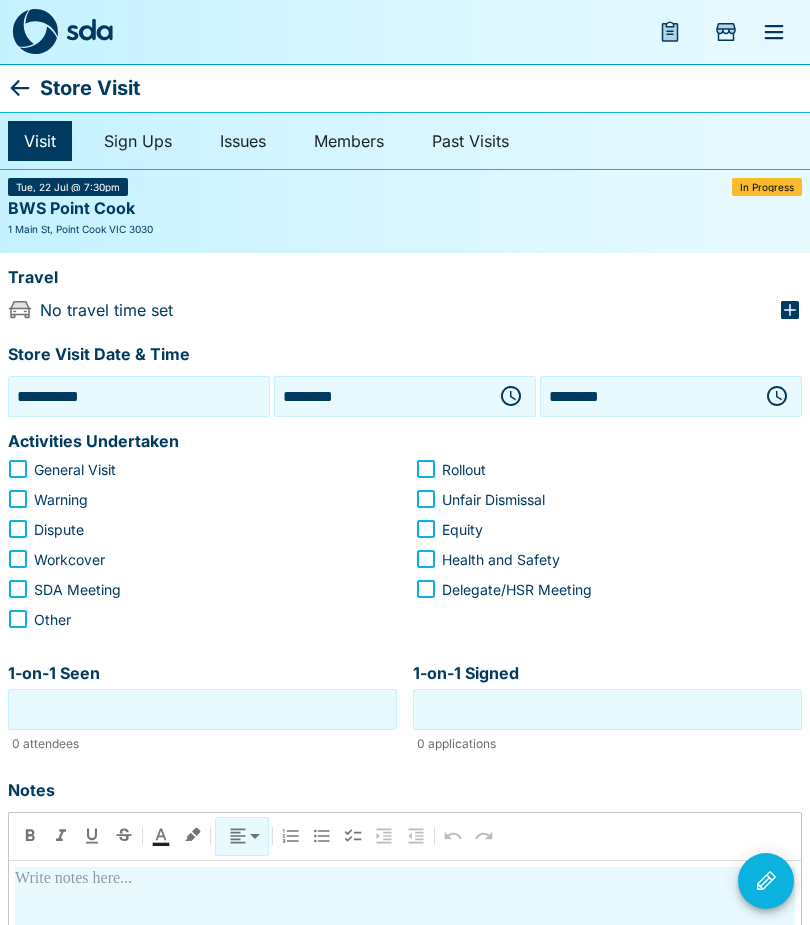 click 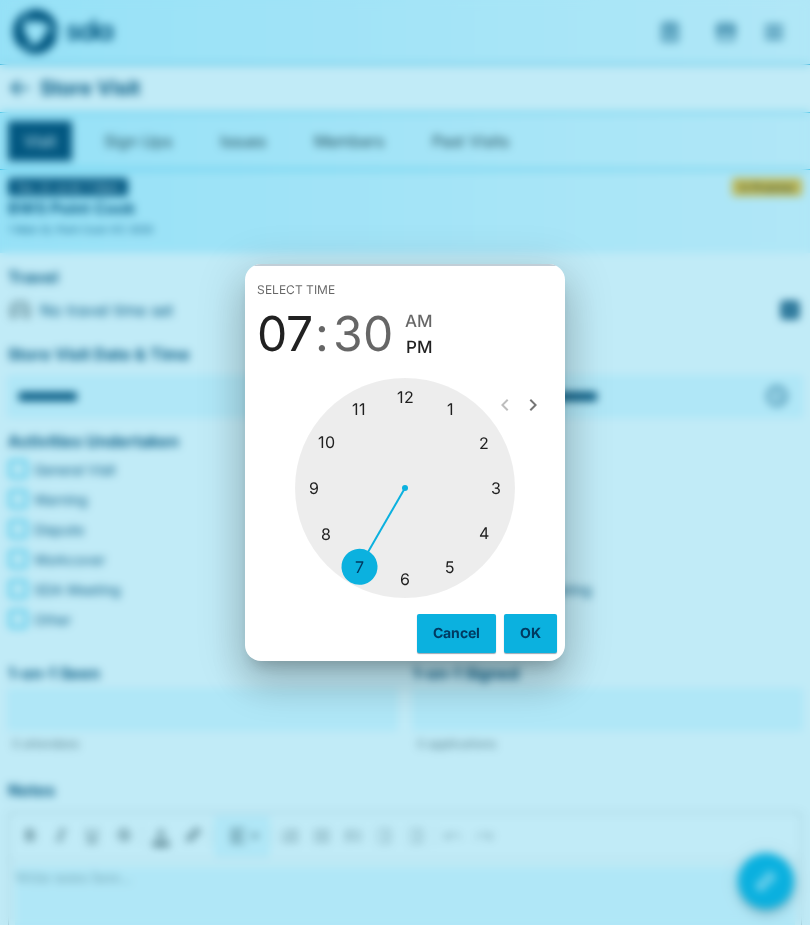 click at bounding box center (405, 488) 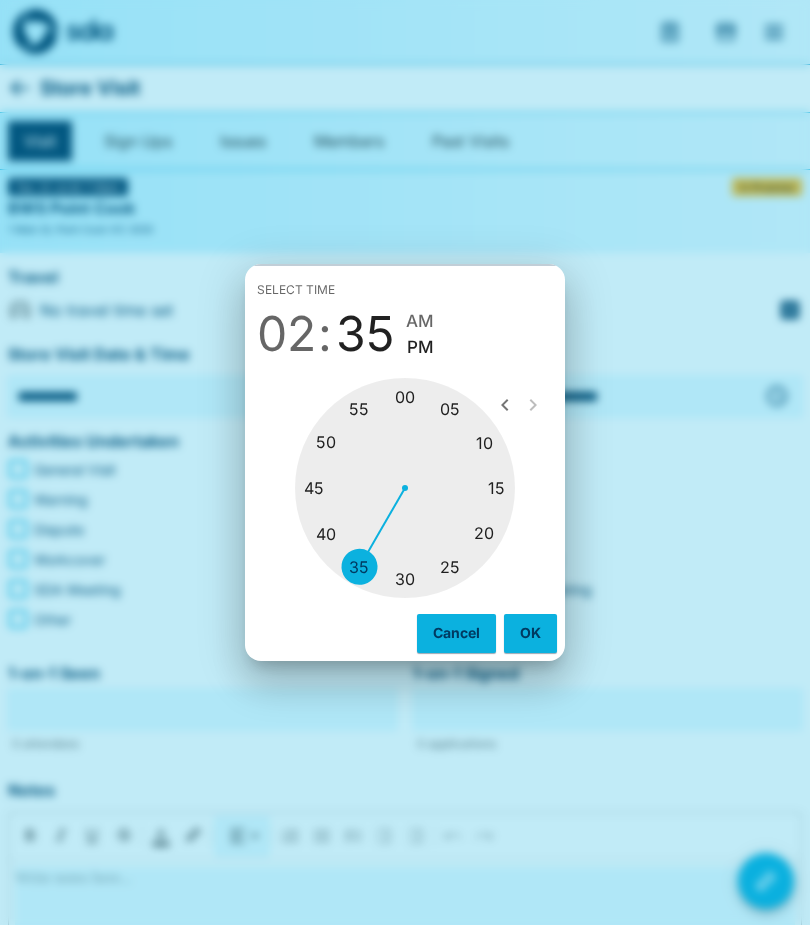 type on "********" 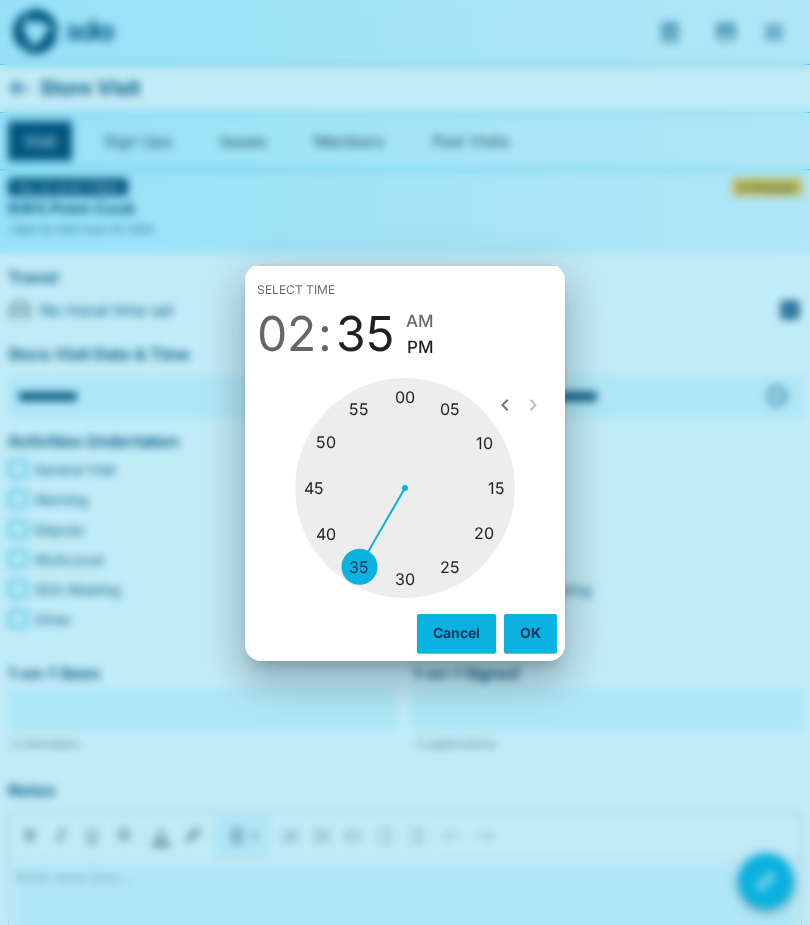 click on "OK" at bounding box center (530, 633) 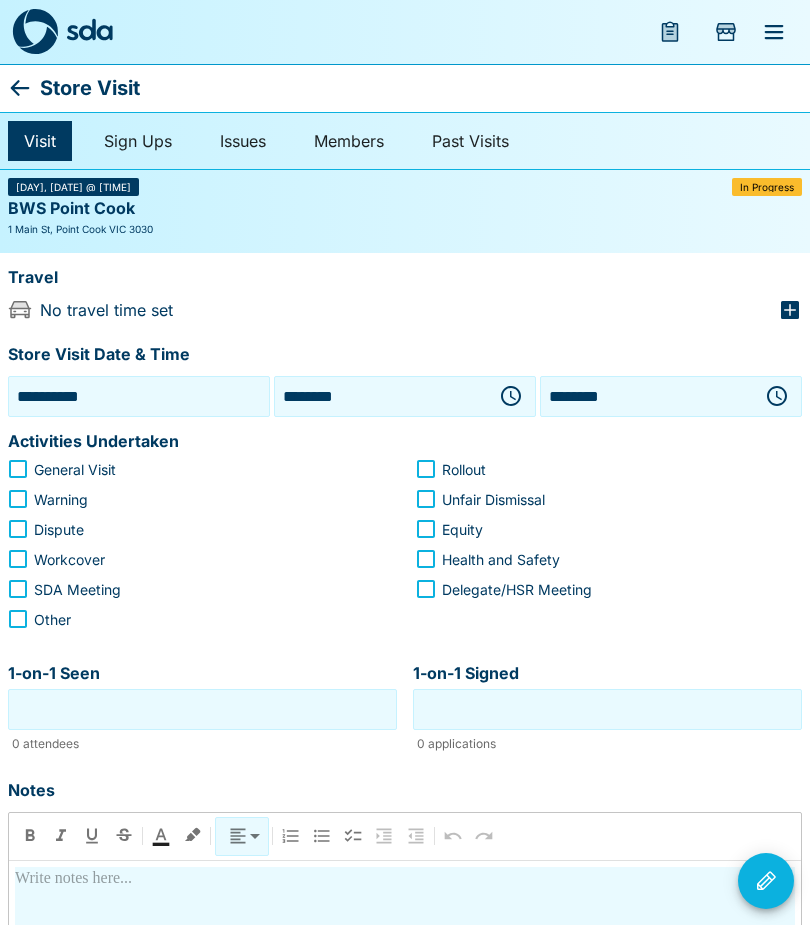 click at bounding box center (777, 396) 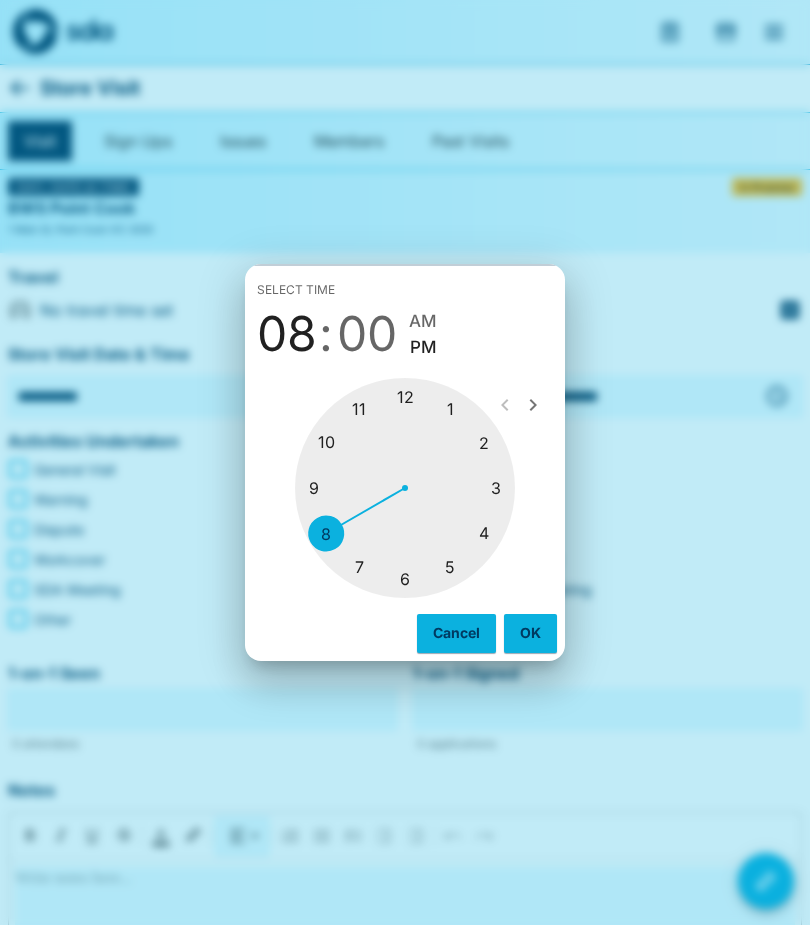 click at bounding box center [405, 488] 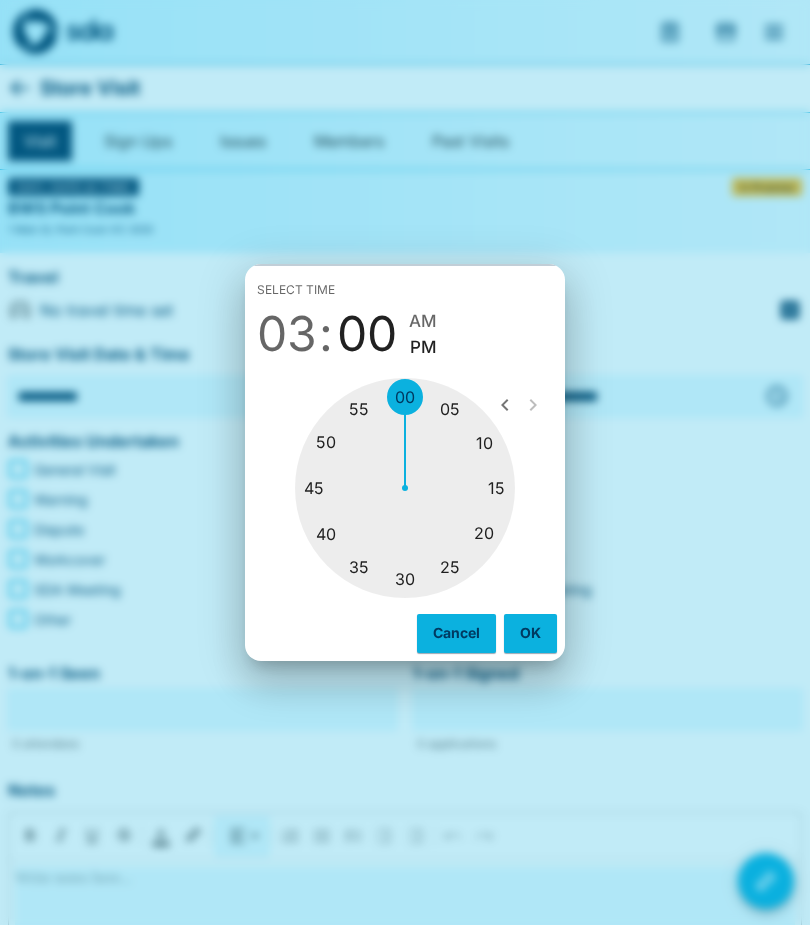 click on "OK" at bounding box center (530, 633) 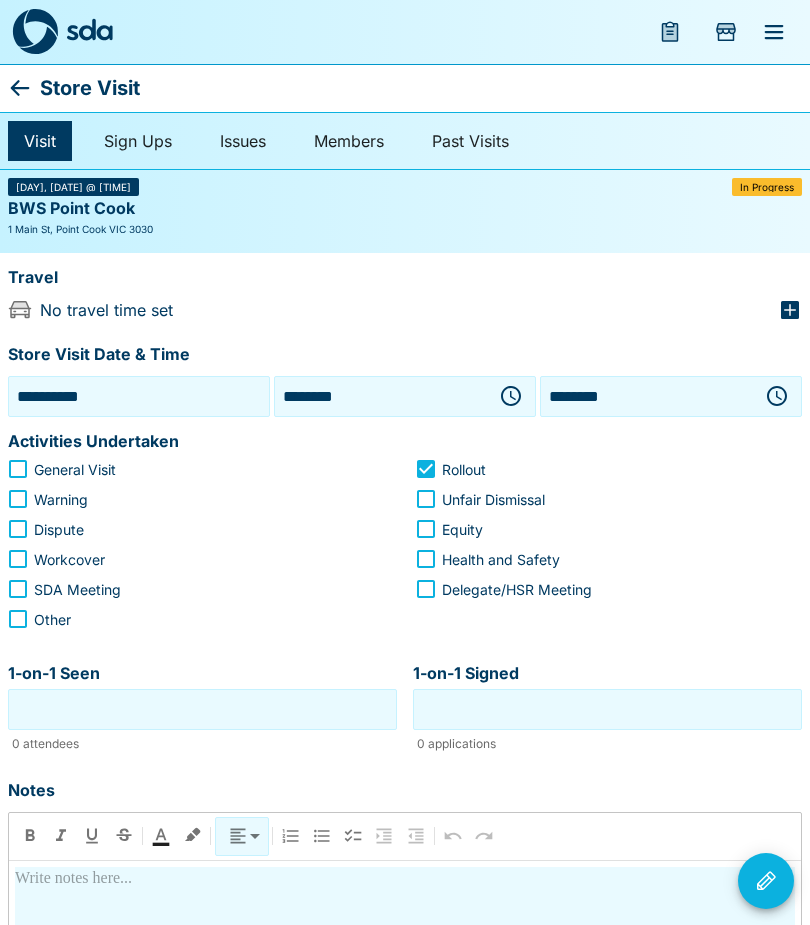 click on "1-on-1 Seen" at bounding box center [202, 709] 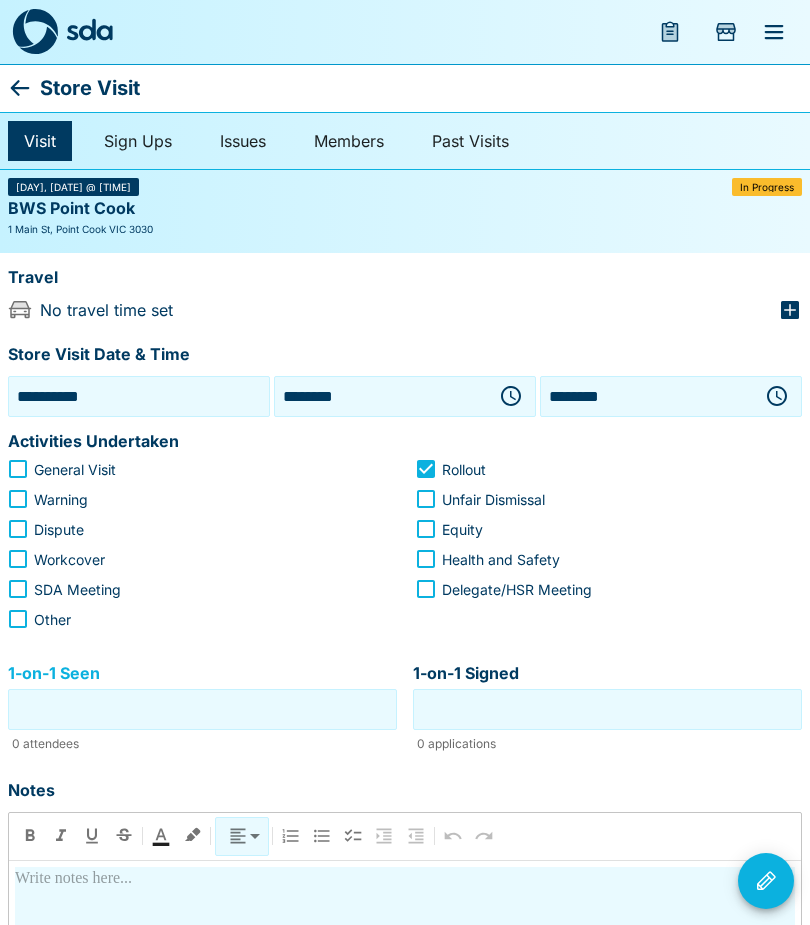 scroll, scrollTop: 85, scrollLeft: 0, axis: vertical 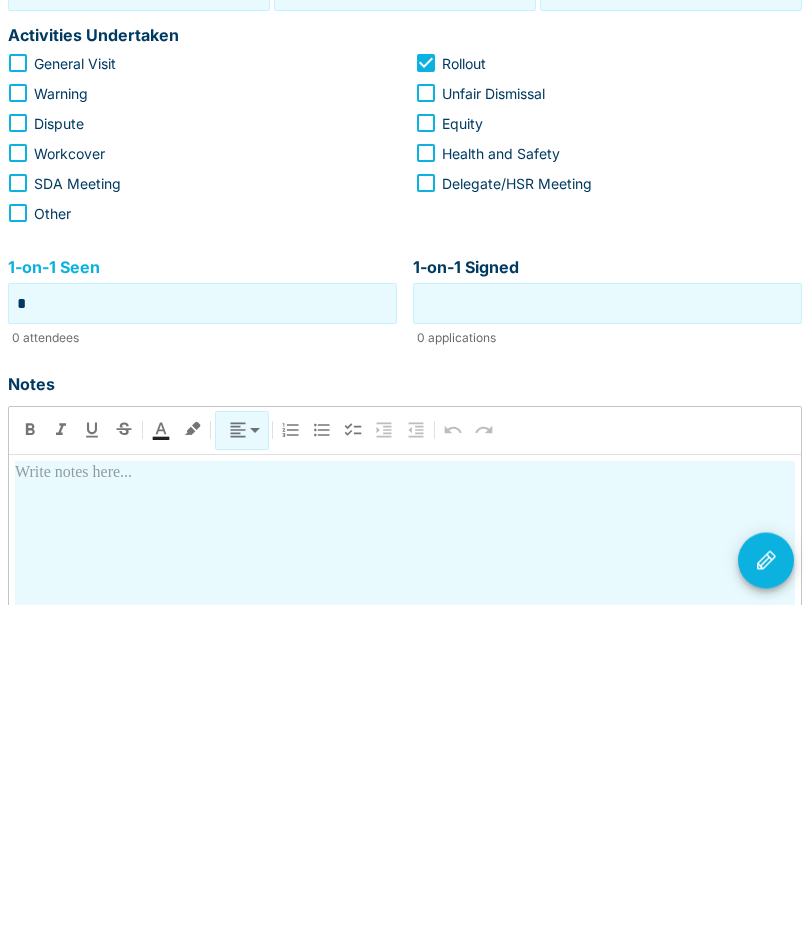 type on "*" 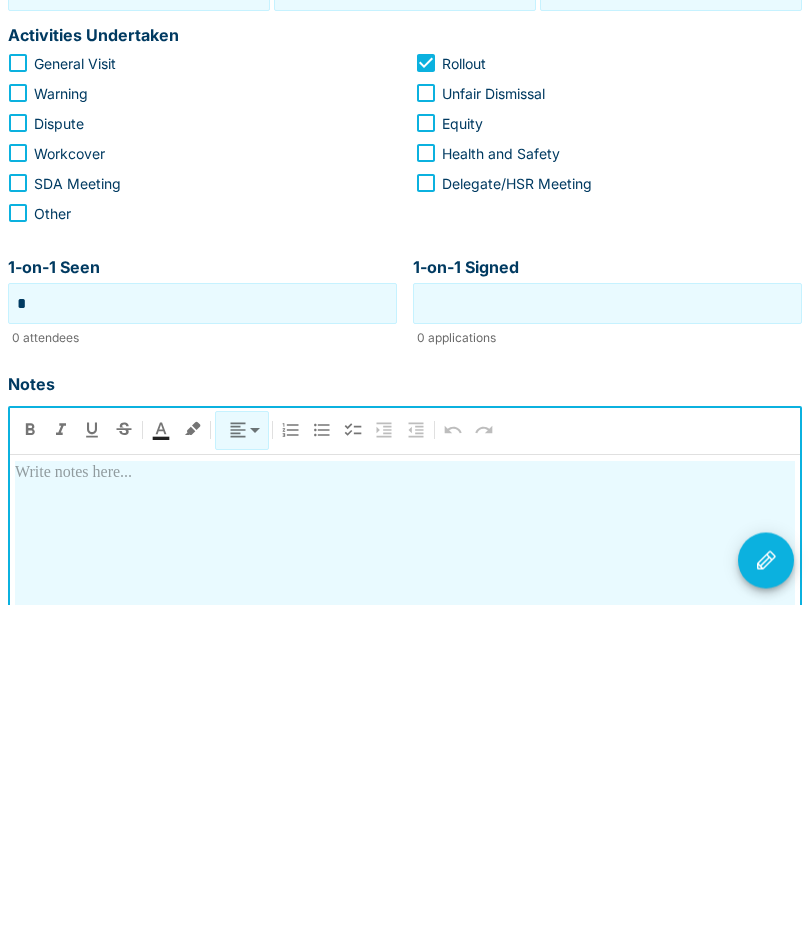 type 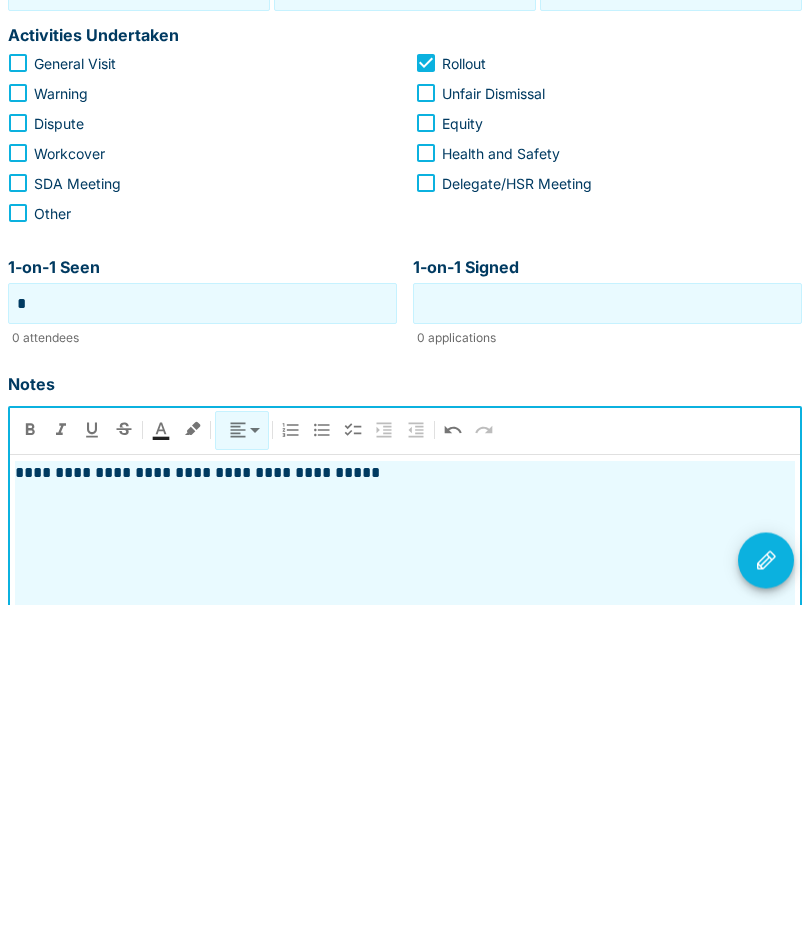 click 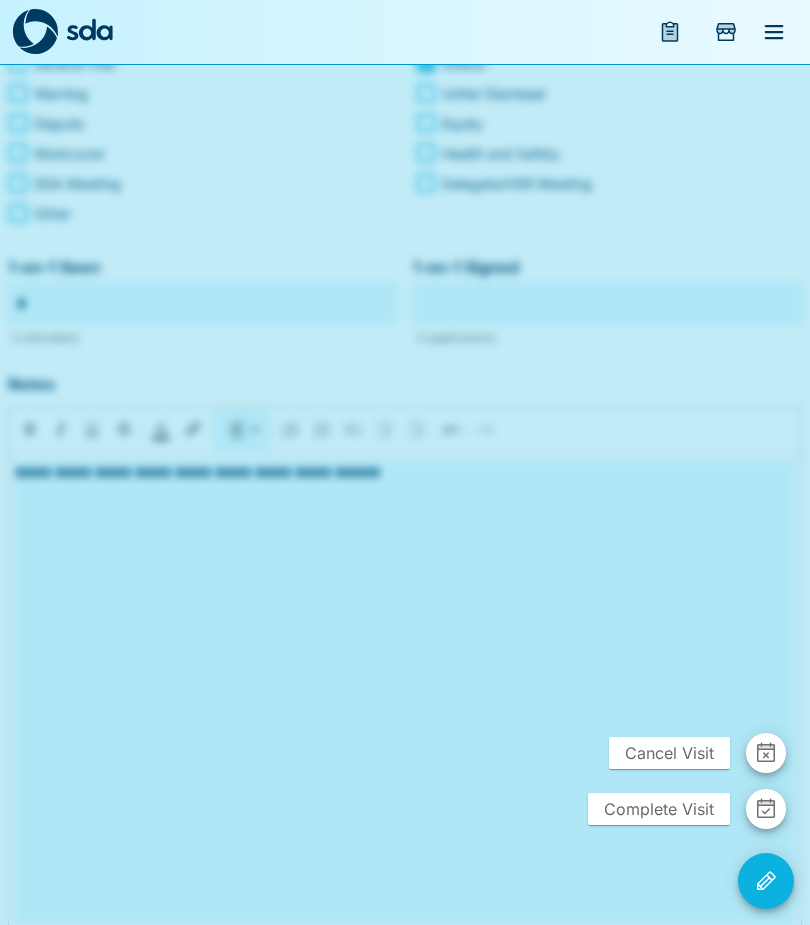 click on "Complete Visit" at bounding box center (659, 809) 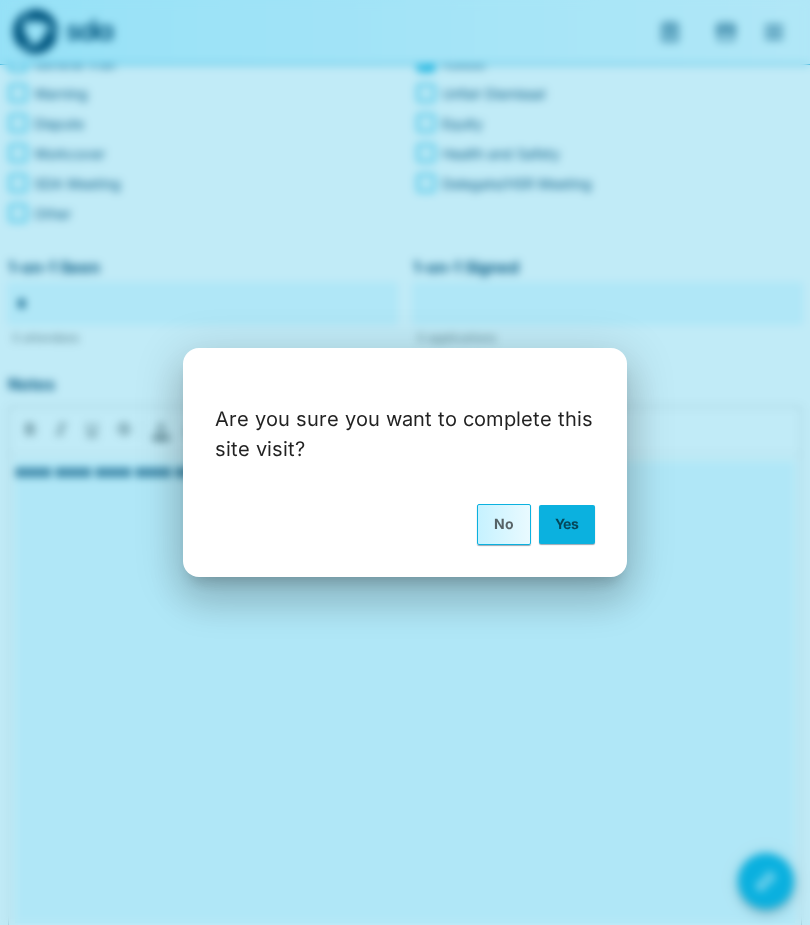 click on "Yes" at bounding box center [567, 524] 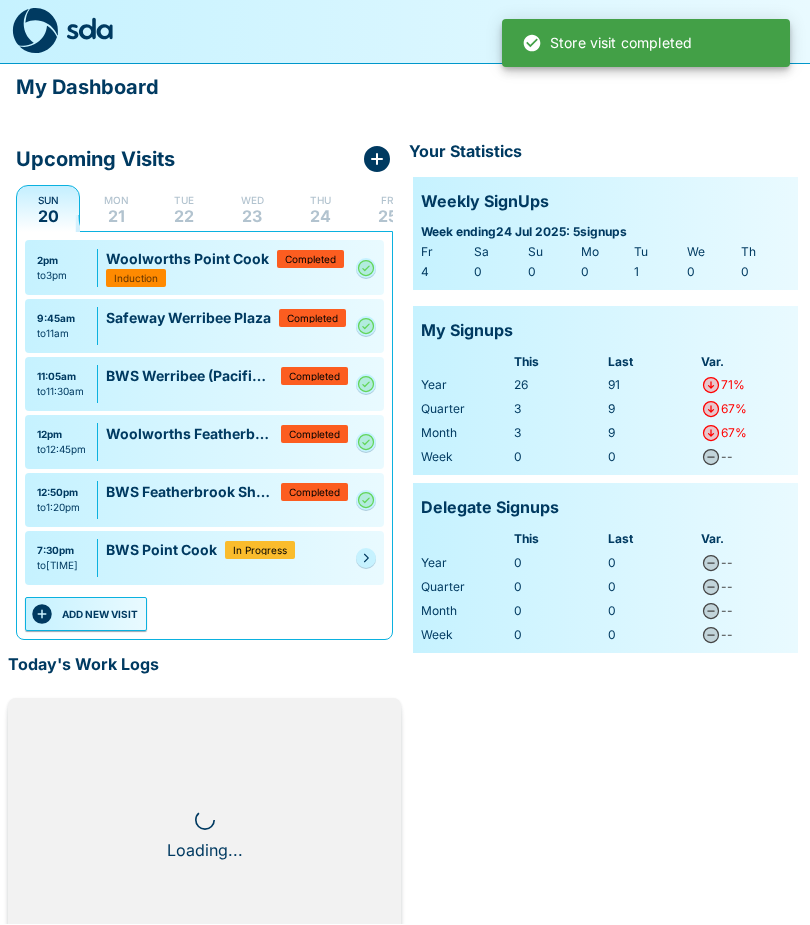 scroll, scrollTop: 1, scrollLeft: 0, axis: vertical 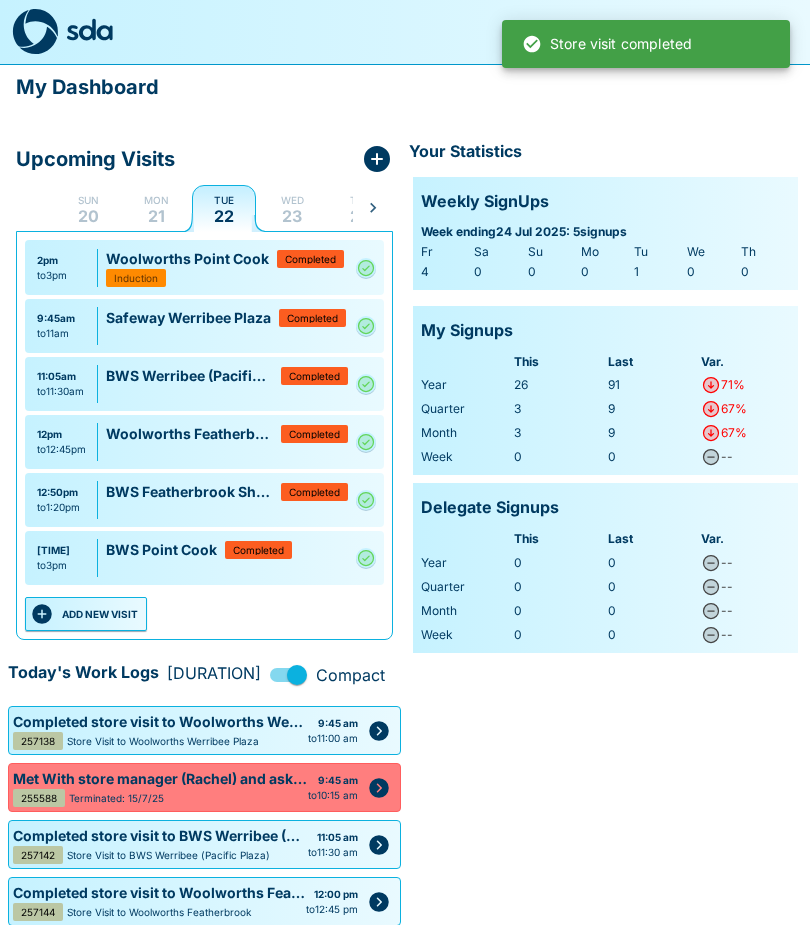 click on "ADD NEW VISIT" at bounding box center (86, 614) 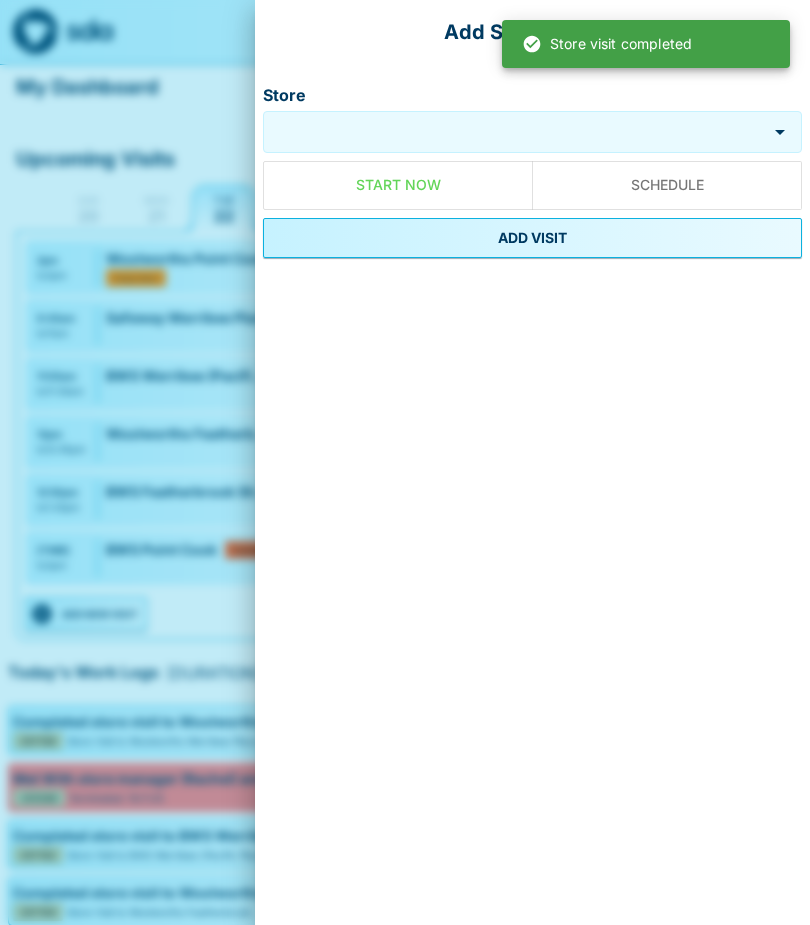 click on "Store" at bounding box center (515, 132) 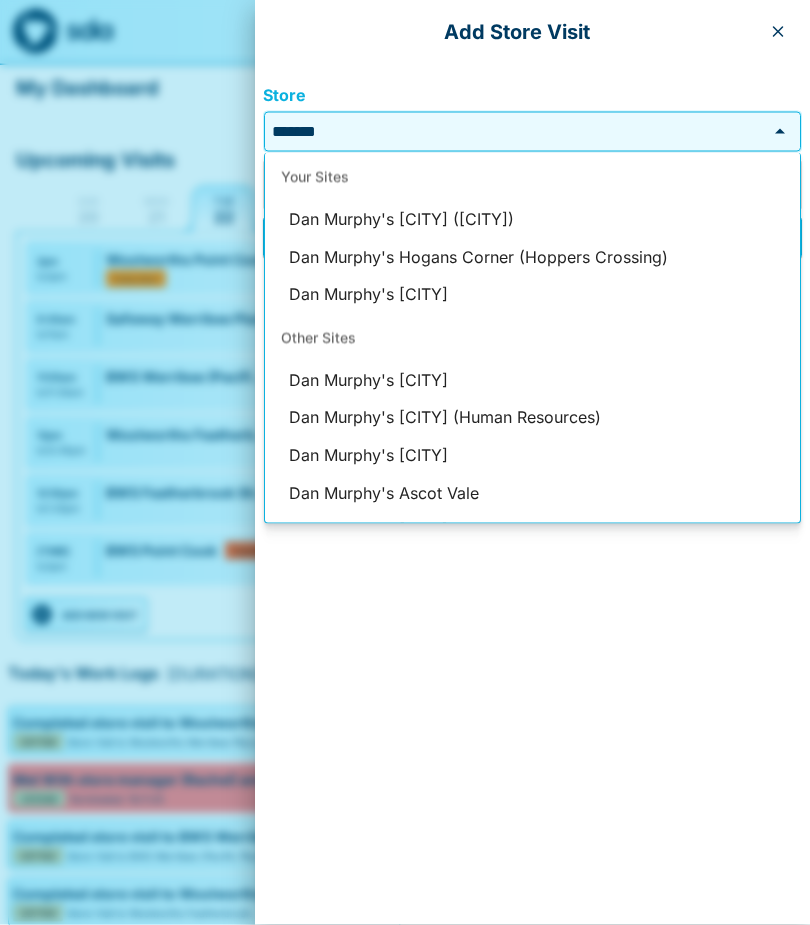 click on "Dan Murphy's Point Cook" at bounding box center (532, 295) 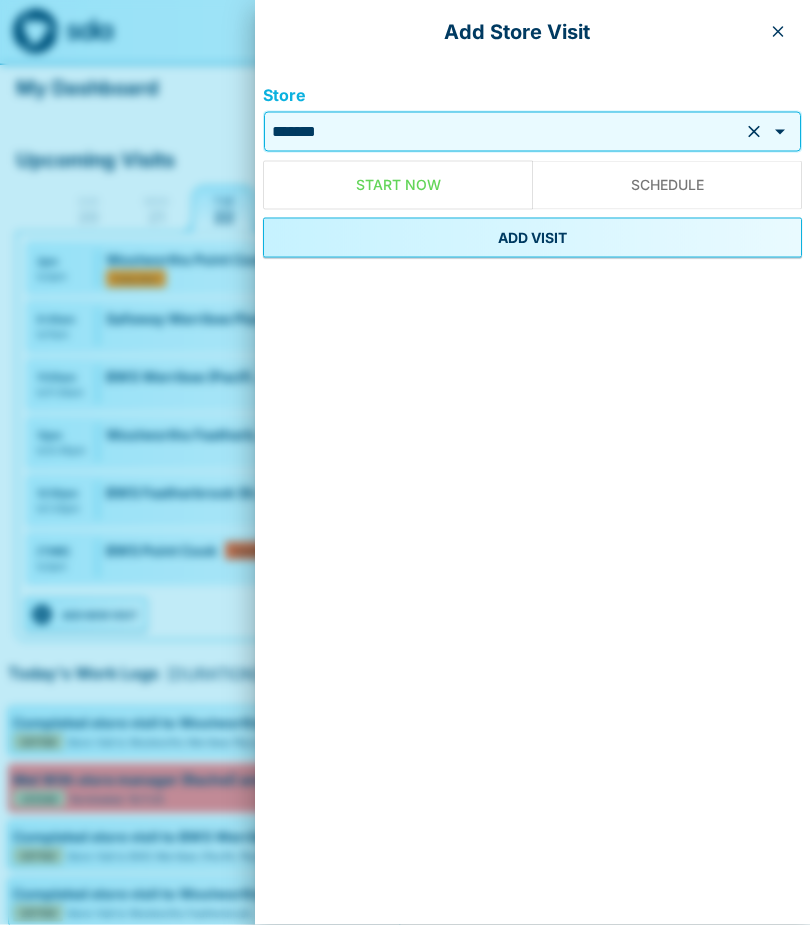 type on "**********" 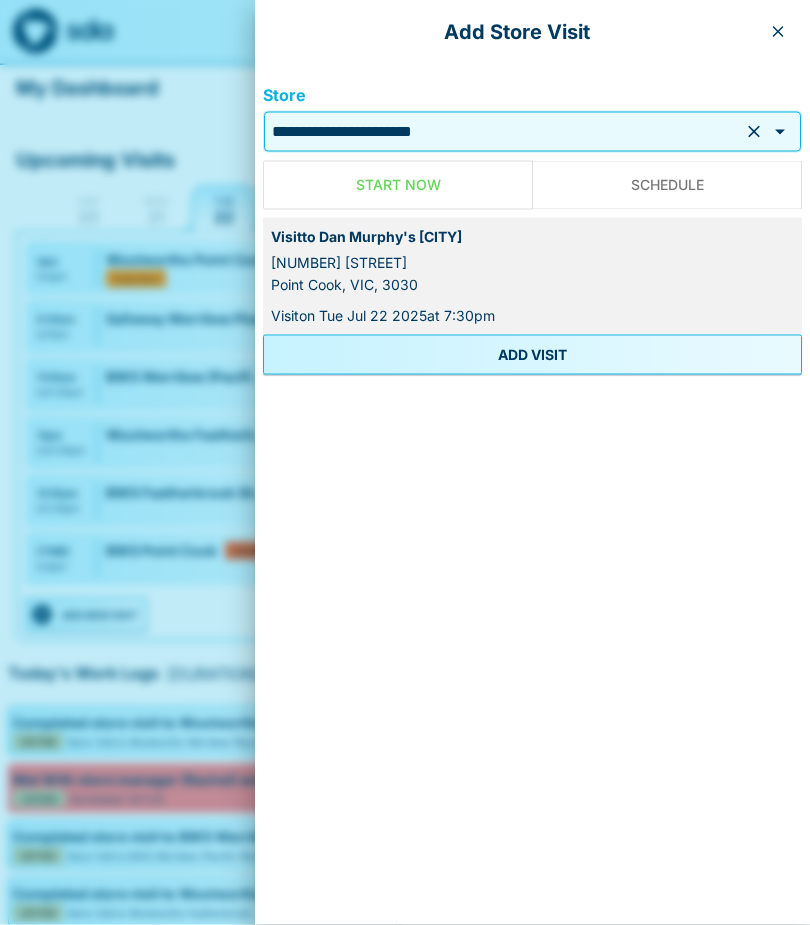 click on "ADD VISIT" at bounding box center [532, 355] 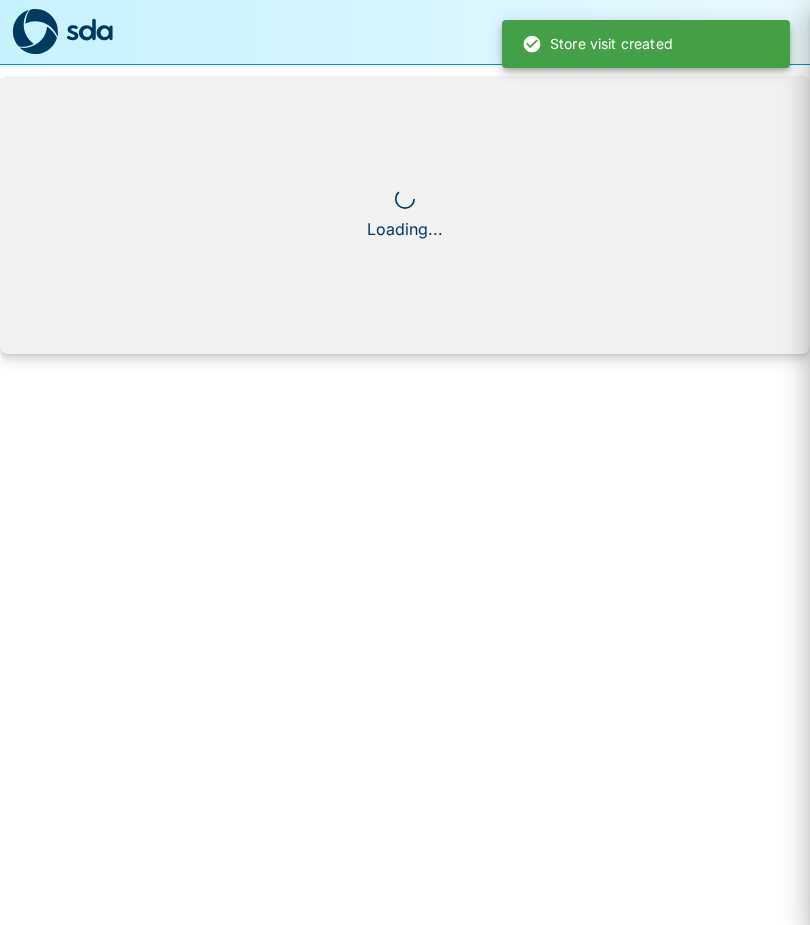 scroll, scrollTop: 0, scrollLeft: 0, axis: both 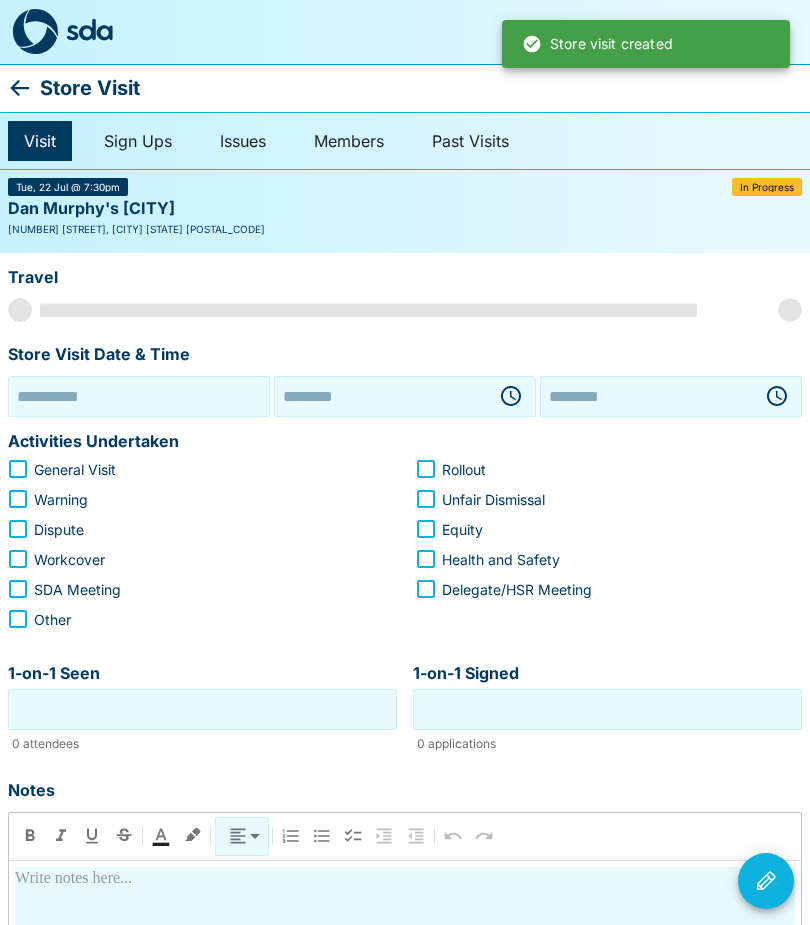 type on "**********" 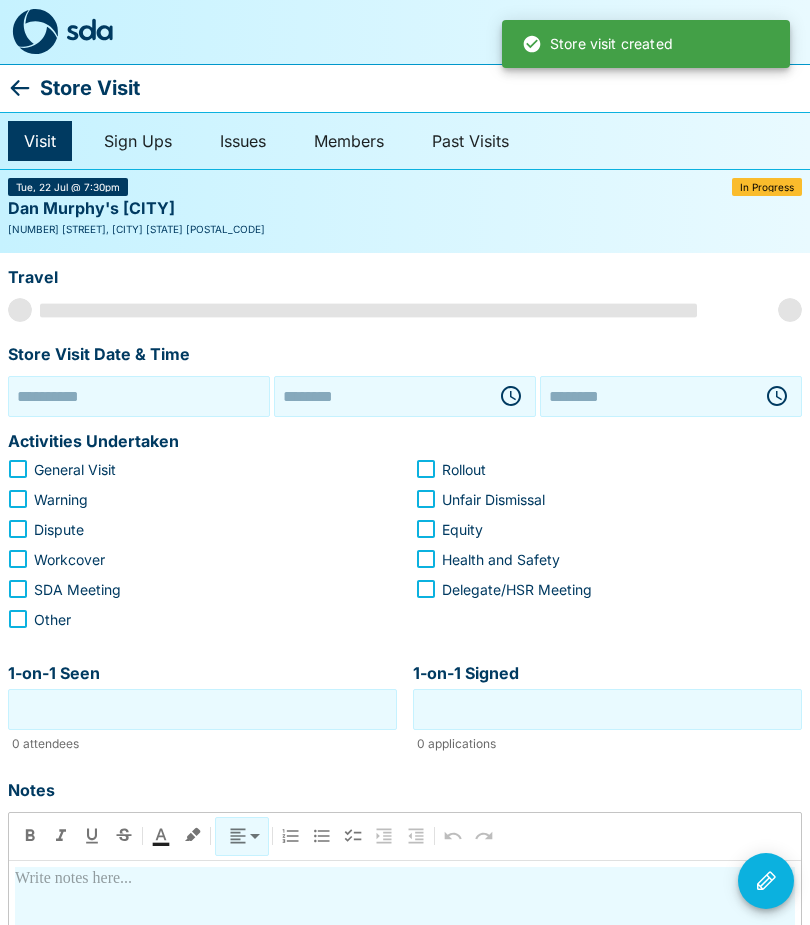type on "********" 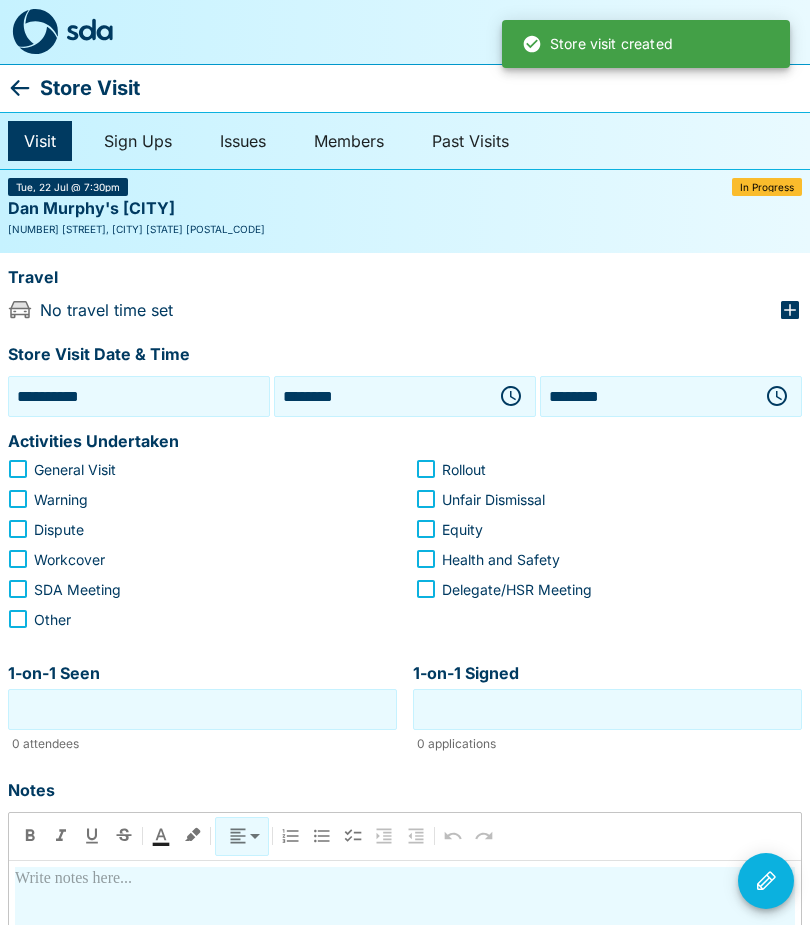 click 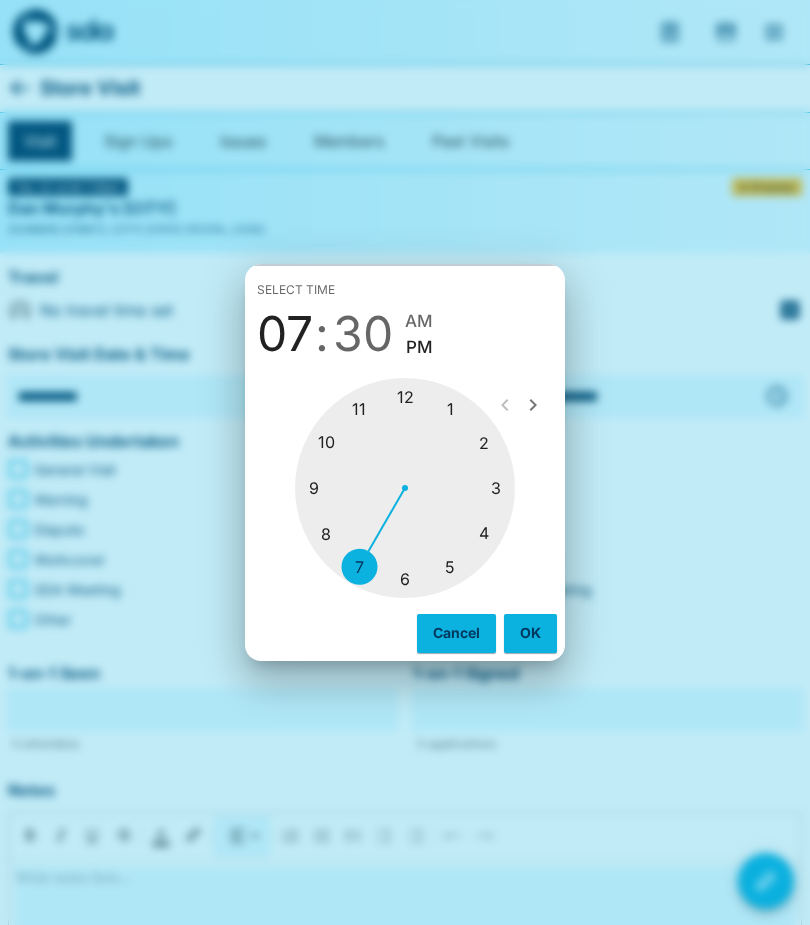 click at bounding box center (405, 488) 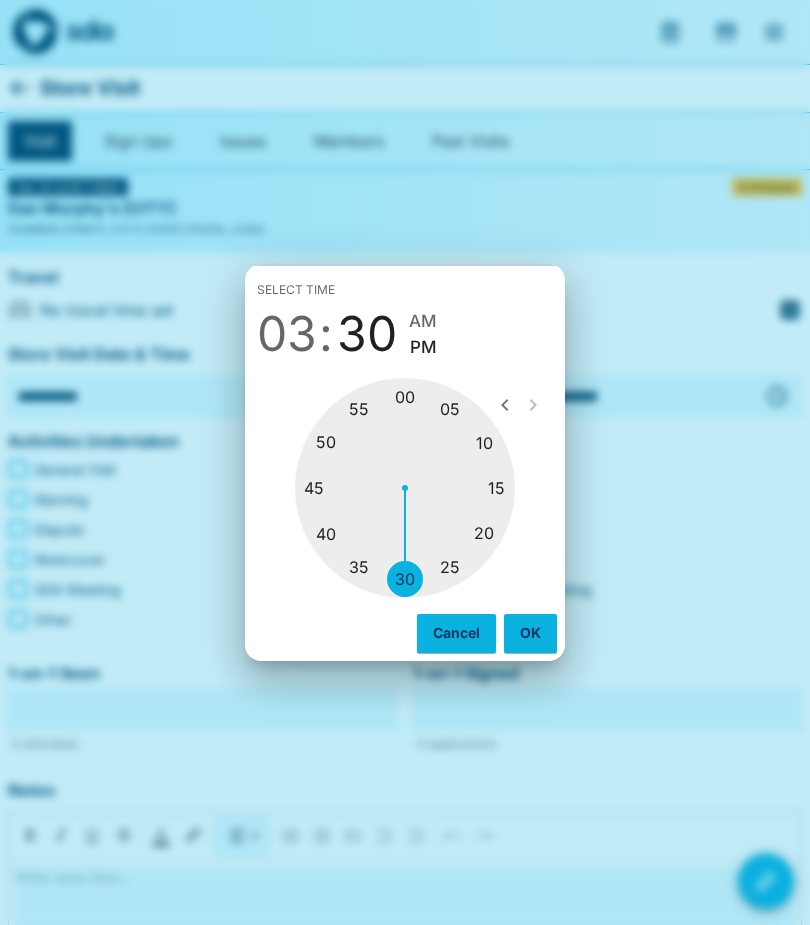 click at bounding box center [405, 488] 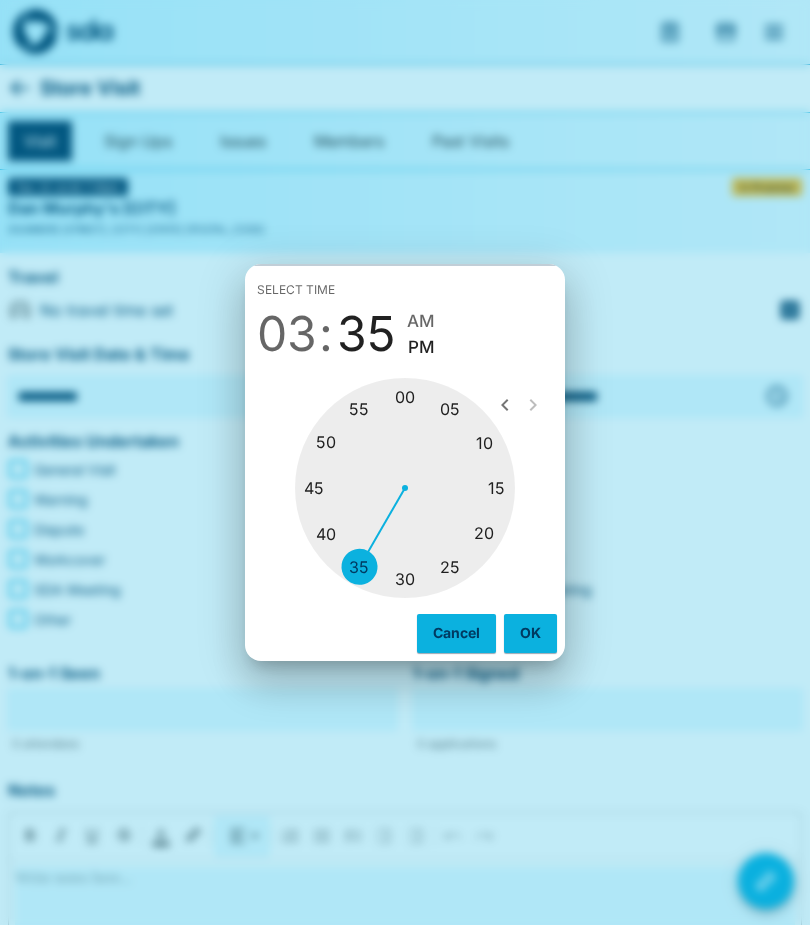 click on "OK" at bounding box center [530, 633] 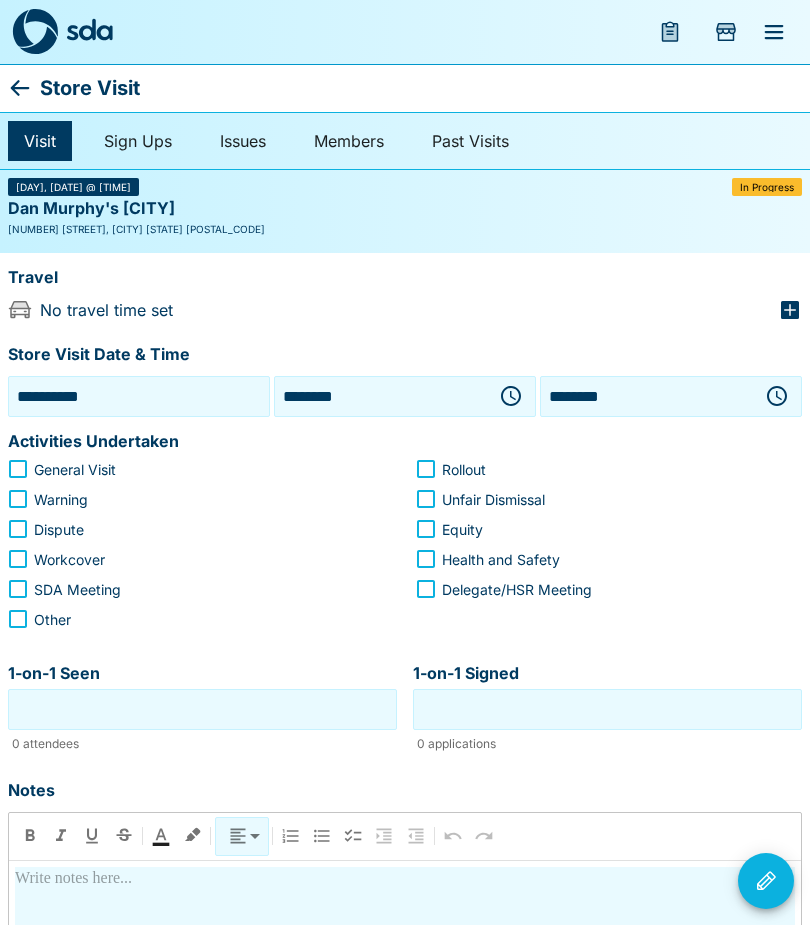 click 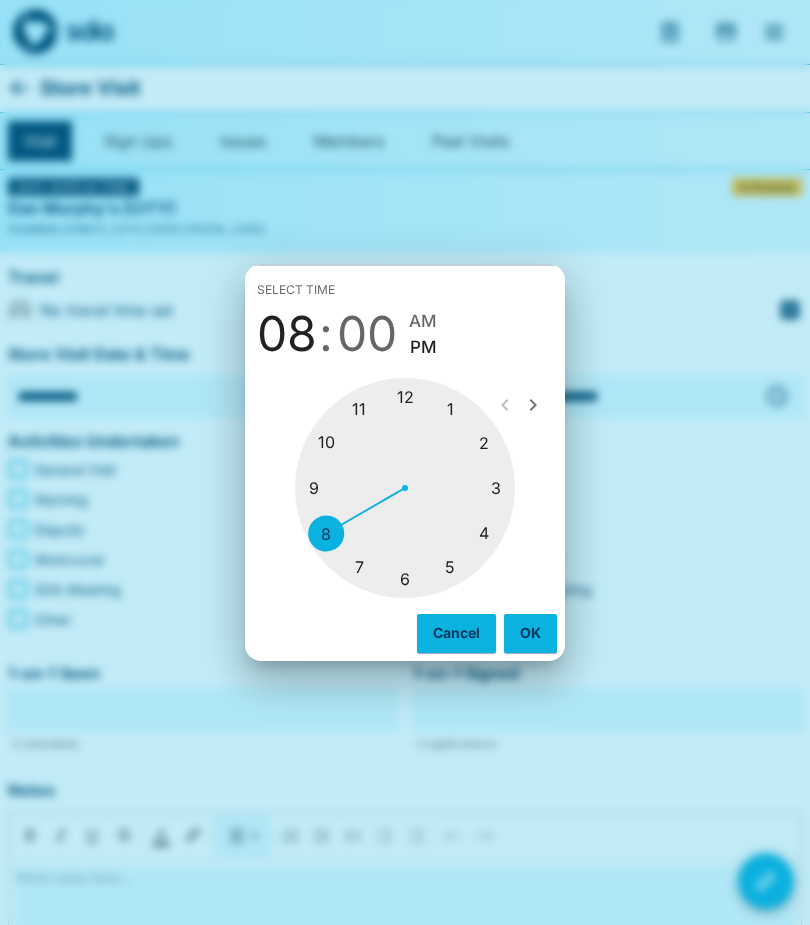 click at bounding box center (405, 488) 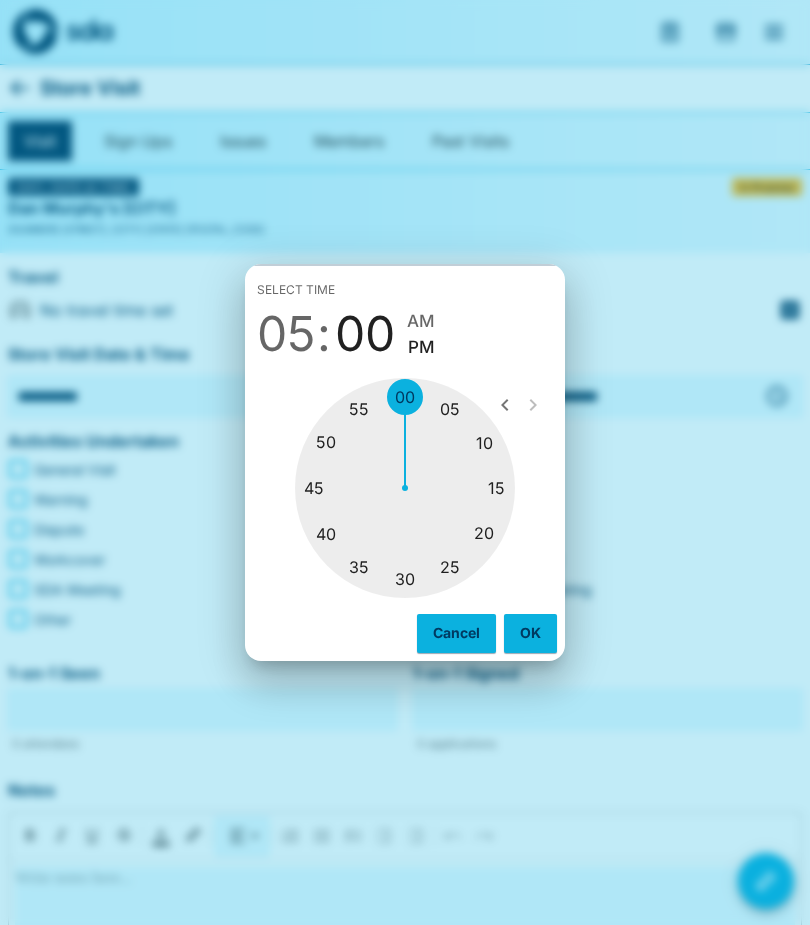 click on "OK" at bounding box center [530, 633] 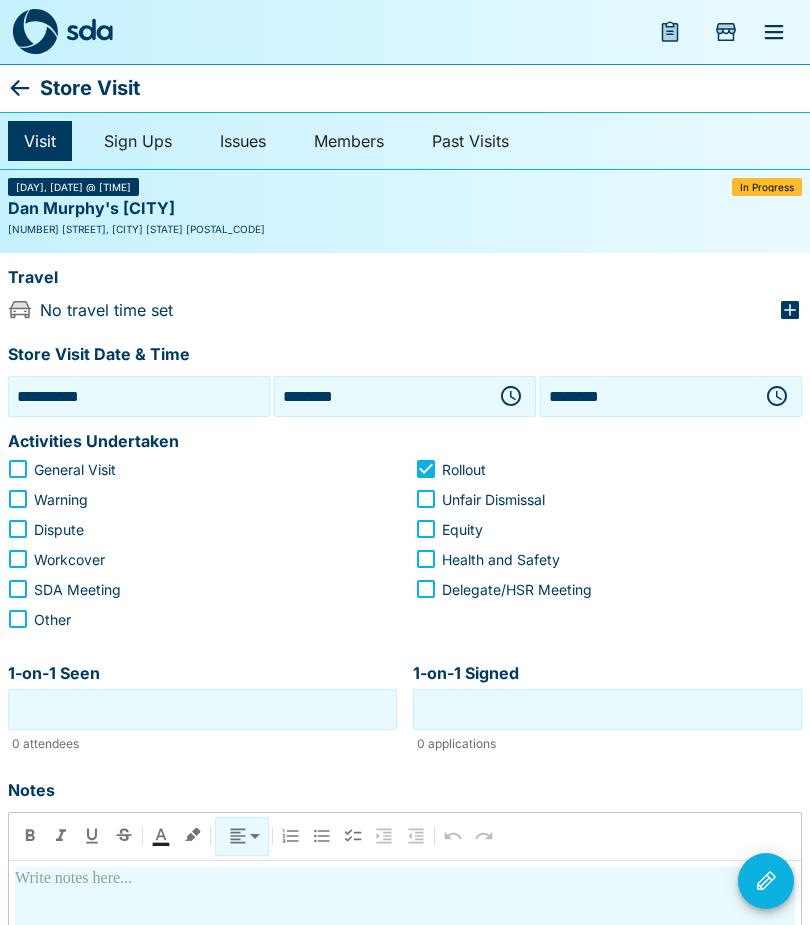 click on "1-on-1 Seen" at bounding box center (202, 709) 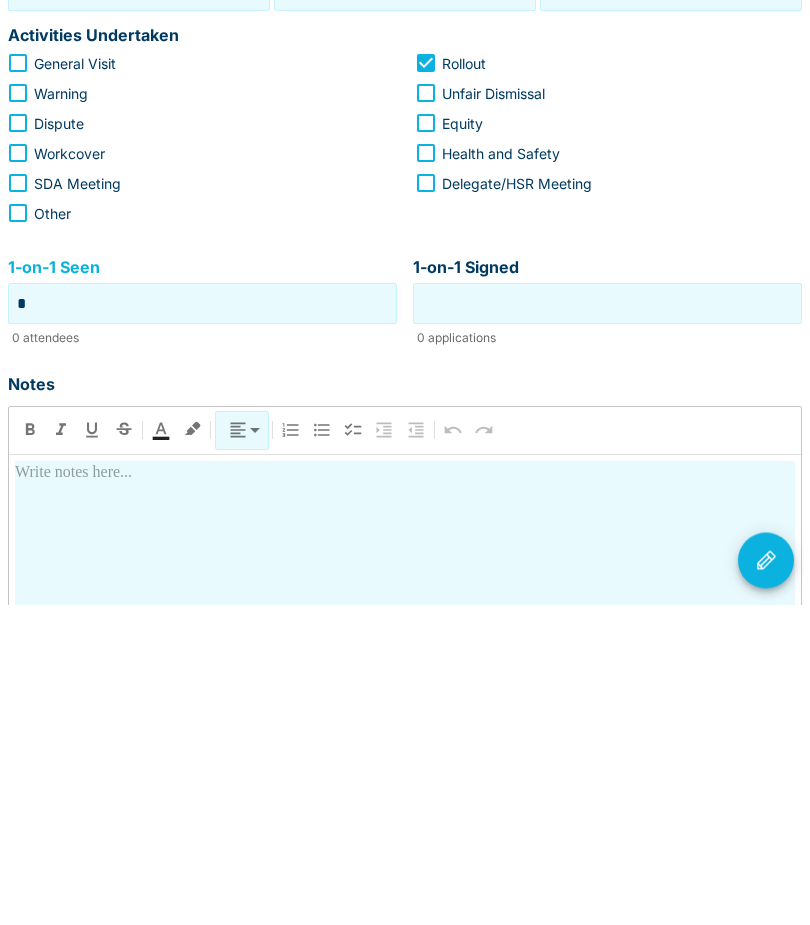 type on "*" 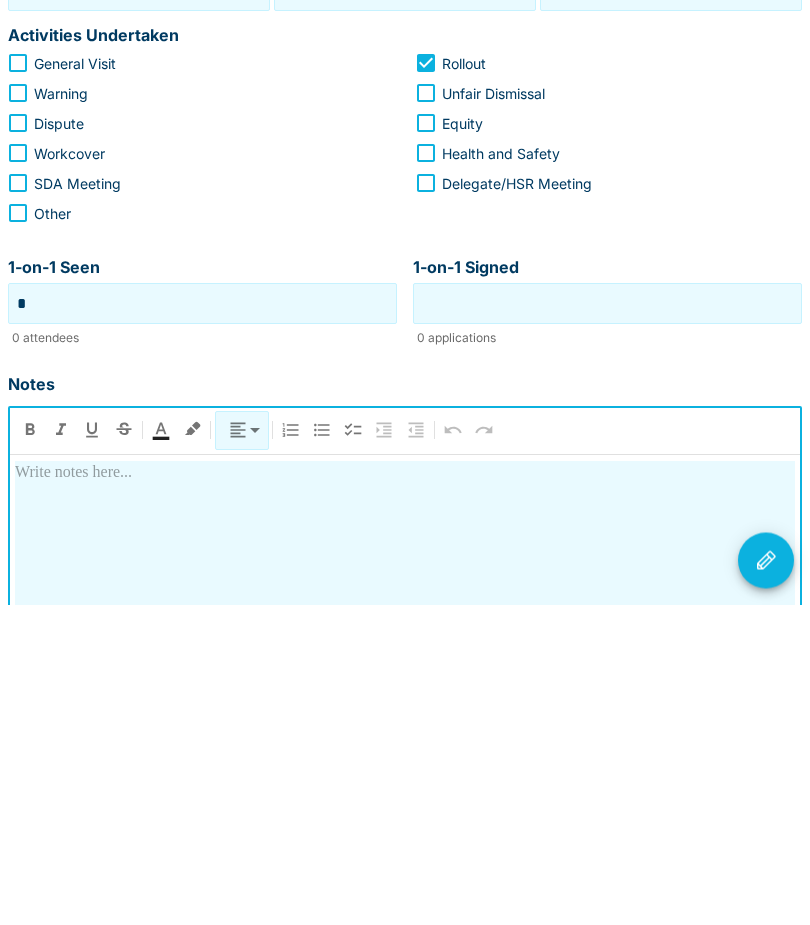 type 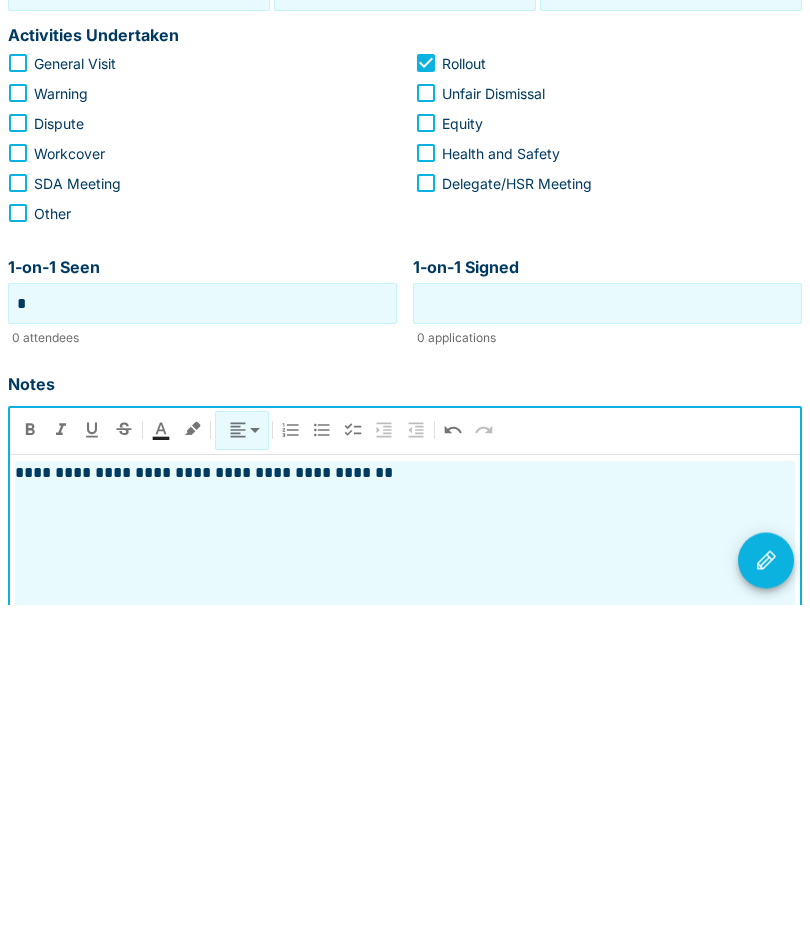 click 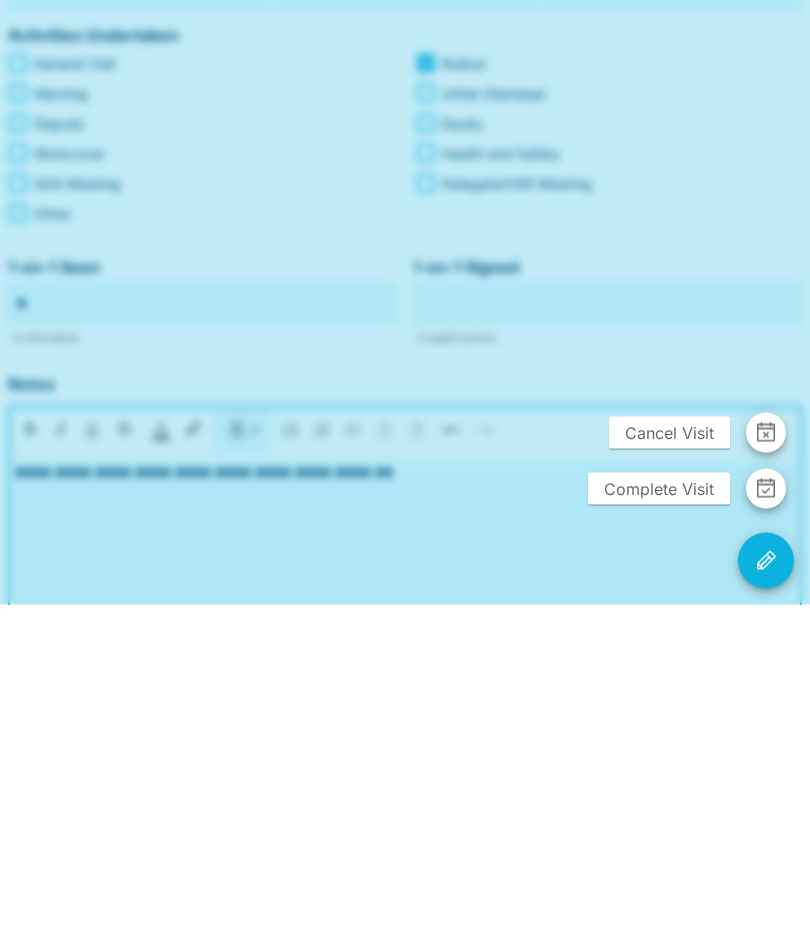 scroll, scrollTop: 406, scrollLeft: 0, axis: vertical 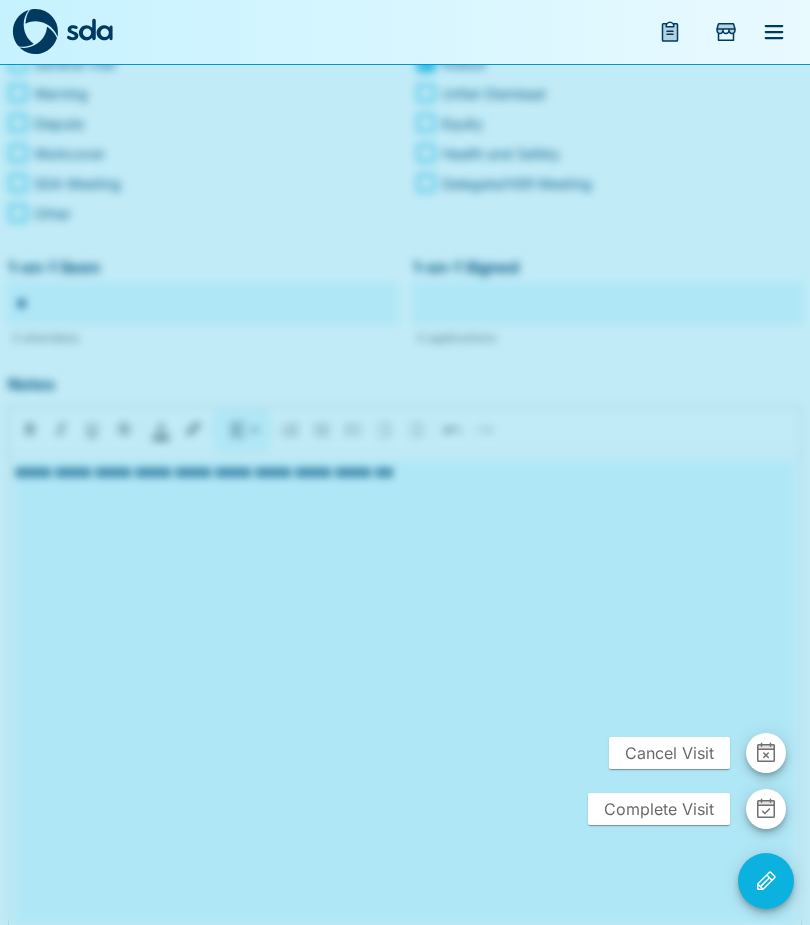 click on "Complete Visit" at bounding box center [659, 809] 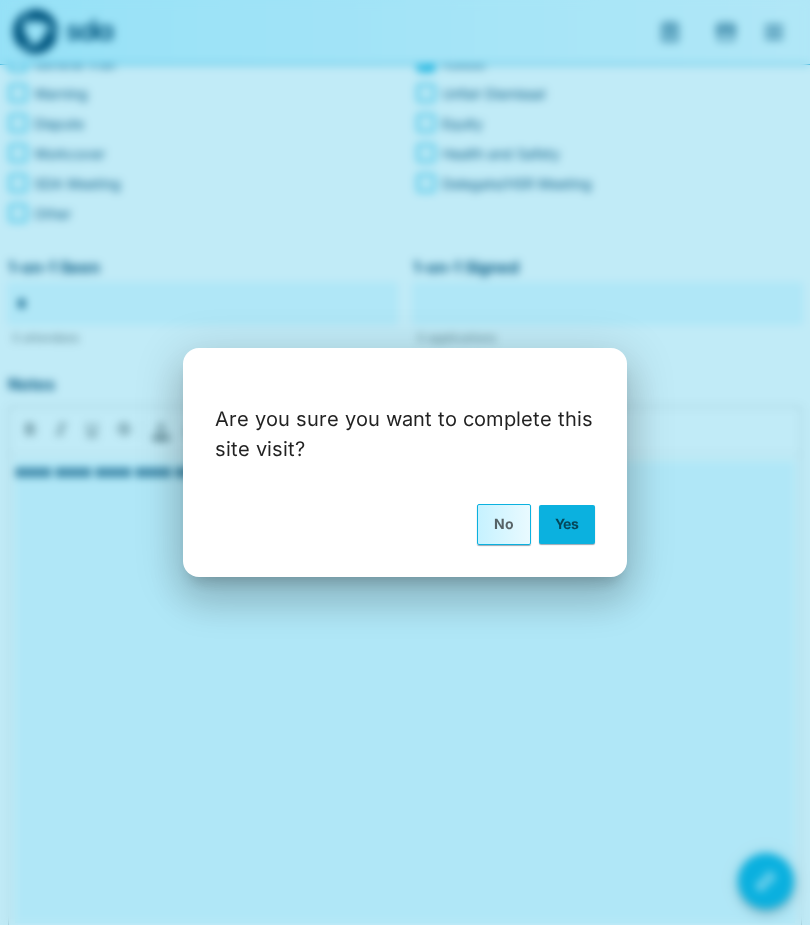 click on "Yes" at bounding box center [567, 524] 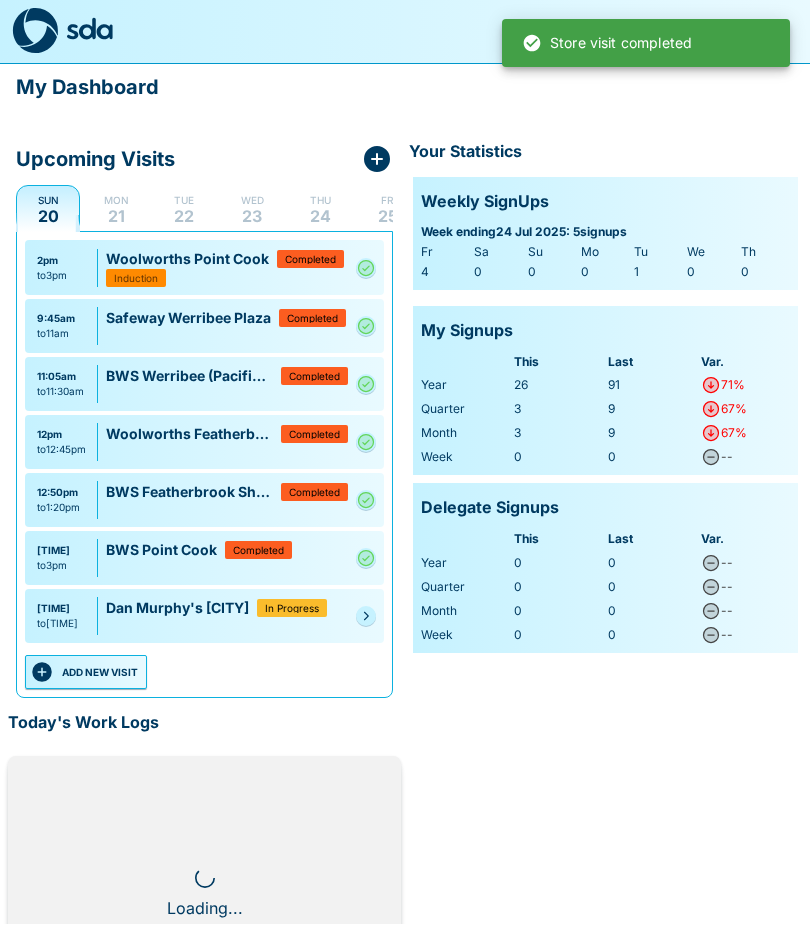 scroll, scrollTop: 1, scrollLeft: 0, axis: vertical 